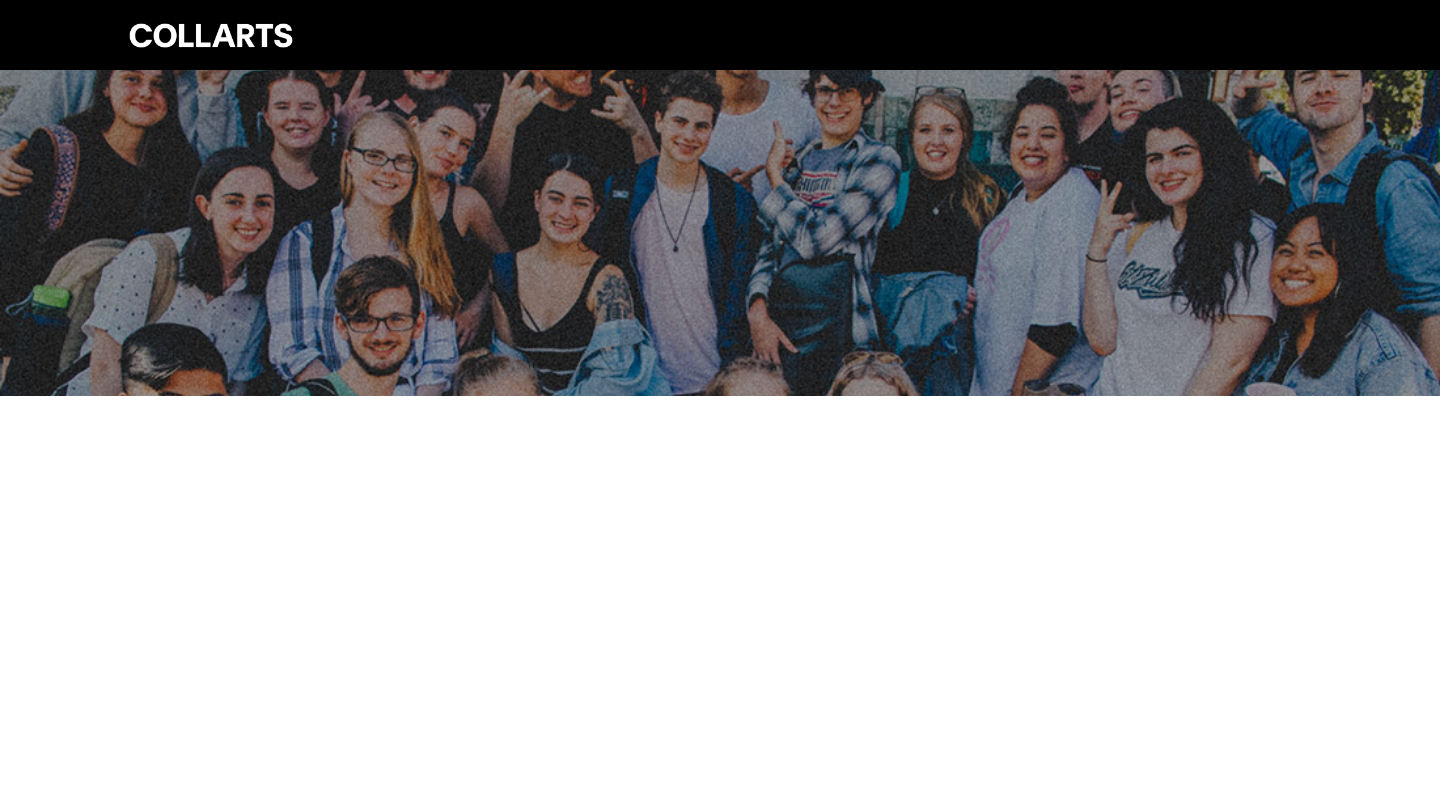scroll, scrollTop: 0, scrollLeft: 0, axis: both 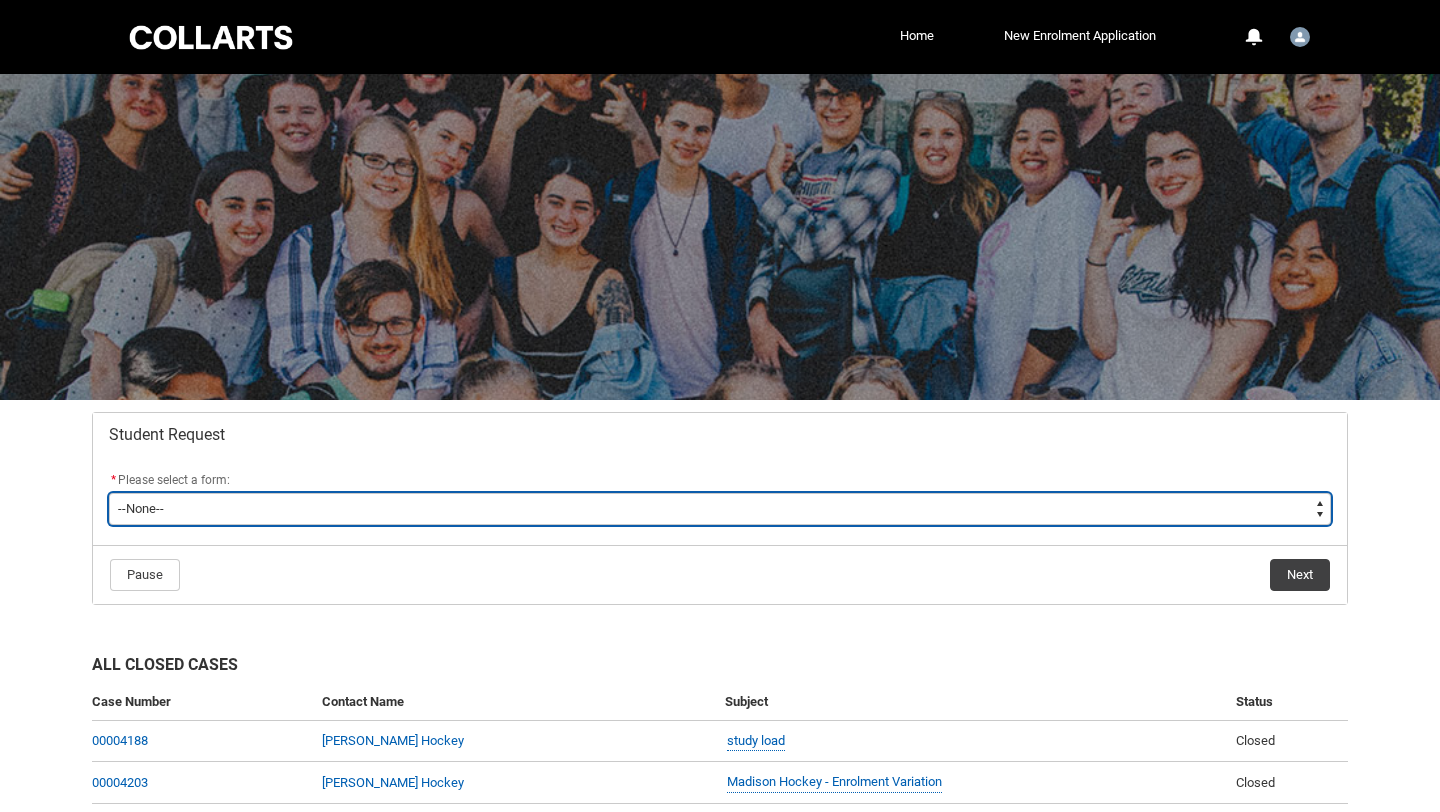 click on "--None-- Academic Transcript Application to Appeal Assignment Extension Course Credit / RPL Course Transfer Deferral / Leave of Absence Enrolment Variation Grievance Reasonable Adjustment Return to Study Application Special Consideration Tuition Fee Refund Withdraw & Cancel Enrolment General Enquiry FEE-HELP Exemption Form Financial Hardship Program" at bounding box center (720, 509) 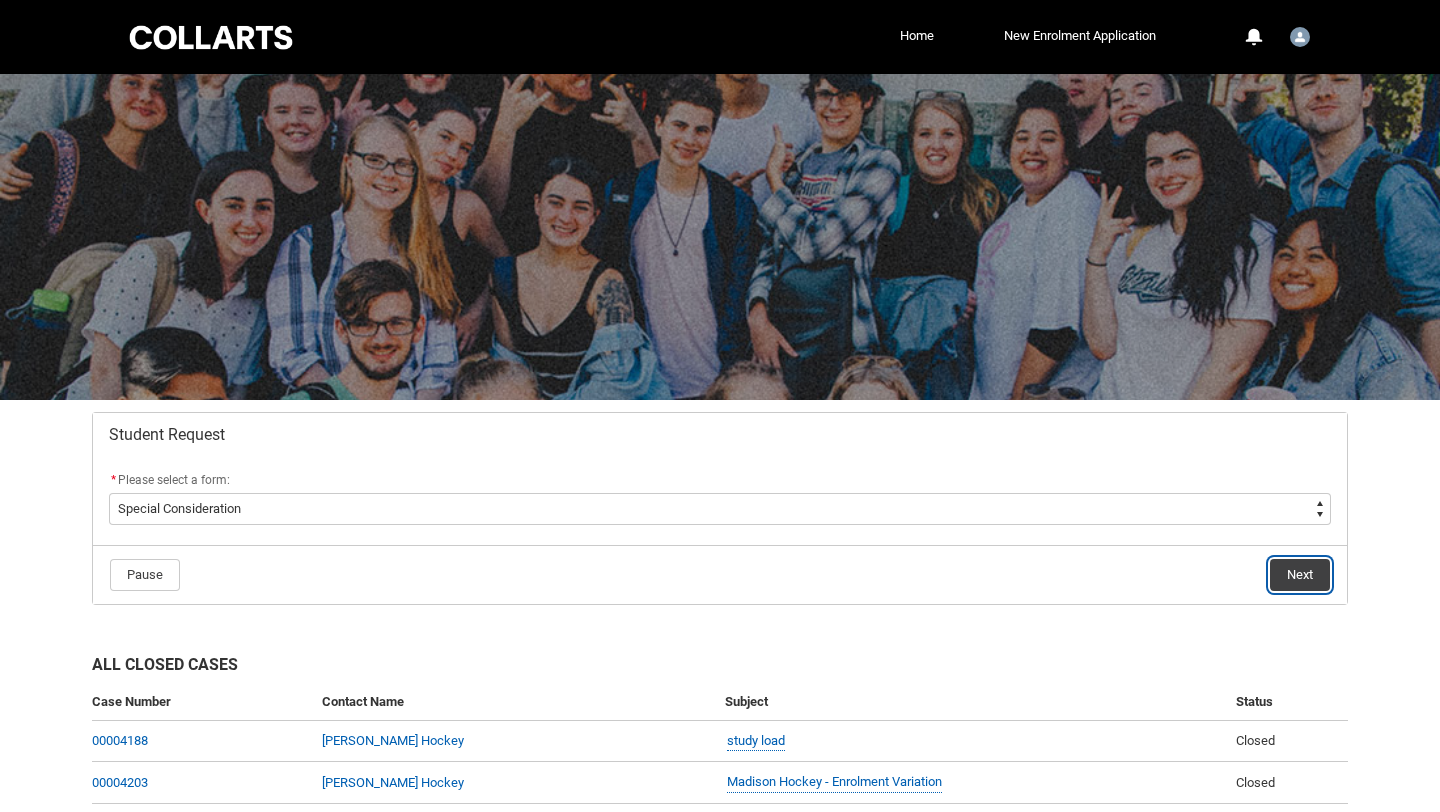 click on "Next" 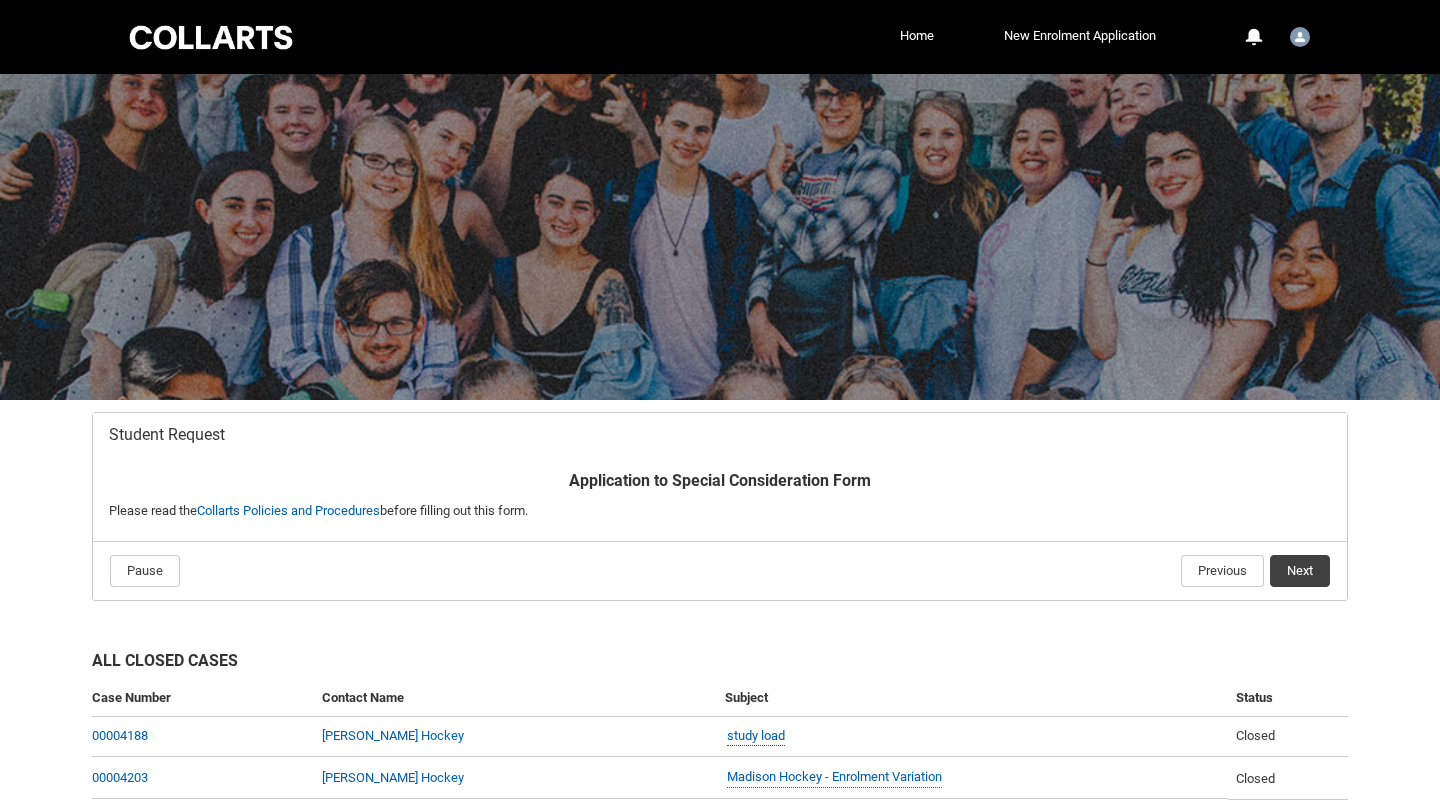 scroll, scrollTop: 213, scrollLeft: 0, axis: vertical 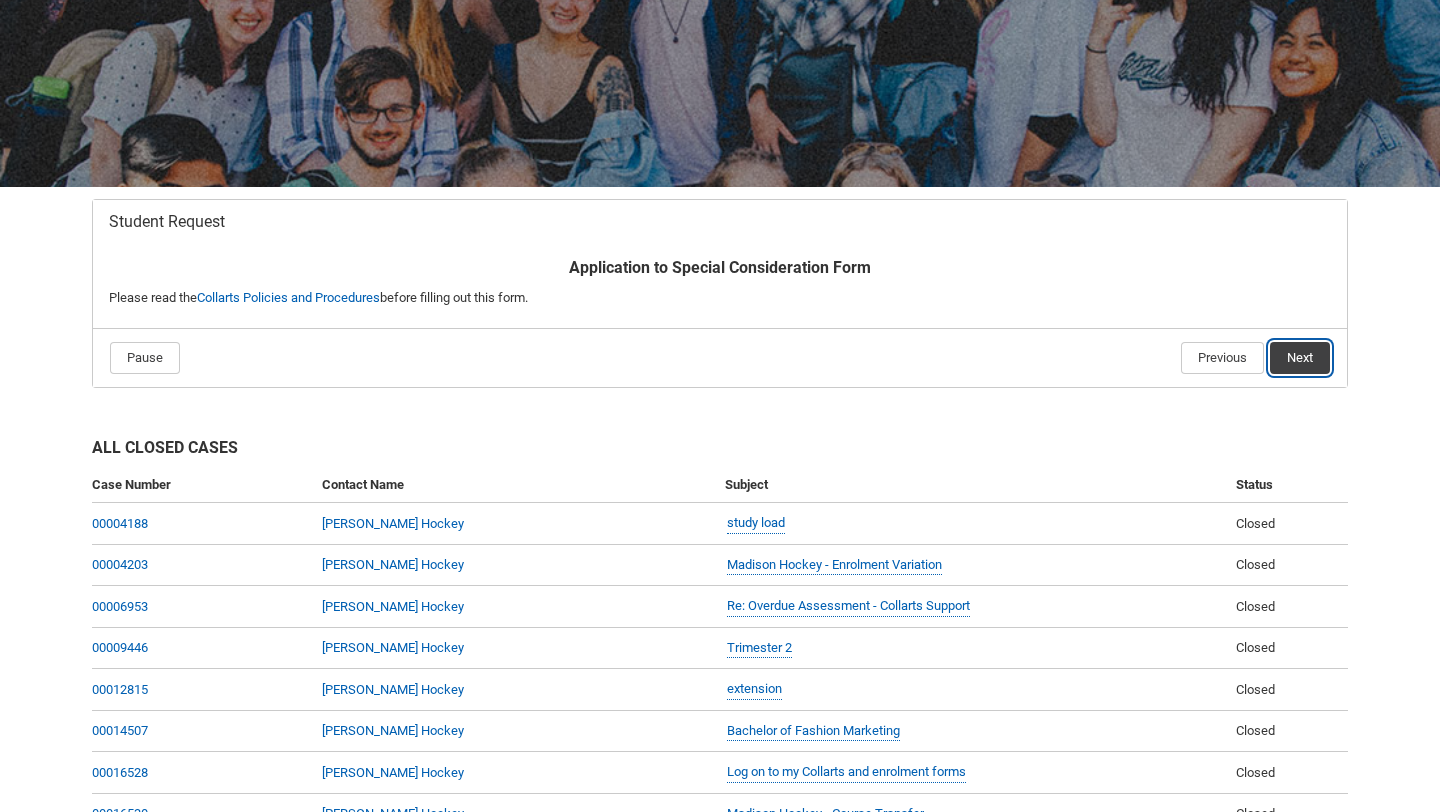 click on "Next" 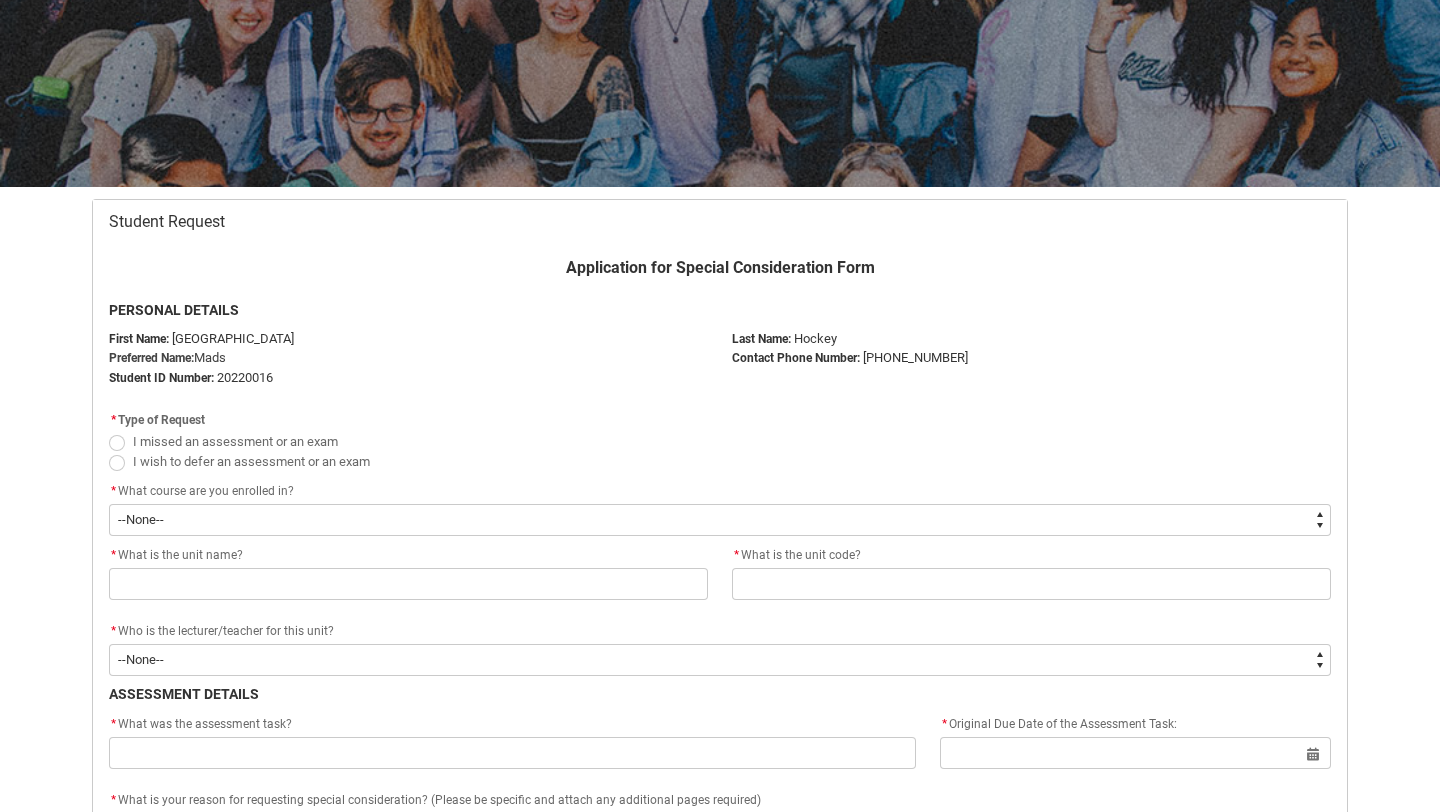 click at bounding box center (117, 443) 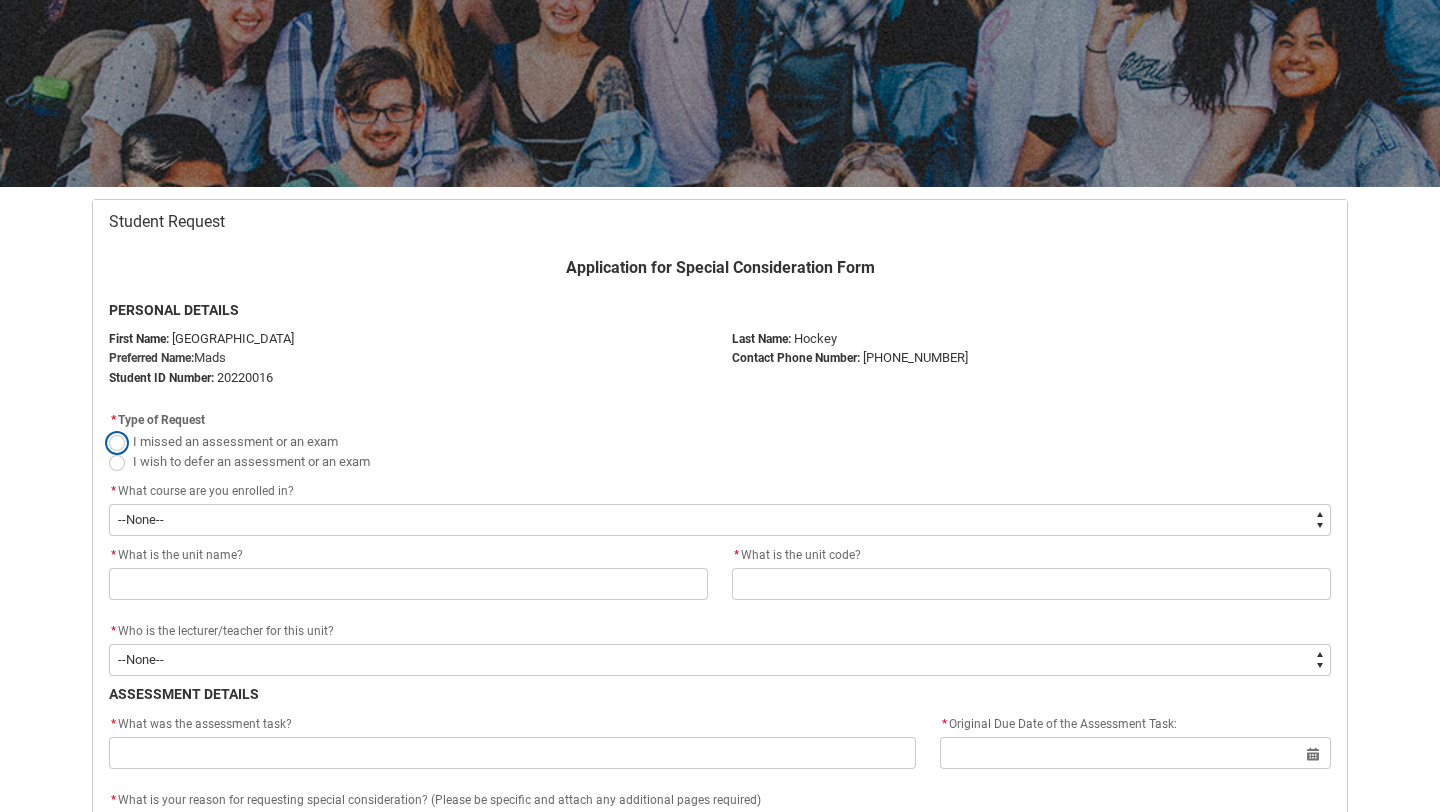 click on "I missed an assessment or an exam" at bounding box center [108, 430] 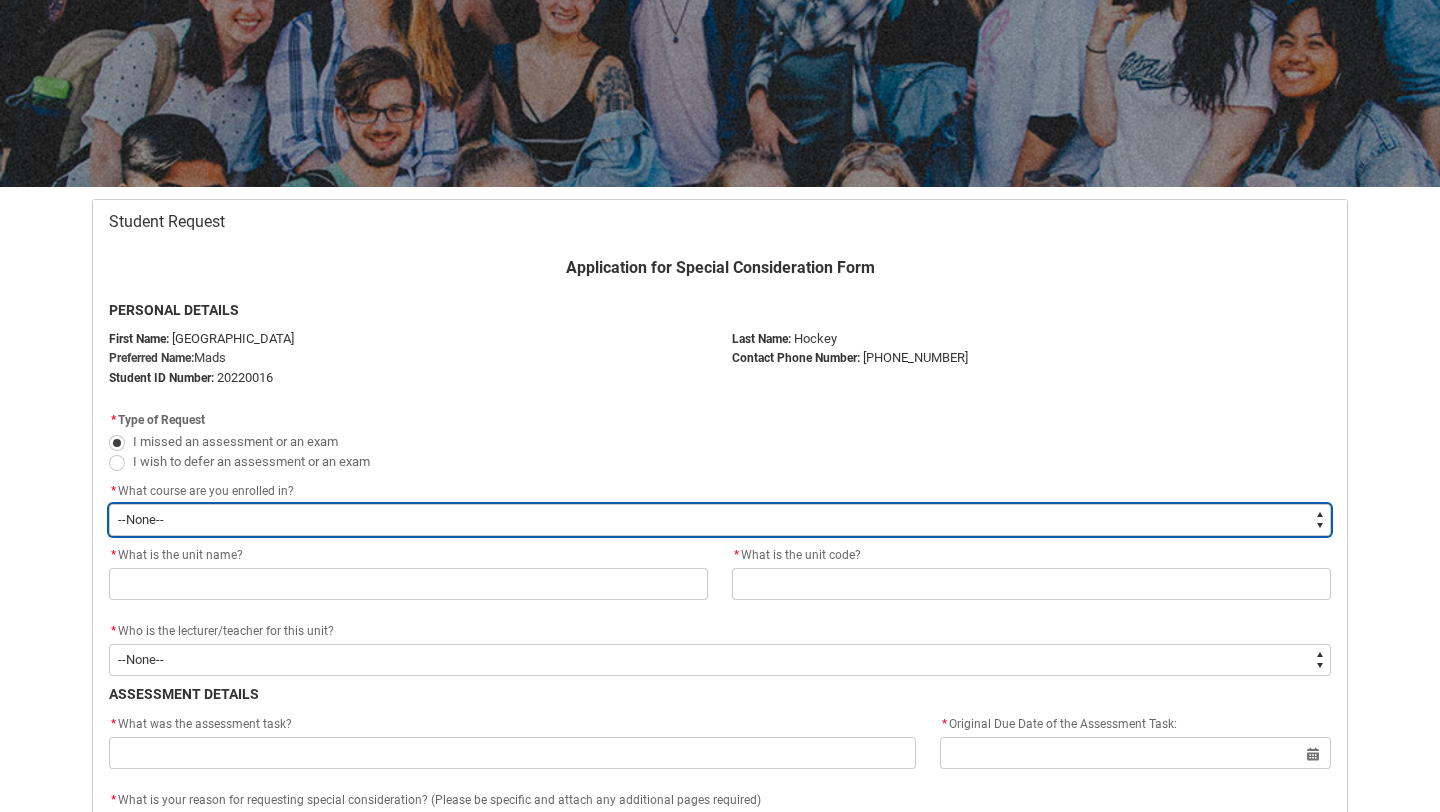 click on "--None-- Bachelor of Applied Business (Fashion Marketing)" at bounding box center (720, 520) 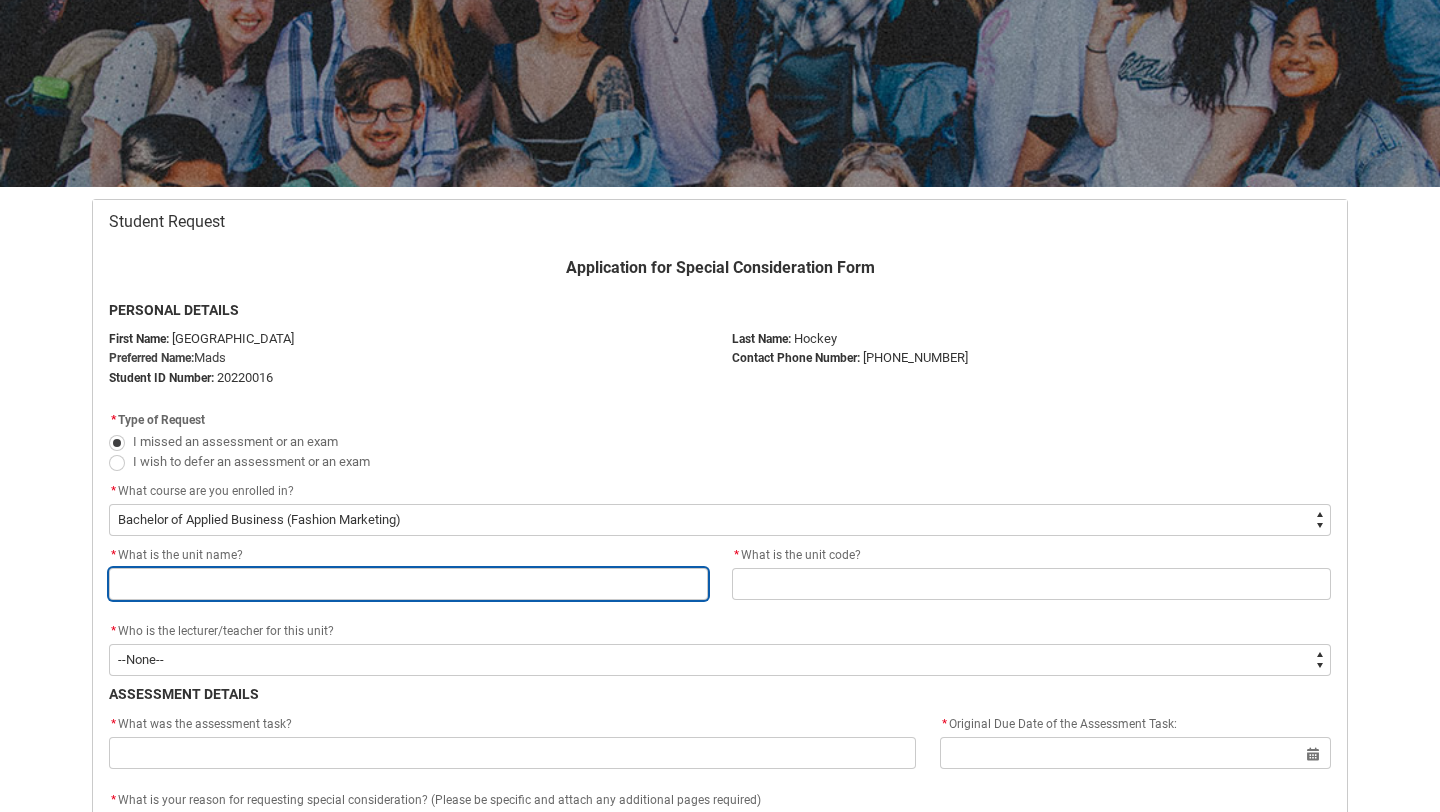 click at bounding box center [408, 584] 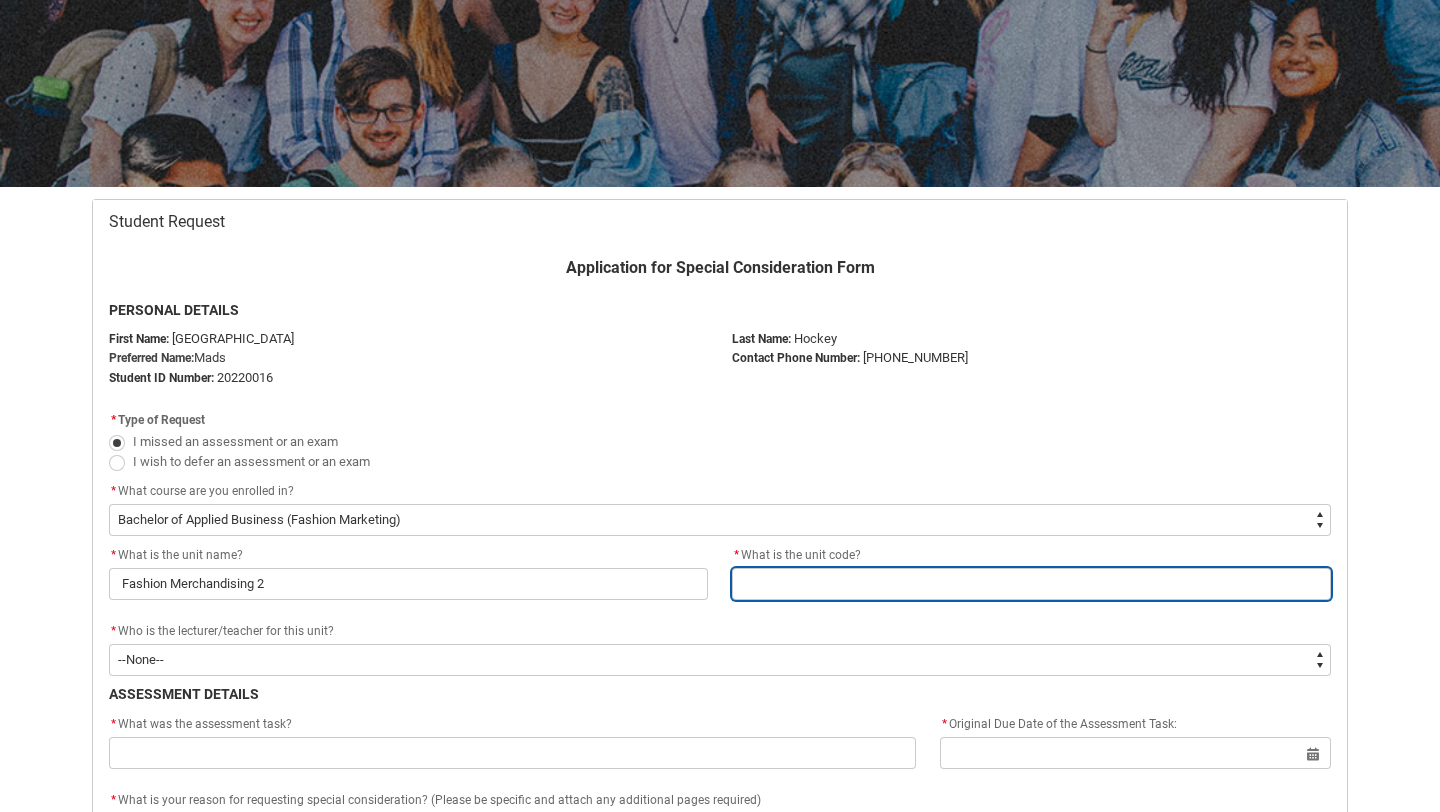 click at bounding box center [1031, 584] 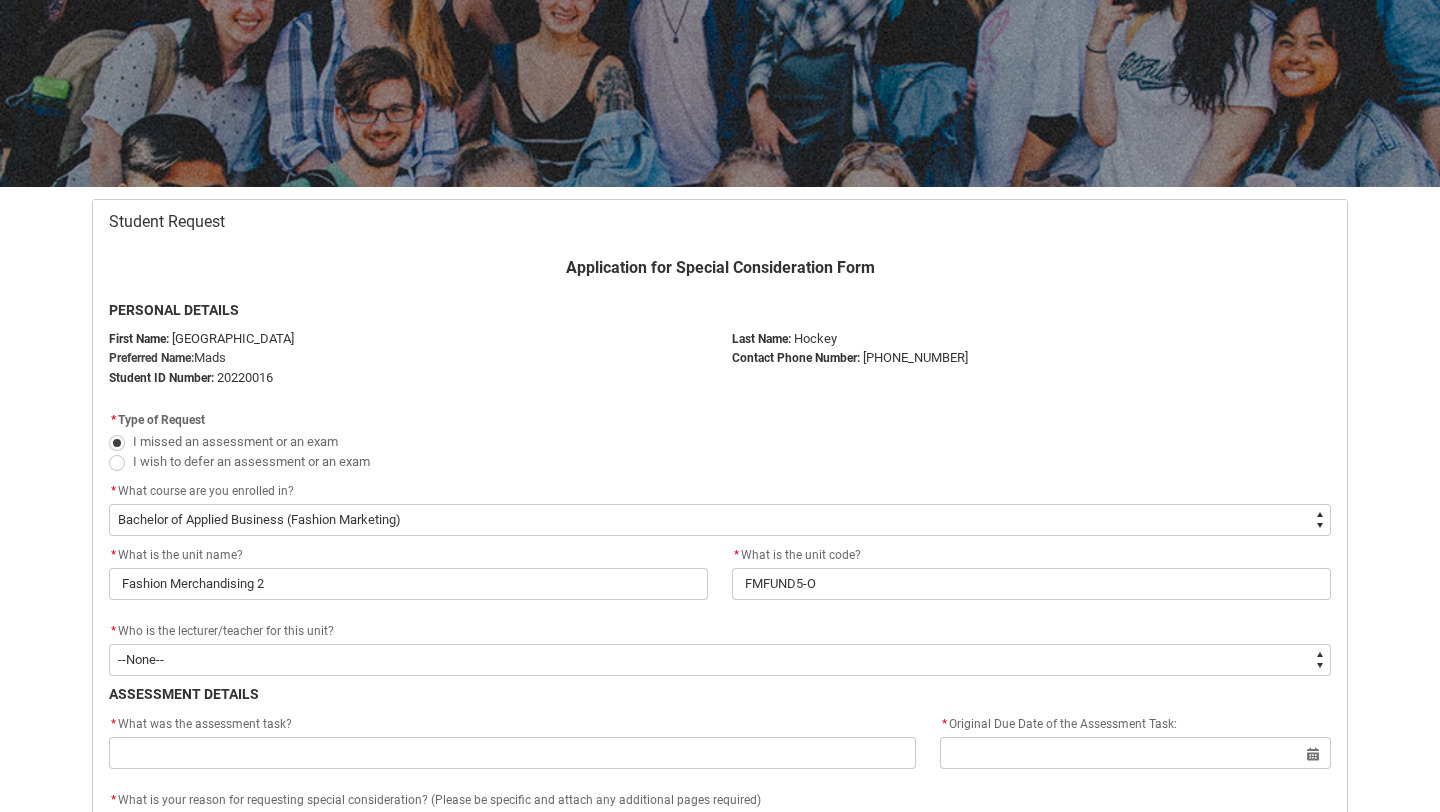 click on "Skip to Main Content Collarts Education Community Home New Enrolment Application More 0 Notifications Profile Log Out Student Request Application for Special Consideration Form PERSONAL DETAILS First Name:   [PERSON_NAME] Preferred Name: Mads Student ID Number:   20220016 Last Name:   Hockey Contact Phone Number:   [PHONE_NUMBER] * Type of Request I missed an assessment or an exam I wish to defer an assessment or an exam * What course are you enrolled in? *   --None-- Bachelor of Applied Business (Fashion Marketing) * What is the unit name? Fashion Merchandising 2 * What is the unit code? FMFUND5-O * Who is the lecturer/teacher for this unit? *   --None-- [PERSON_NAME] [PERSON_NAME] [PERSON_NAME] [PERSON_NAME] [PERSON_NAME] [PERSON_NAME] [PERSON_NAME] [PERSON_NAME] [PERSON_NAME] [PERSON_NAME] [PERSON_NAME] [PERSON_NAME] [PERSON_NAME] [PERSON_NAME] [PERSON_NAME] [PERSON_NAME] [PERSON_NAME] [PERSON_NAME] [PERSON_NAME] [PERSON_NAME] [PERSON_NAME] [PERSON_NAME] [PERSON_NAME] [PERSON_NAME]" at bounding box center [720, 1163] 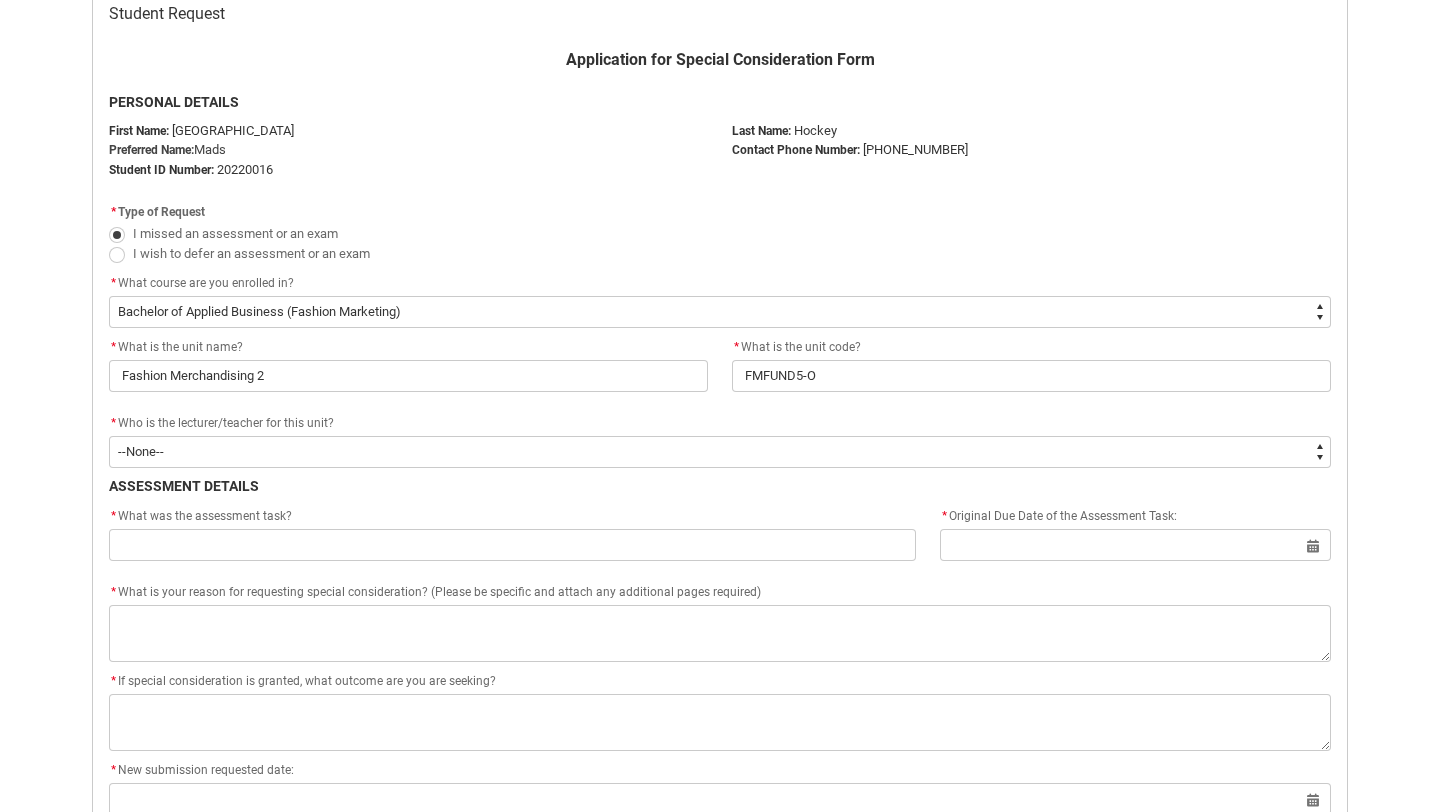 scroll, scrollTop: 453, scrollLeft: 0, axis: vertical 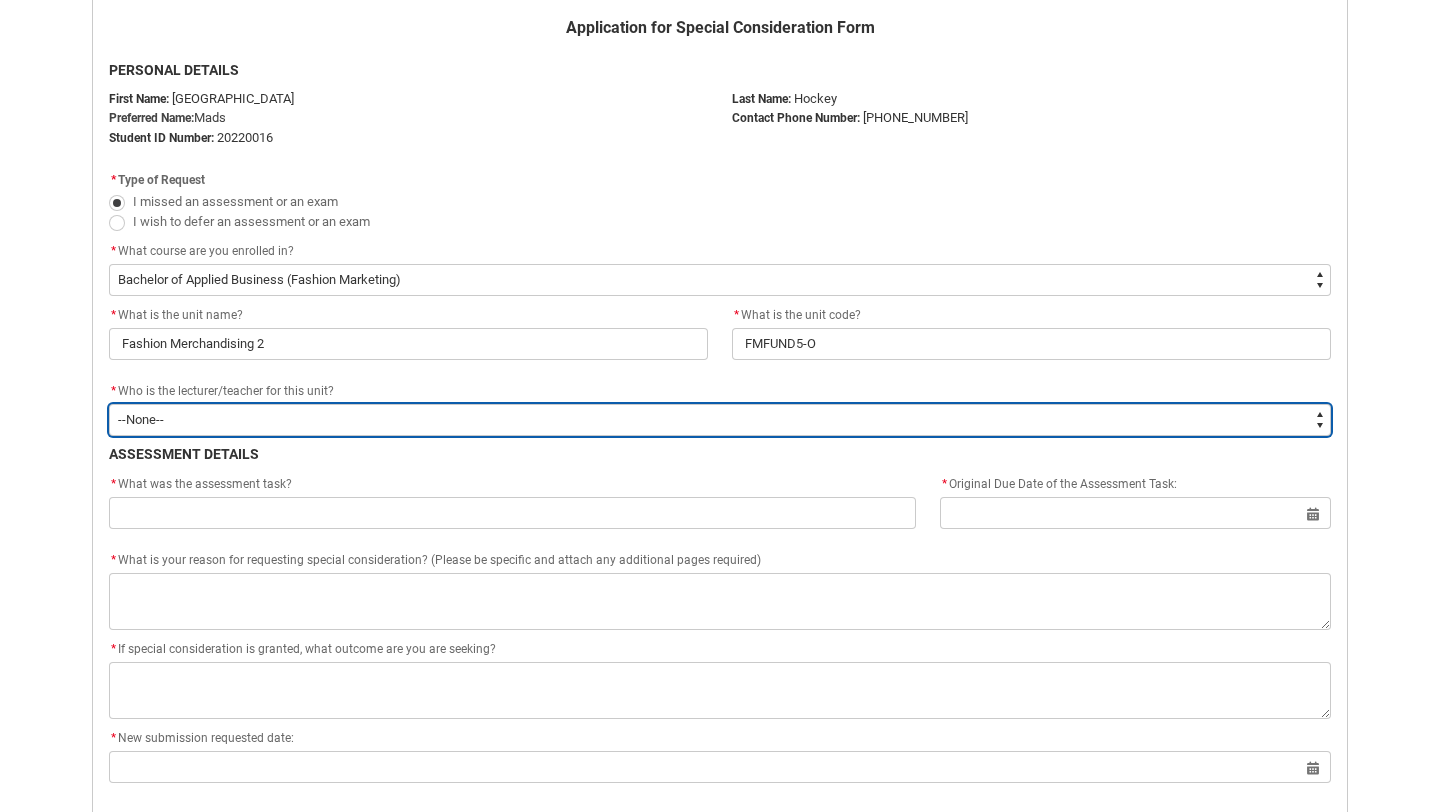 click on "--None-- [PERSON_NAME] [PERSON_NAME] [PERSON_NAME] [PERSON_NAME] [PERSON_NAME] [PERSON_NAME] [PERSON_NAME] [PERSON_NAME] [PERSON_NAME] [PERSON_NAME] [PERSON_NAME] [PERSON_NAME] [PERSON_NAME] [PERSON_NAME] [PERSON_NAME] [PERSON_NAME] [PERSON_NAME] [PERSON_NAME] [PERSON_NAME] [PERSON_NAME] [PERSON_NAME] [PERSON_NAME] [PERSON_NAME] [PERSON_NAME] [PERSON_NAME] [PERSON_NAME] [PERSON_NAME] [PERSON_NAME] [PERSON_NAME] [PERSON_NAME] [PERSON_NAME] [PERSON_NAME] [PERSON_NAME] [PERSON_NAME] [PERSON_NAME] [PERSON_NAME] [PERSON_NAME] [PERSON_NAME] [PERSON_NAME] [PERSON_NAME] [PERSON_NAME] [PERSON_NAME] [PERSON_NAME] [PERSON_NAME] [PERSON_NAME] [PERSON_NAME] [PERSON_NAME] [PERSON_NAME] [PERSON_NAME] [PERSON_NAME] [PERSON_NAME] [PERSON_NAME] [PERSON_NAME] [PERSON_NAME] [PERSON_NAME] [PERSON_NAME] [PERSON_NAME] [PERSON_NAME] [PERSON_NAME] [PERSON_NAME] [PERSON_NAME] [PERSON_NAME] [PERSON_NAME] [PERSON_NAME] [PERSON_NAME] [PERSON_NAME] [PERSON_NAME] [PERSON_NAME] [PERSON_NAME]" at bounding box center (720, 420) 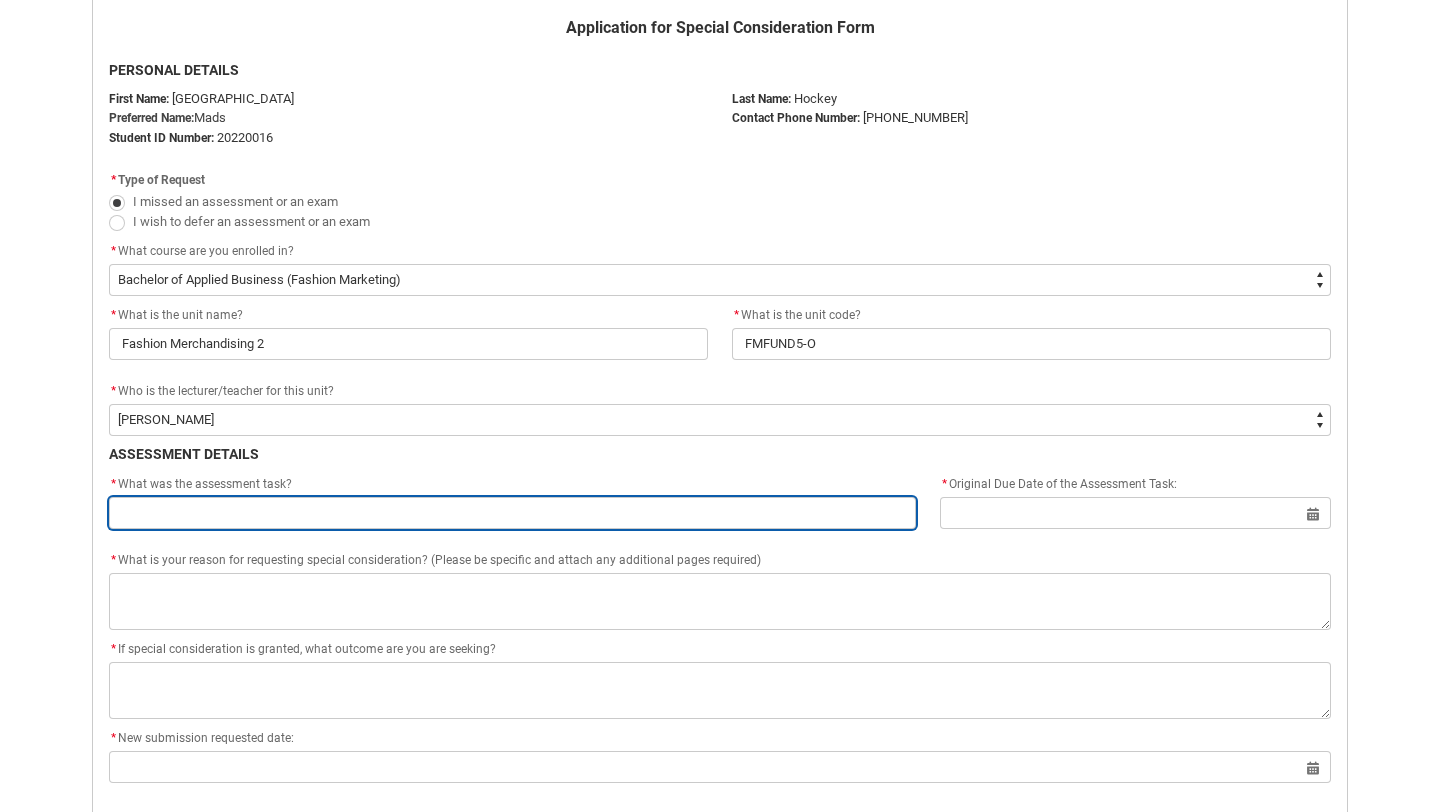 click at bounding box center [512, 513] 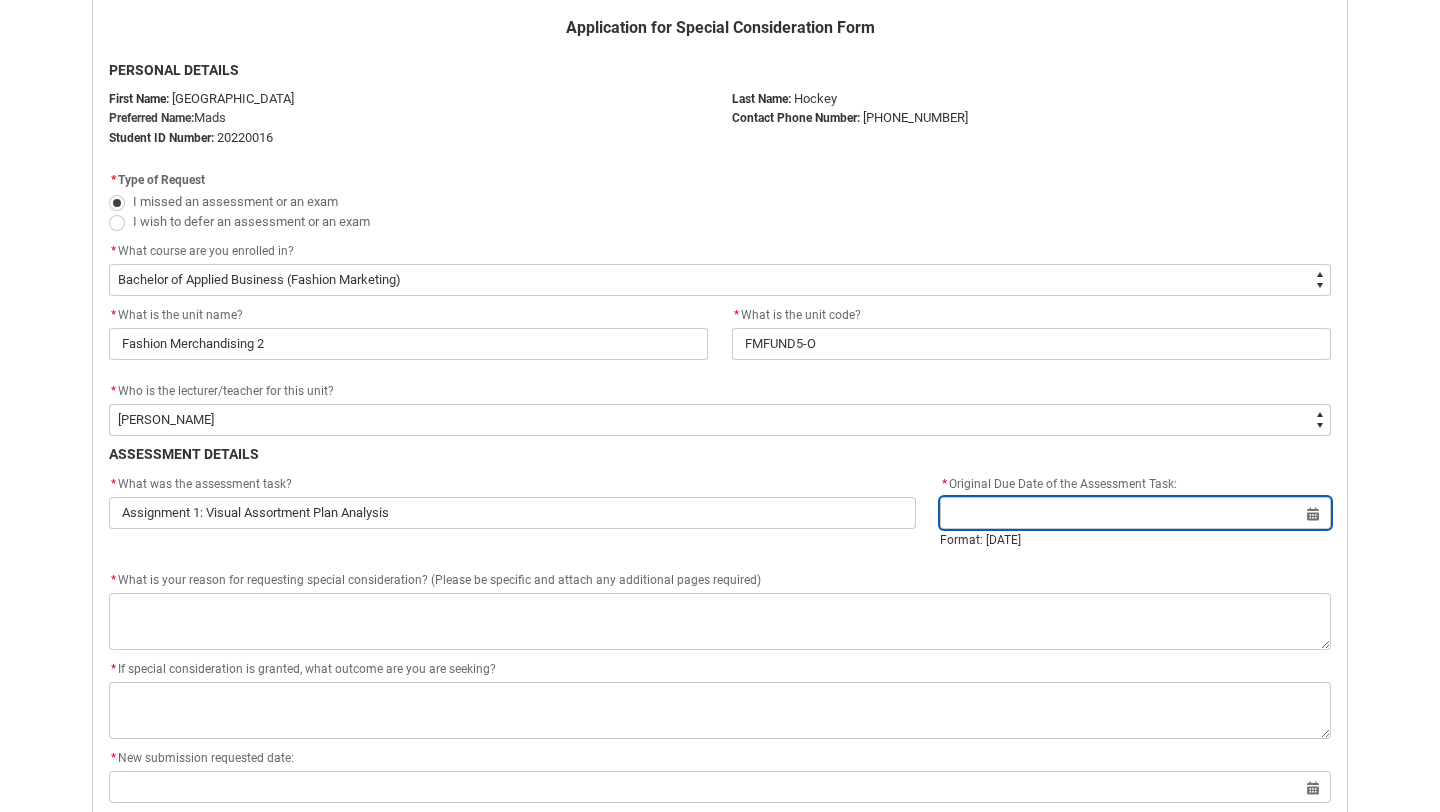 click at bounding box center [1135, 513] 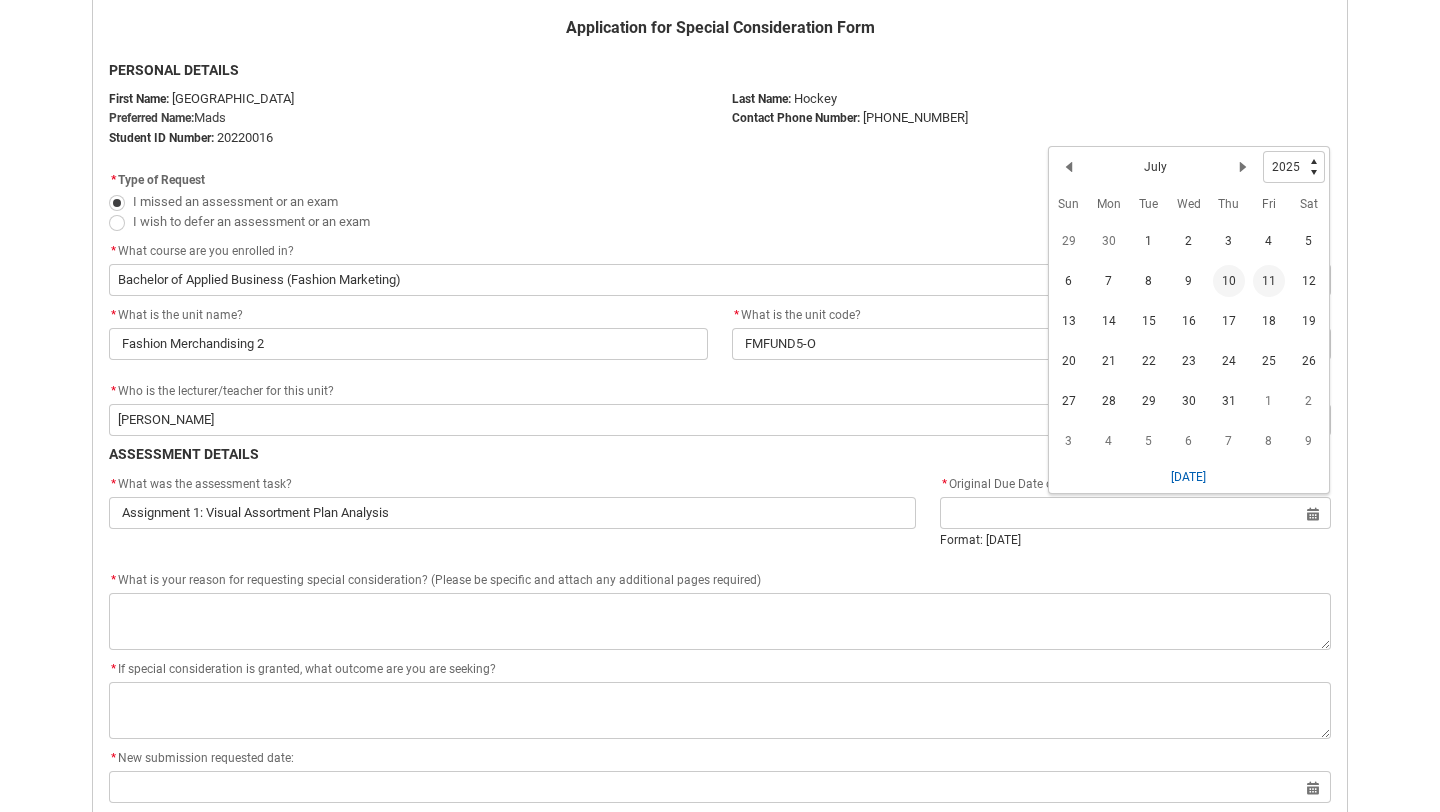 click on "10" 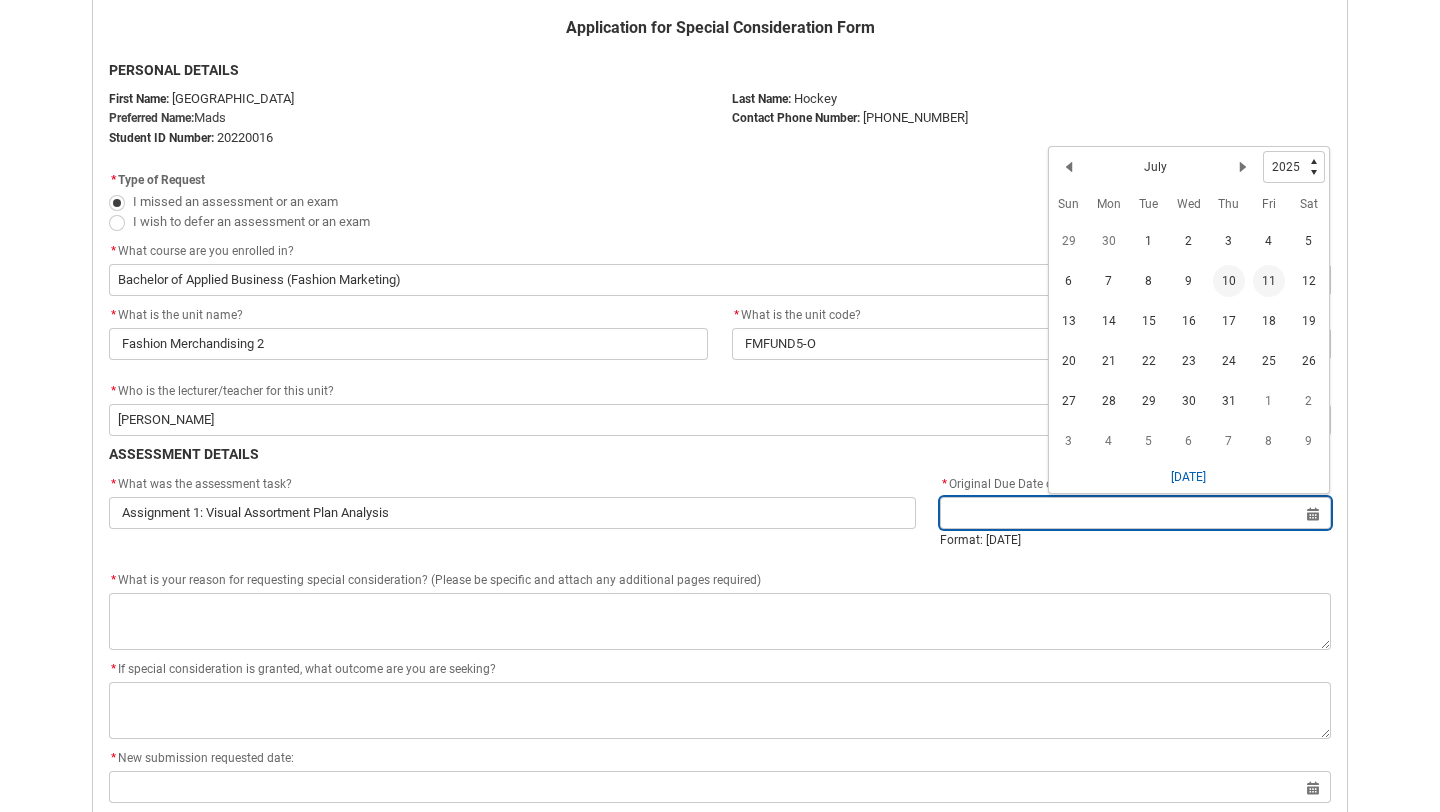 type on "[DATE]" 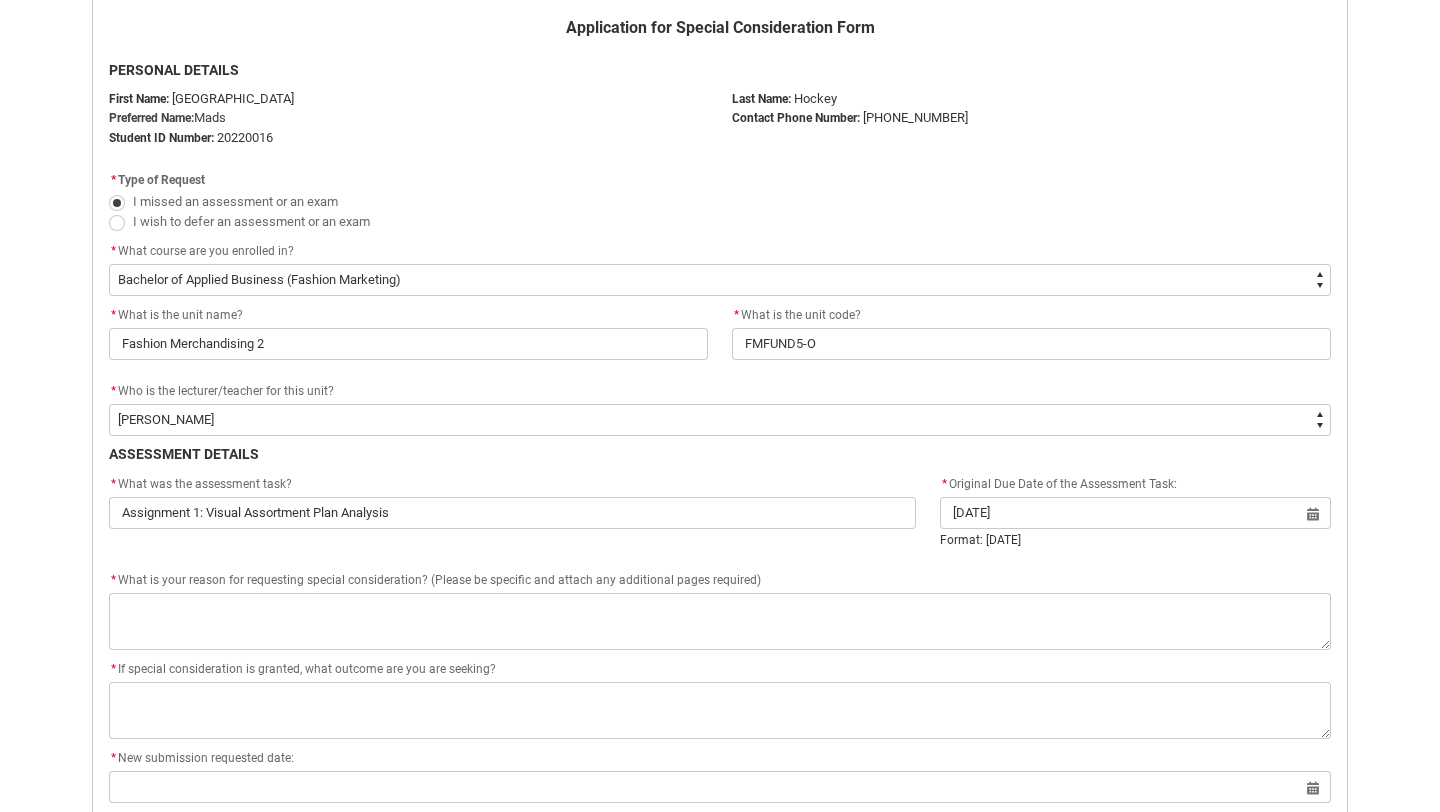 click on "Skip to Main Content Collarts Education Community Home New Enrolment Application More 0 Notifications Profile Log Out Student Request Application for Special Consideration Form PERSONAL DETAILS First Name:   [PERSON_NAME] Preferred Name: Mads Student ID Number:   20220016 Last Name:   Hockey Contact Phone Number:   [PHONE_NUMBER] * Type of Request I missed an assessment or an exam I wish to defer an assessment or an exam * What course are you enrolled in? *   --None-- Bachelor of Applied Business (Fashion Marketing) * What is the unit name? Fashion Merchandising 2 * What is the unit code? FMFUND5-O * Who is the lecturer/teacher for this unit? *   --None-- [PERSON_NAME] [PERSON_NAME] [PERSON_NAME] [PERSON_NAME] [PERSON_NAME] [PERSON_NAME] [PERSON_NAME] [PERSON_NAME] [PERSON_NAME] [PERSON_NAME] [PERSON_NAME] [PERSON_NAME] [PERSON_NAME] [PERSON_NAME] [PERSON_NAME] [PERSON_NAME] [PERSON_NAME] [PERSON_NAME] [PERSON_NAME] [PERSON_NAME] [PERSON_NAME] [PERSON_NAME] [PERSON_NAME] [PERSON_NAME]" at bounding box center [720, 933] 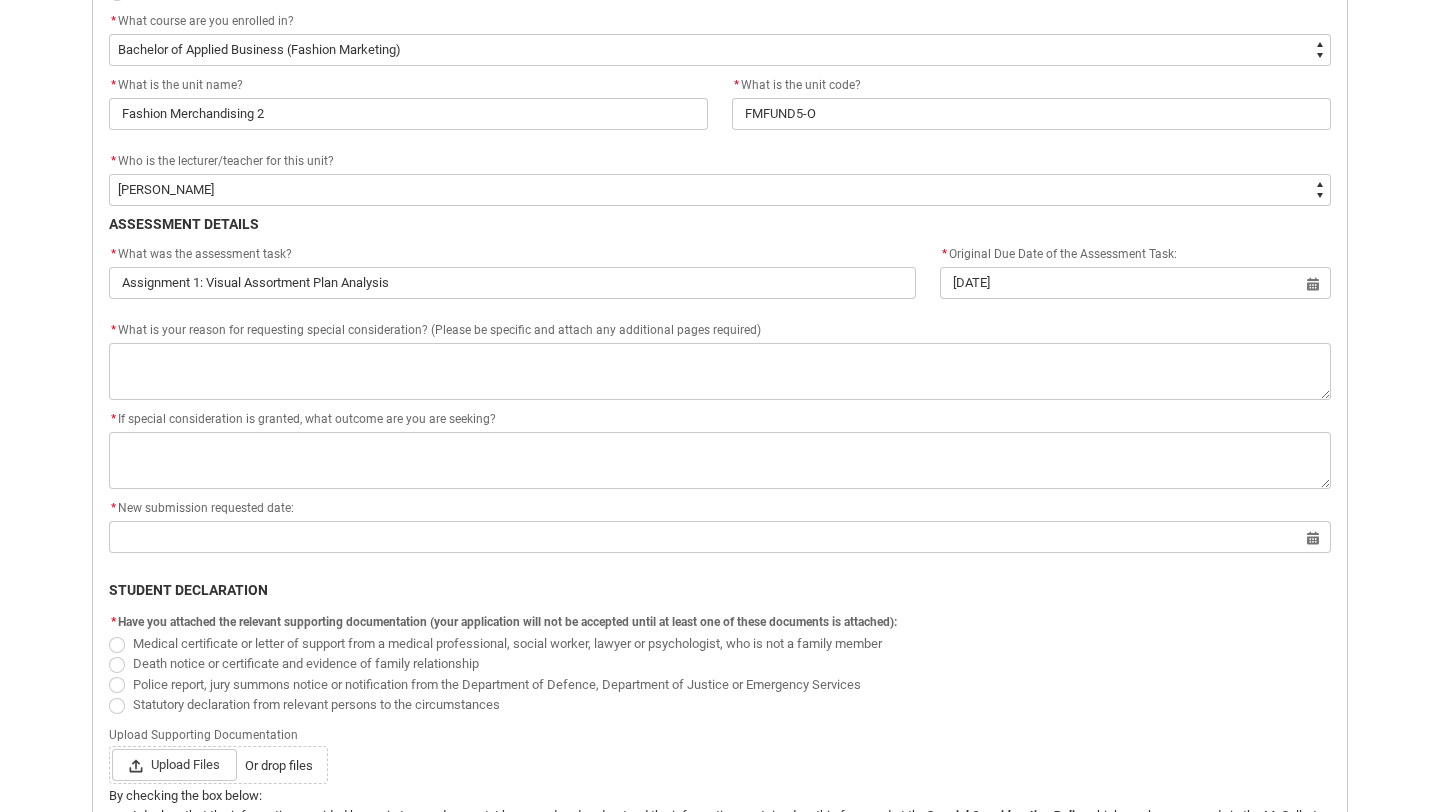scroll, scrollTop: 693, scrollLeft: 0, axis: vertical 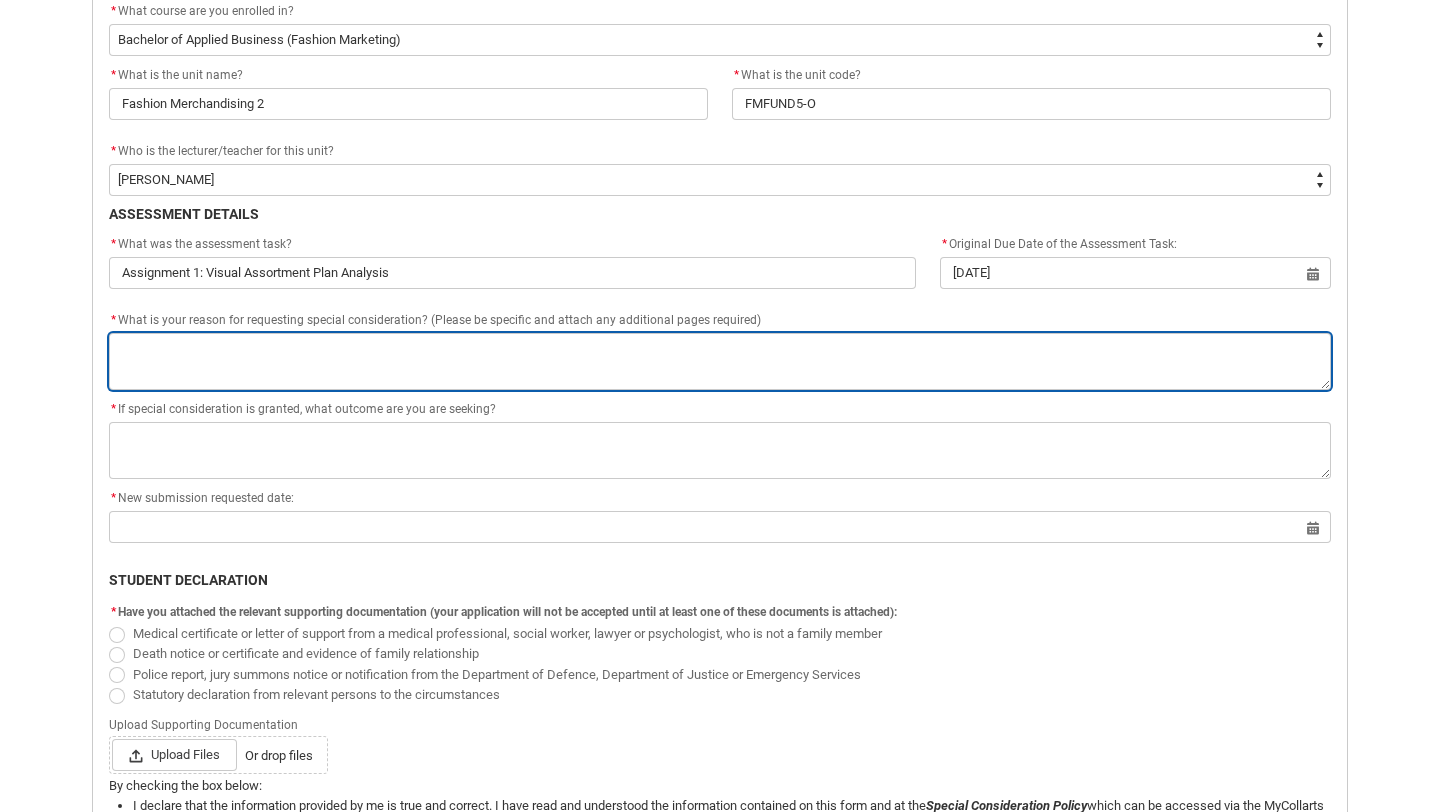 click on "*" at bounding box center [720, 361] 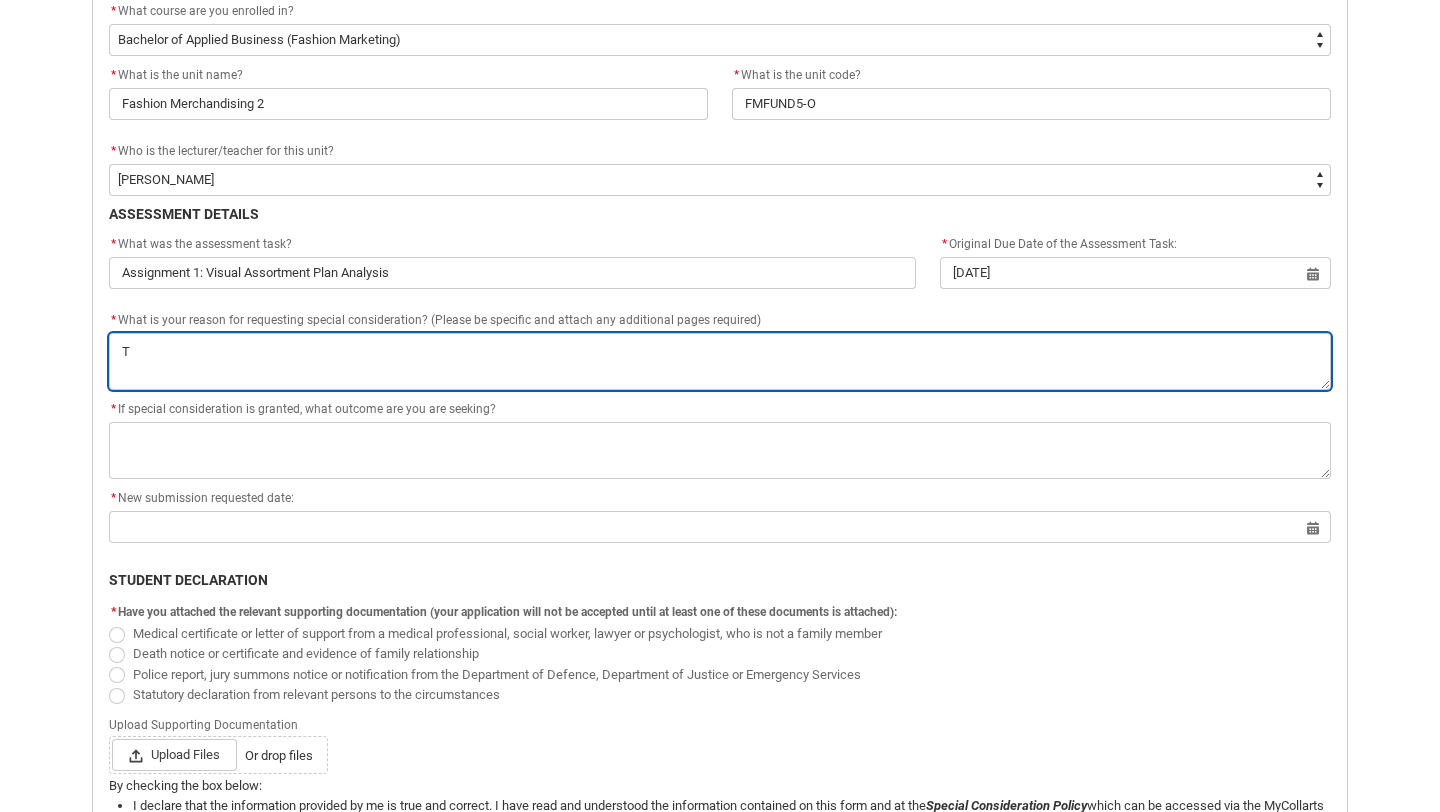 type on "Th" 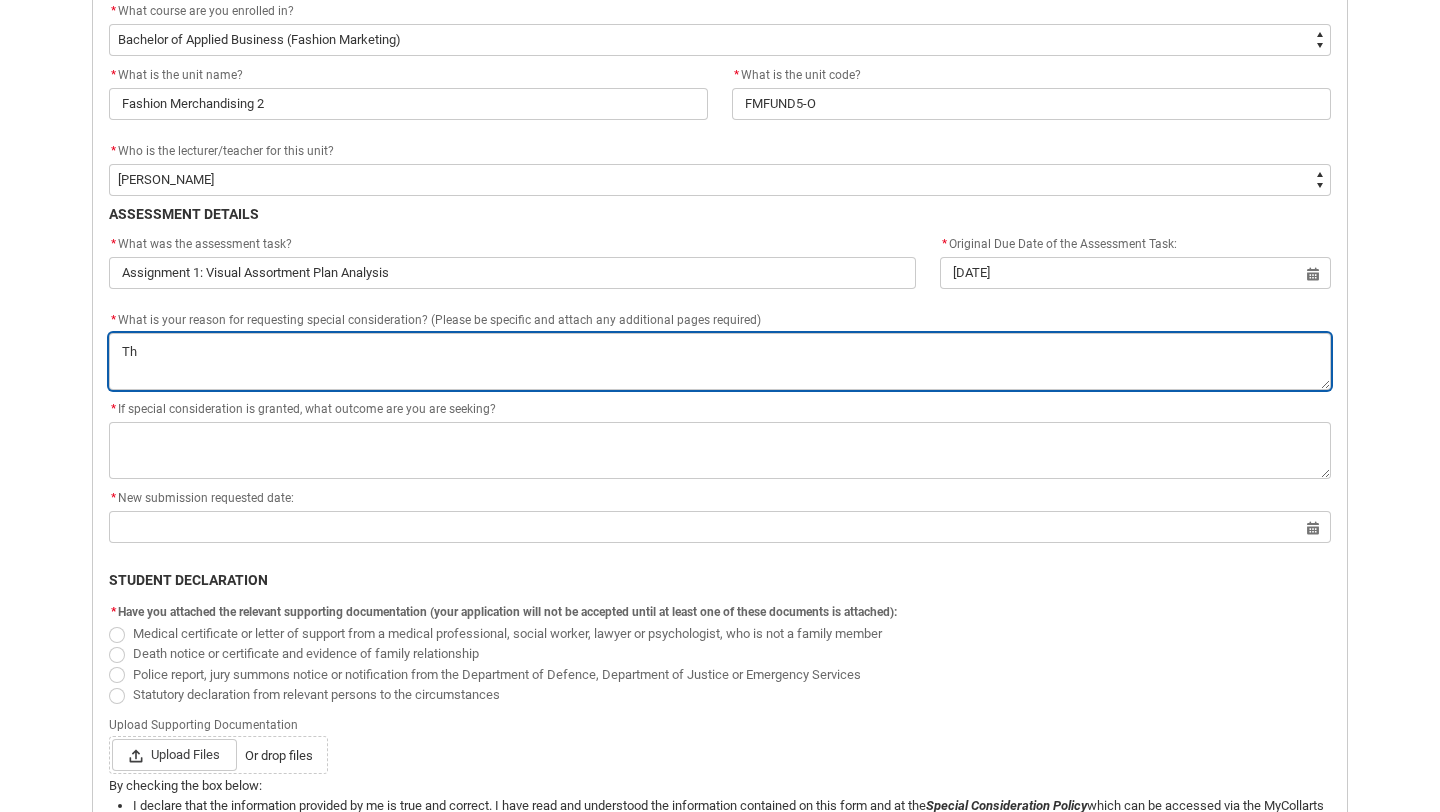 type on "Thi" 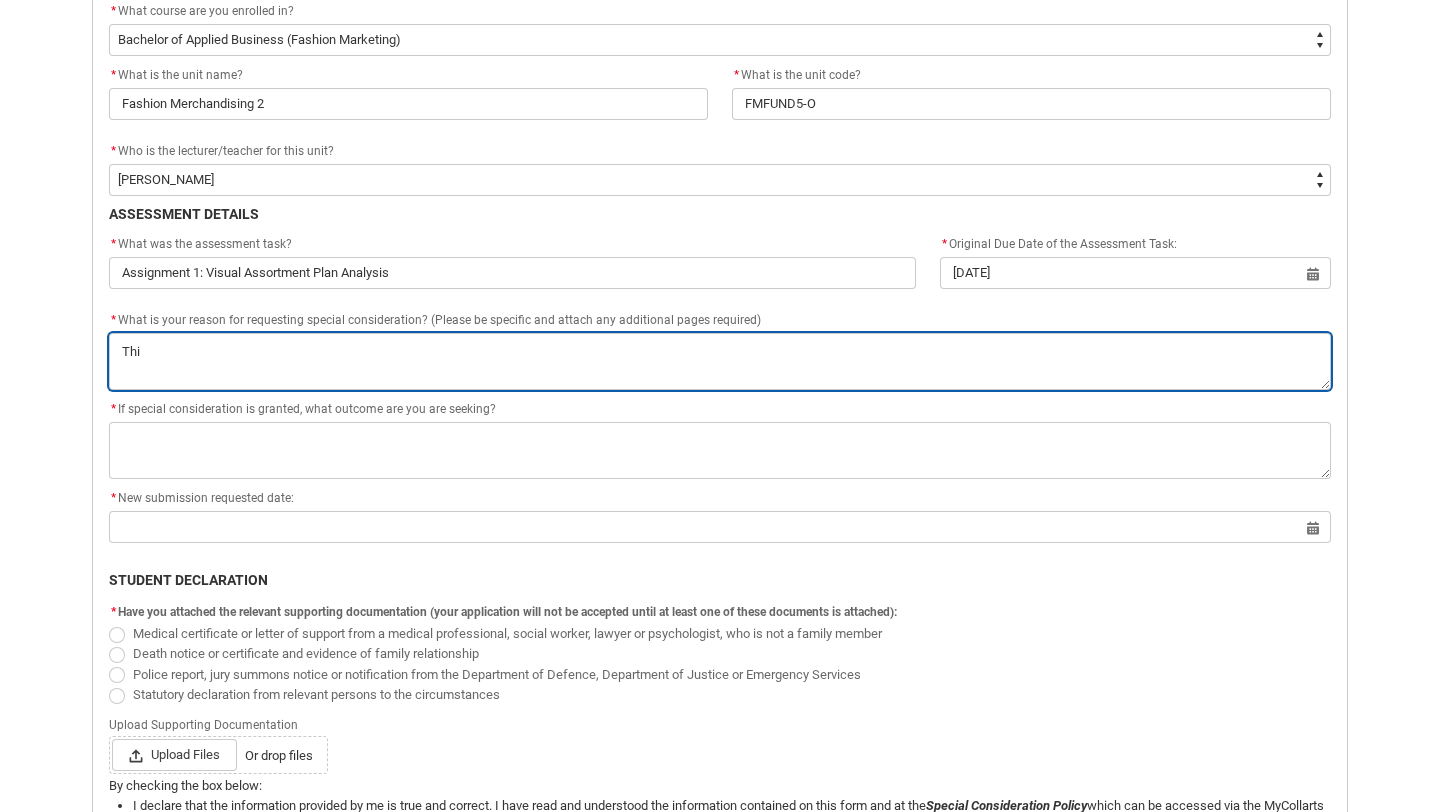 type on "This" 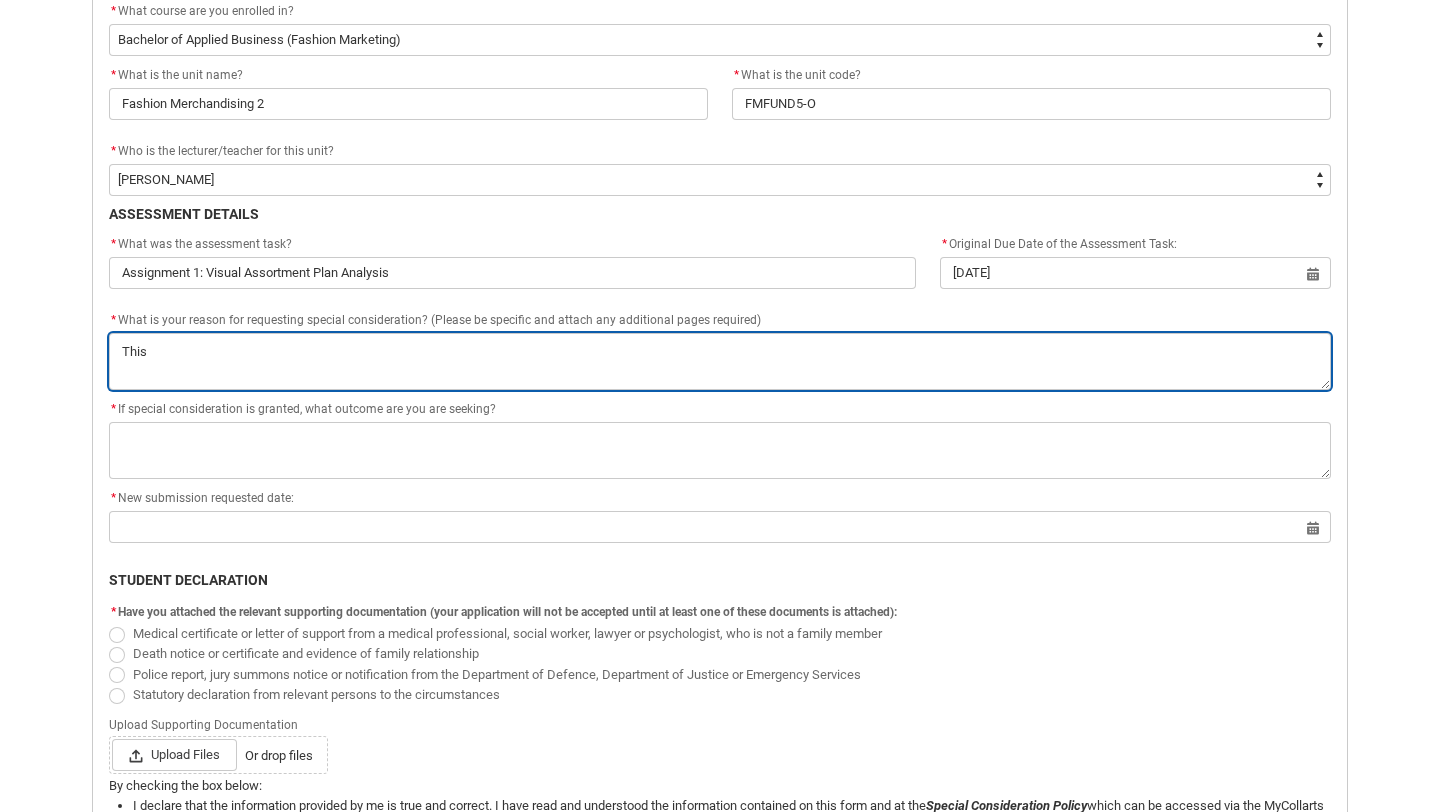 type on "This" 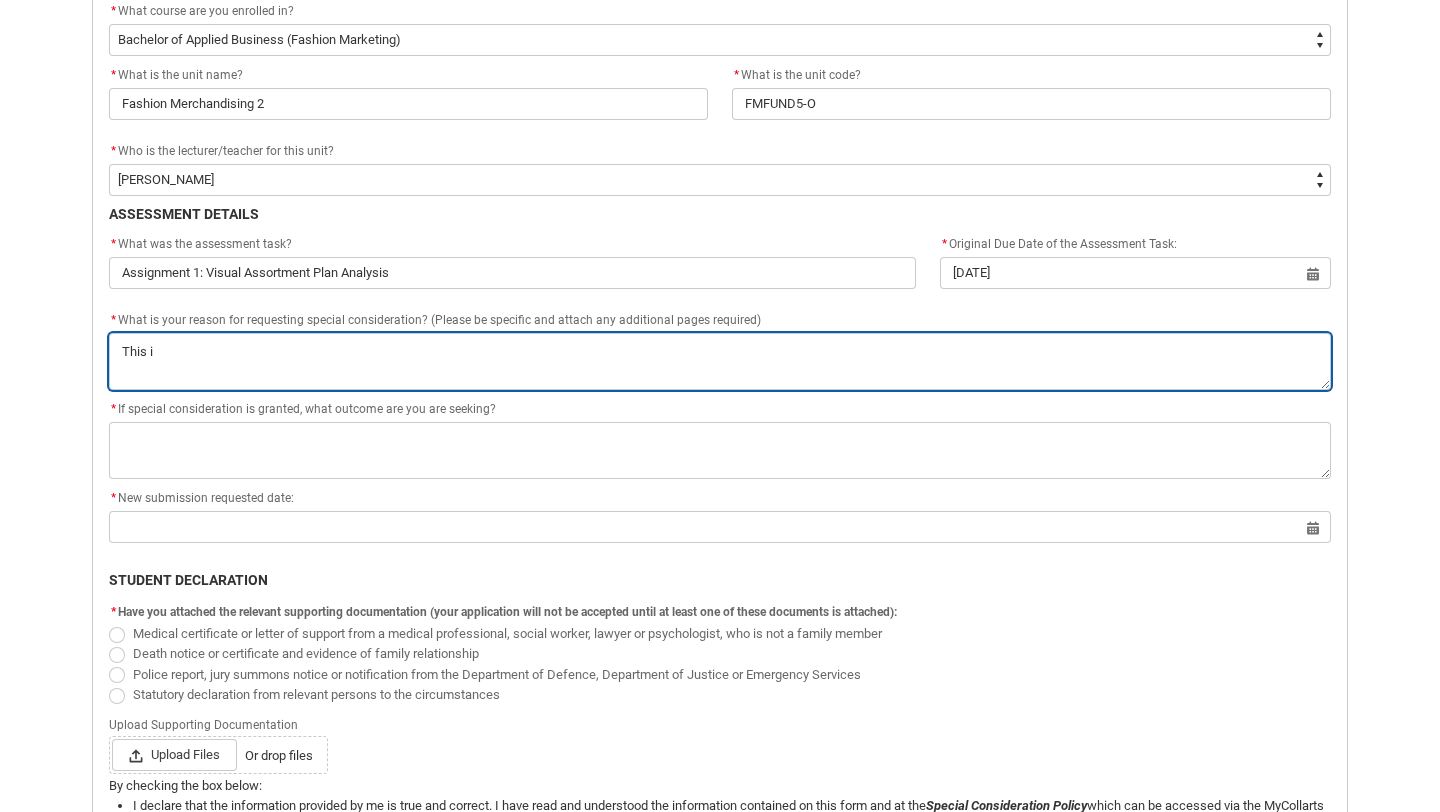 type on "This is" 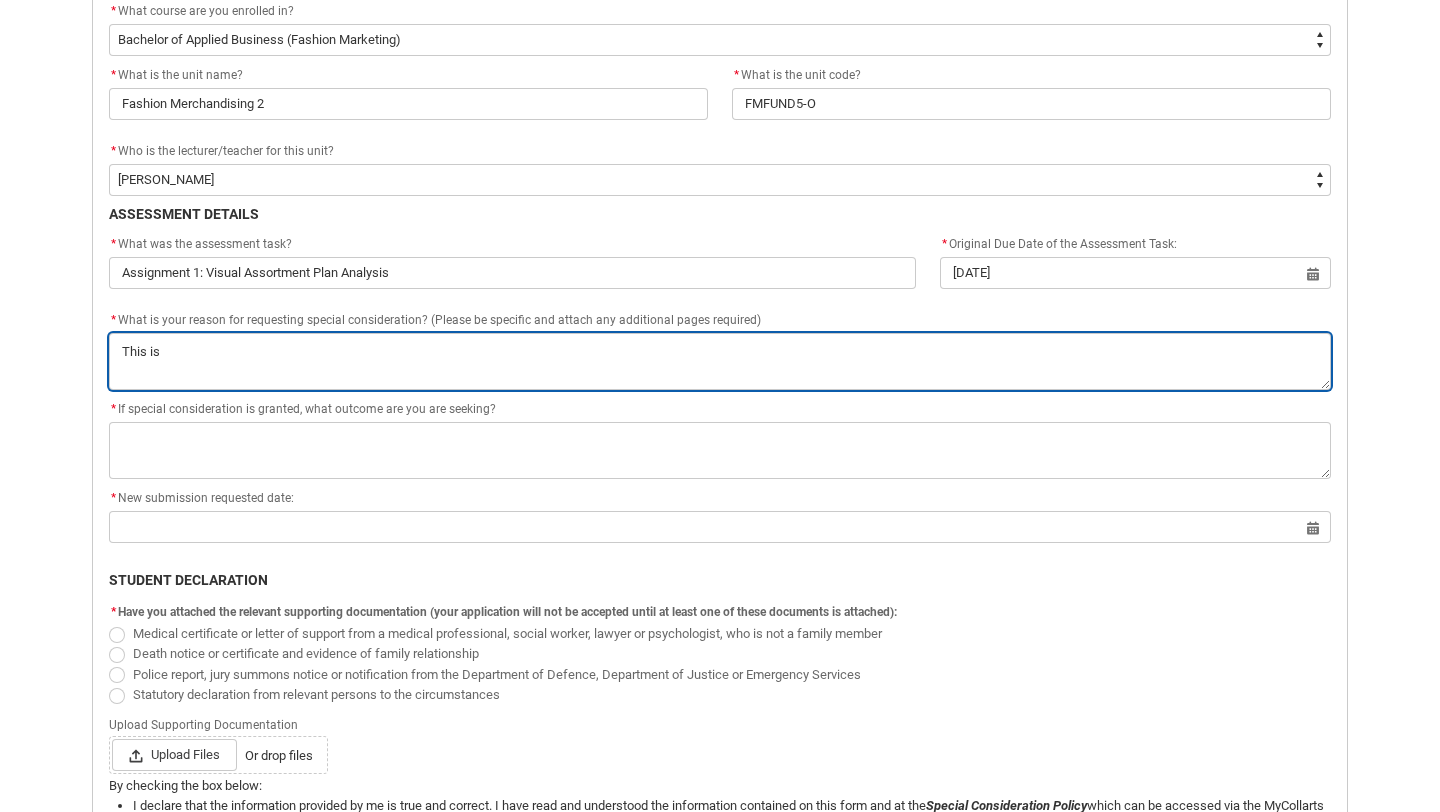 type on "This is" 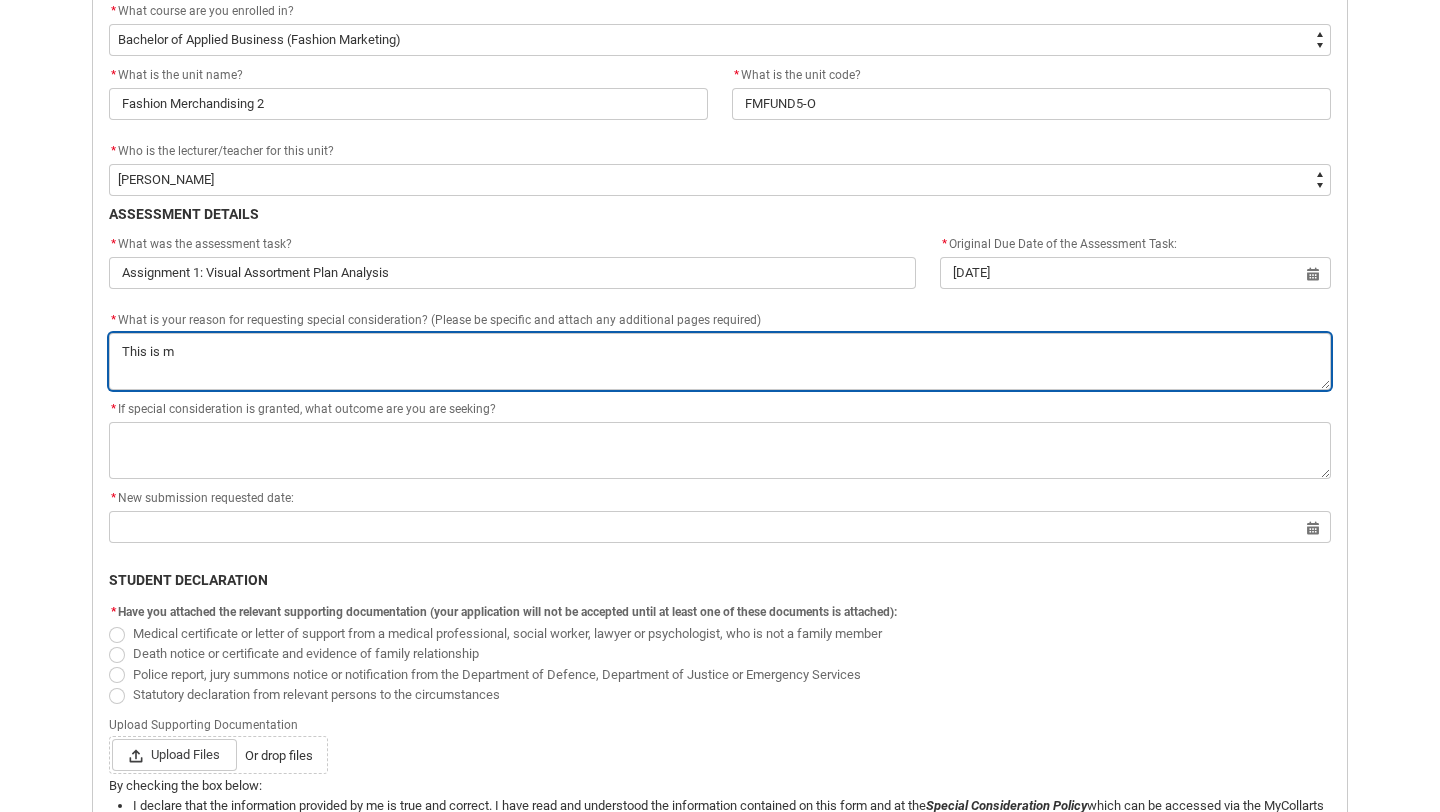 type on "This is my" 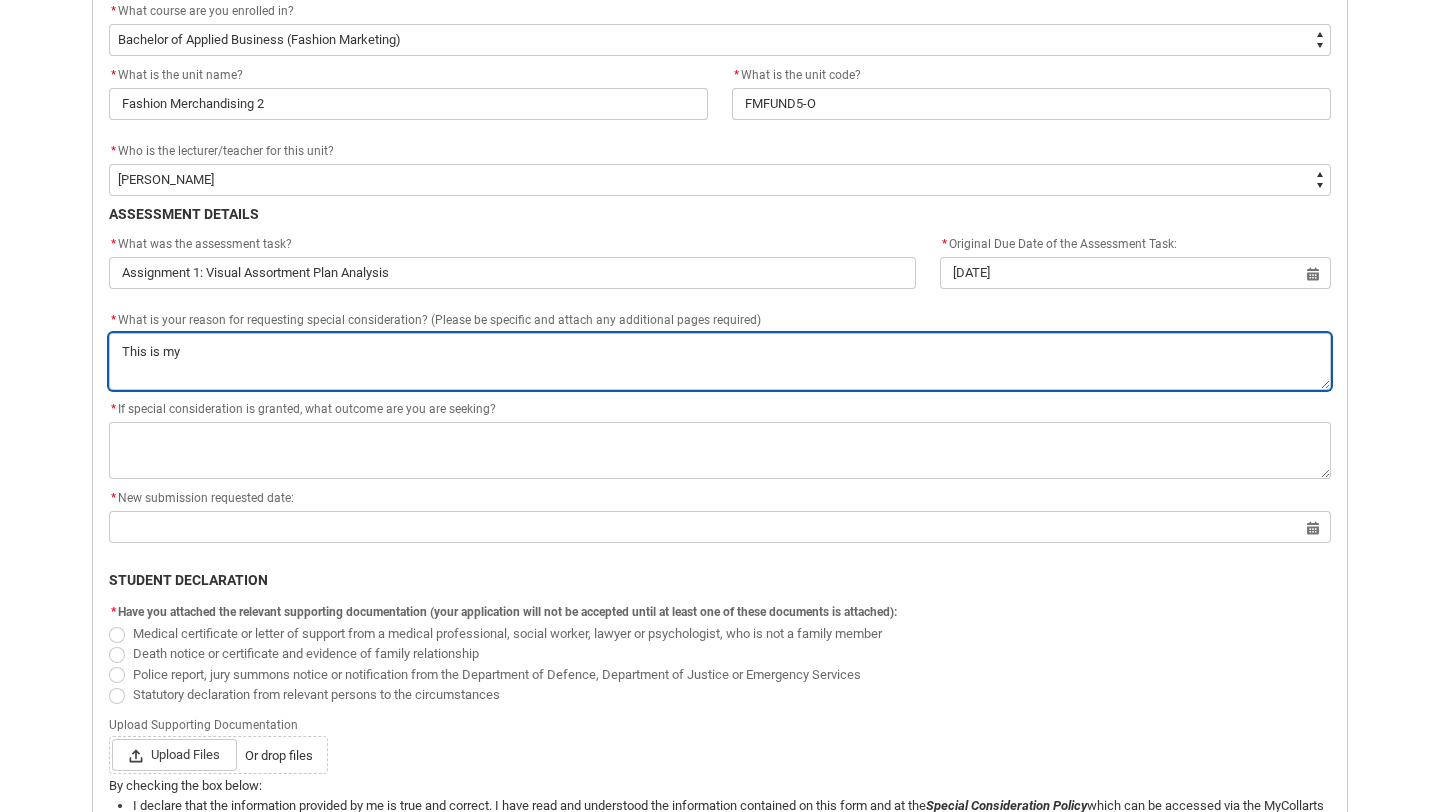 type on "This is my" 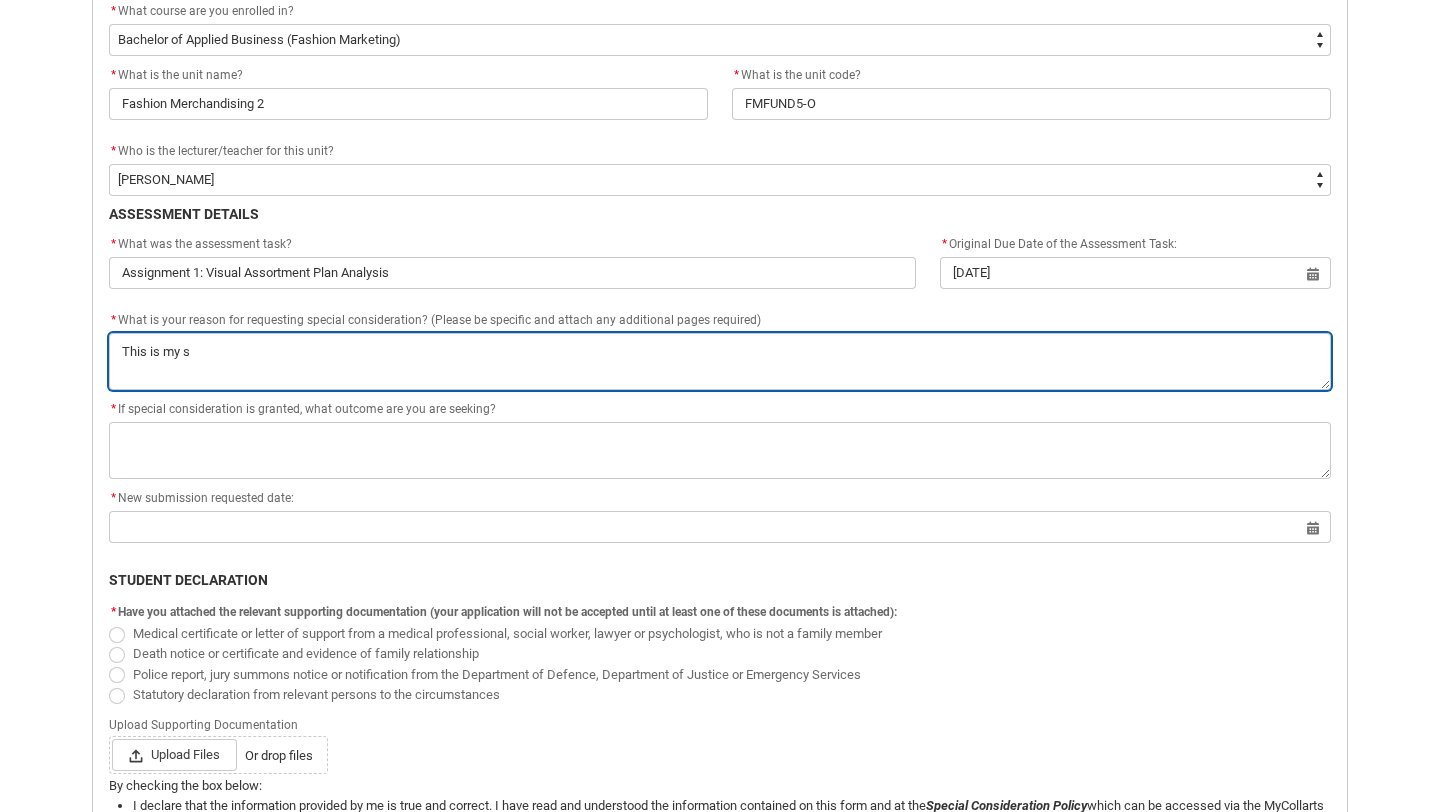 type on "This is my se" 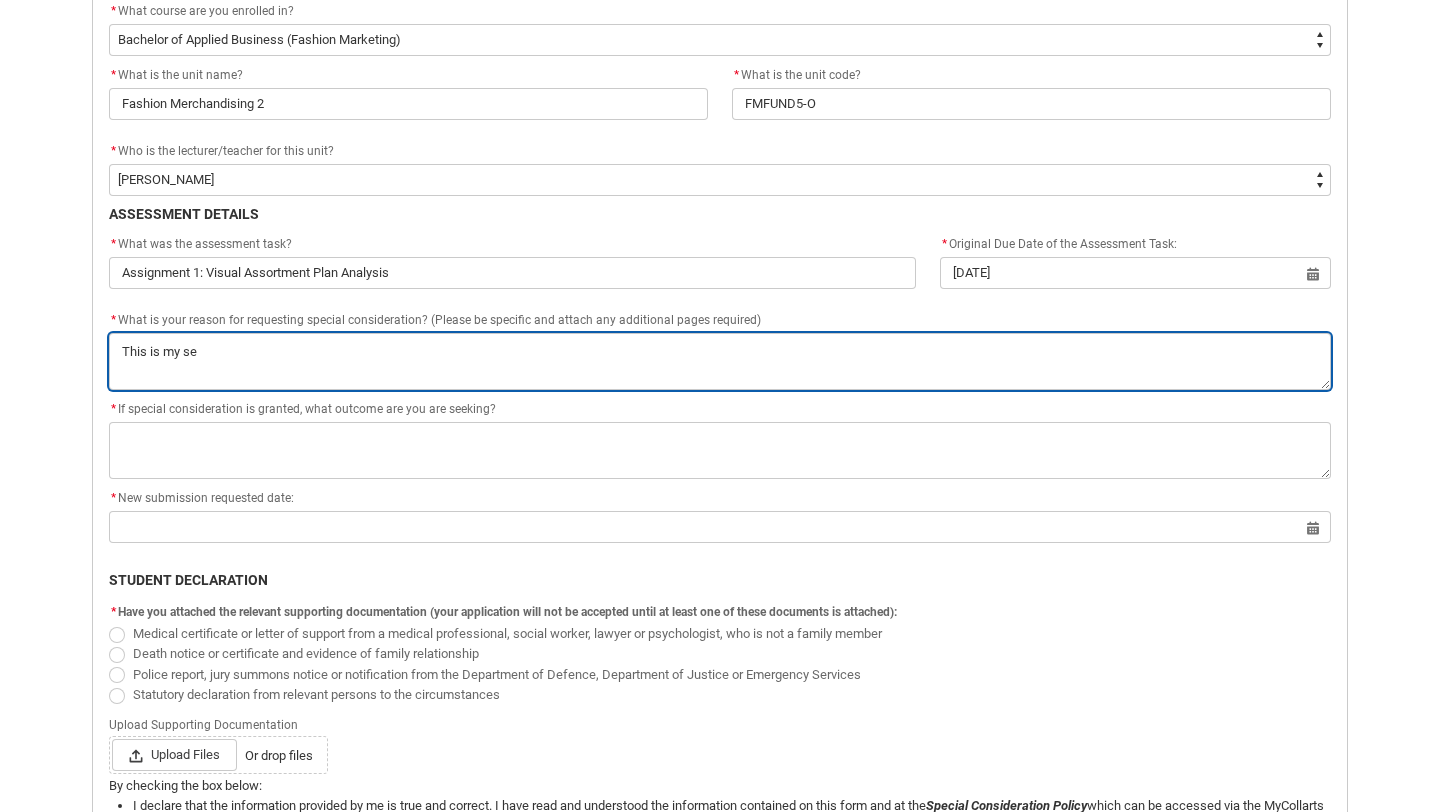 type on "This is my sec" 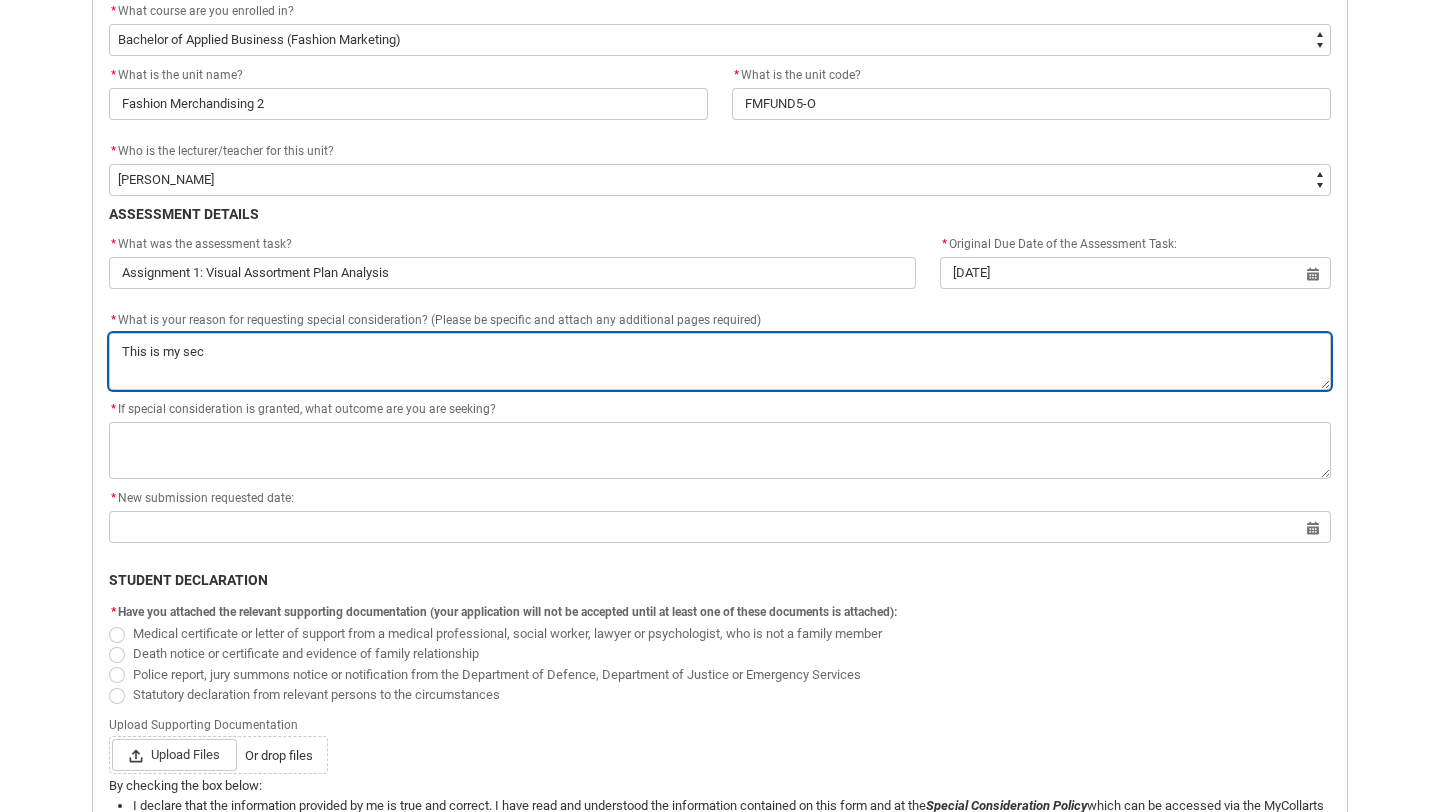type on "This is my seco" 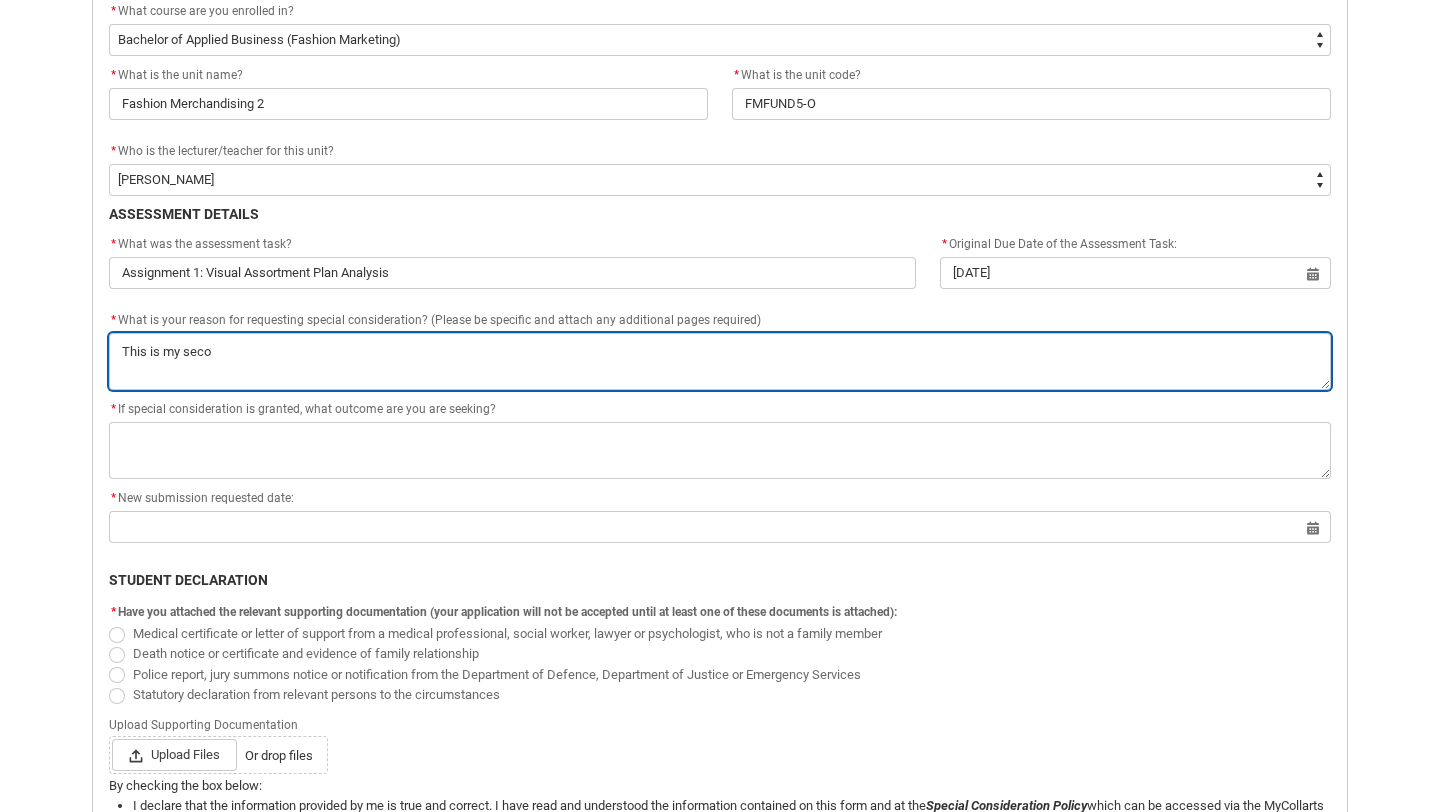type on "This is my secon" 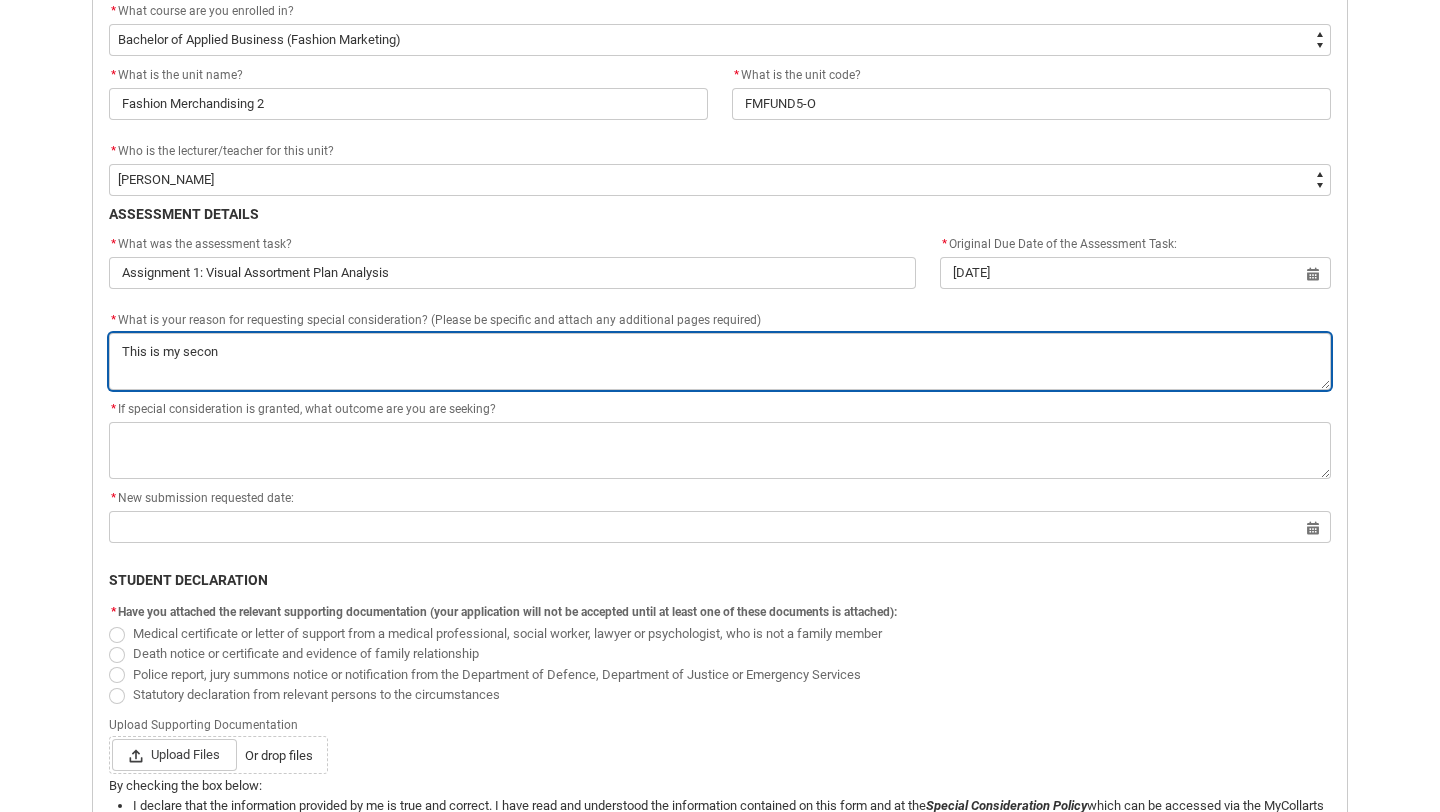 type on "This is my second" 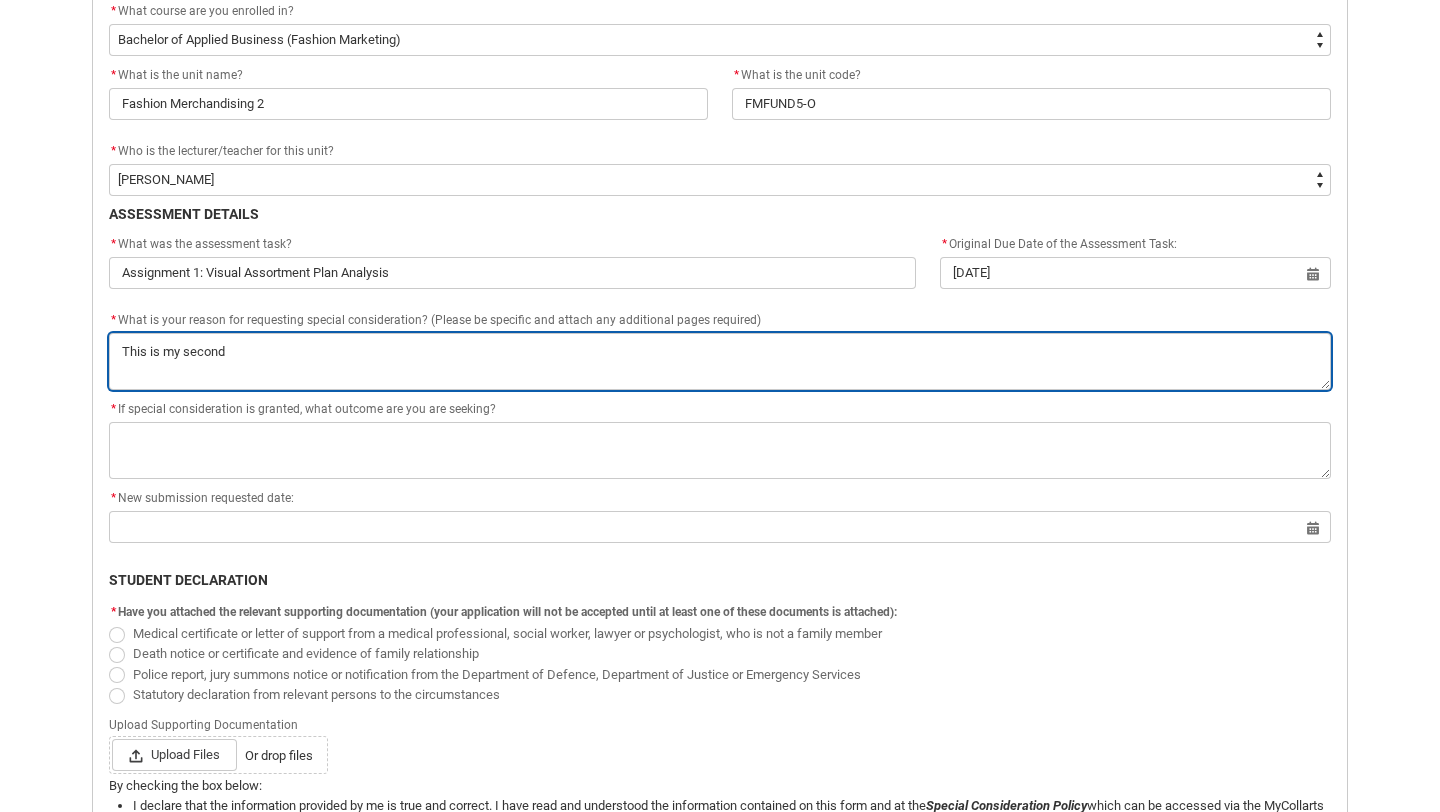 type on "This is my second" 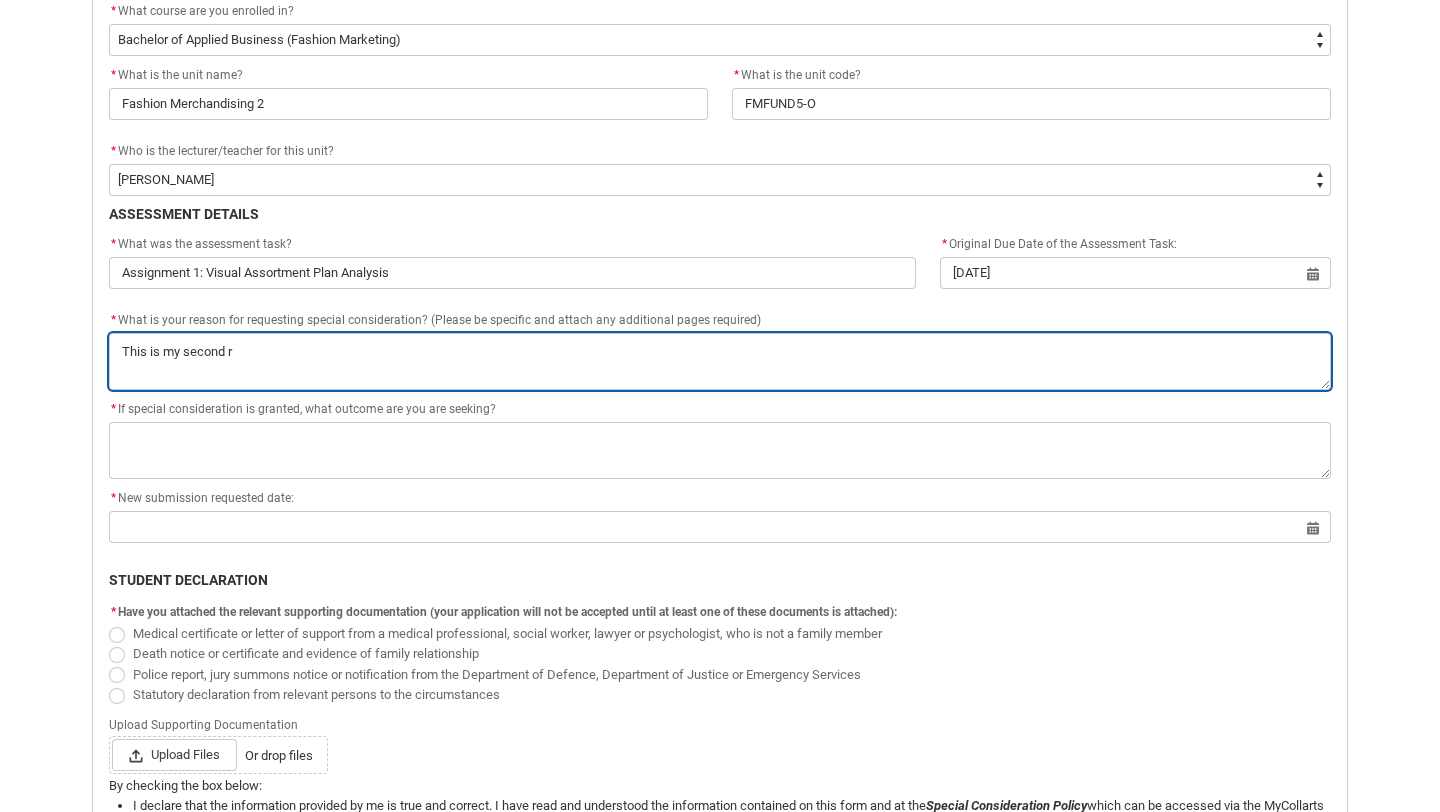 type on "This is my second" 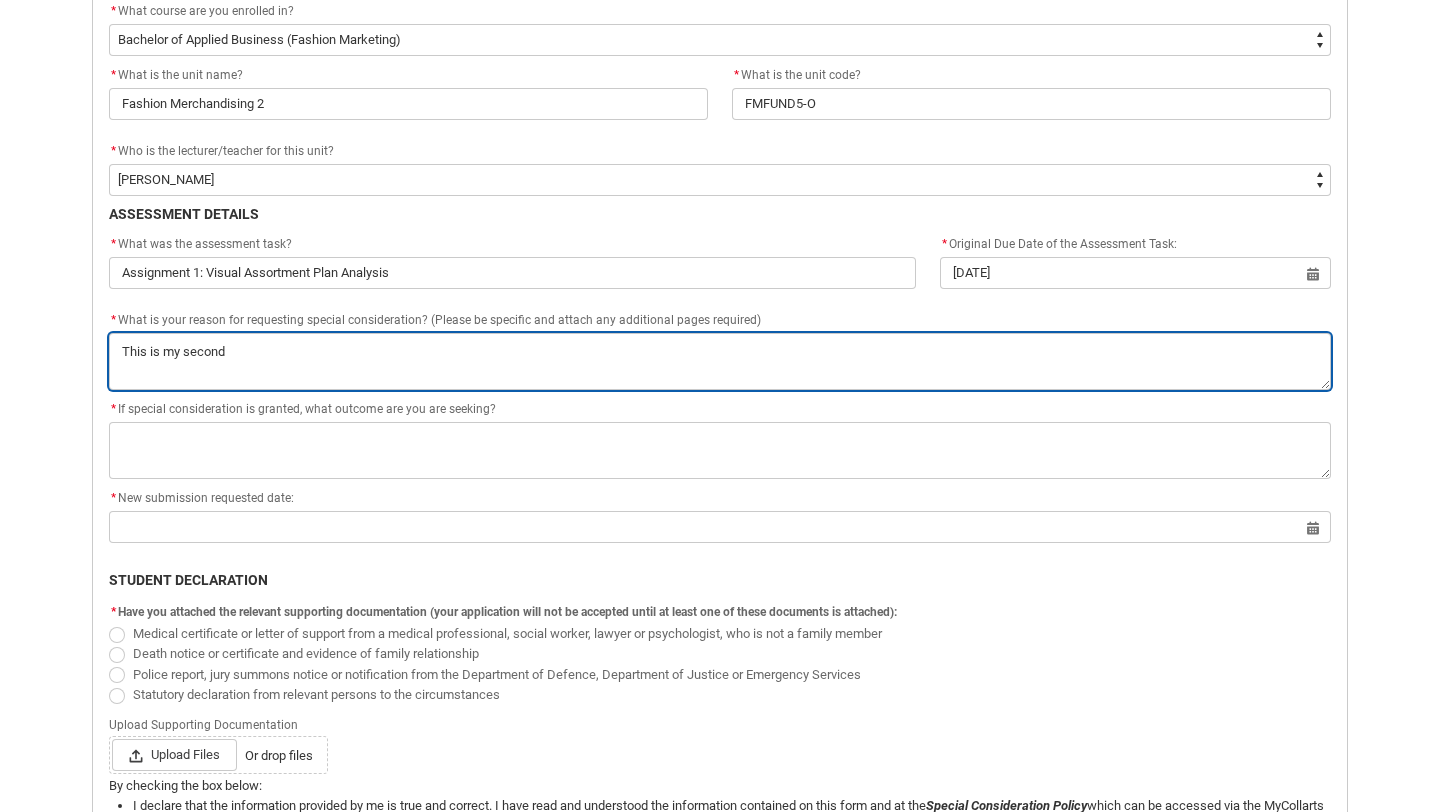 type on "This is my second r" 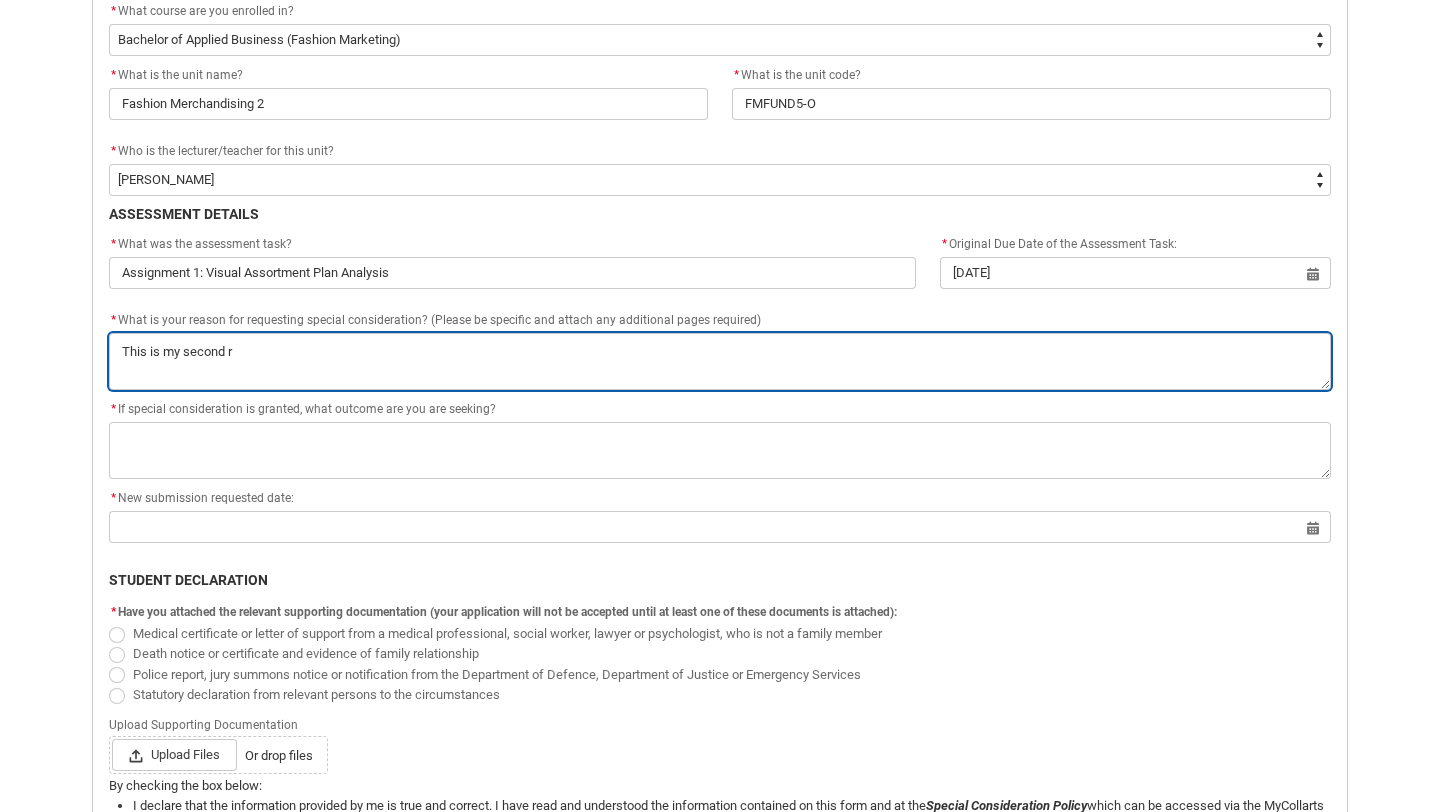 type on "This is my second re" 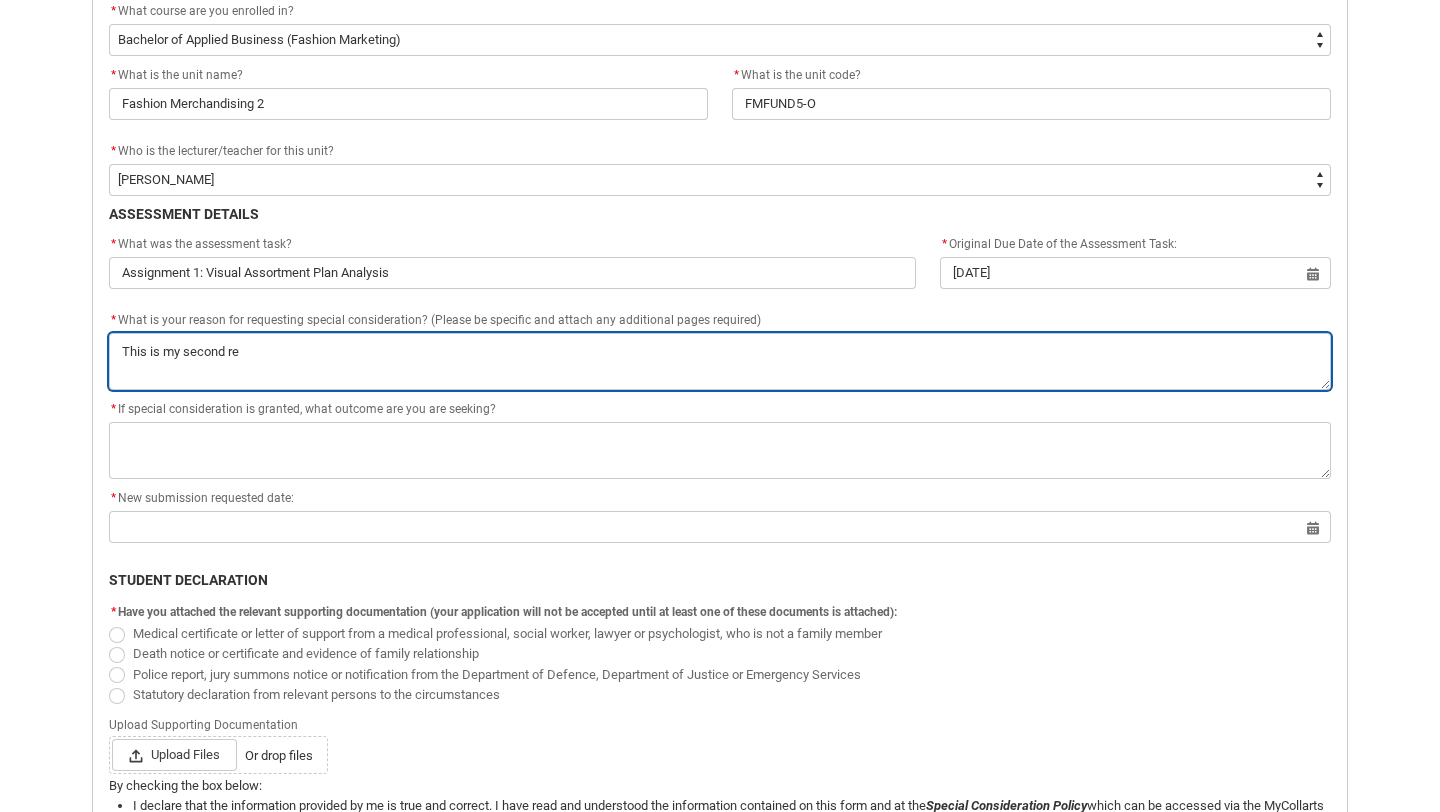 type on "This is my second req" 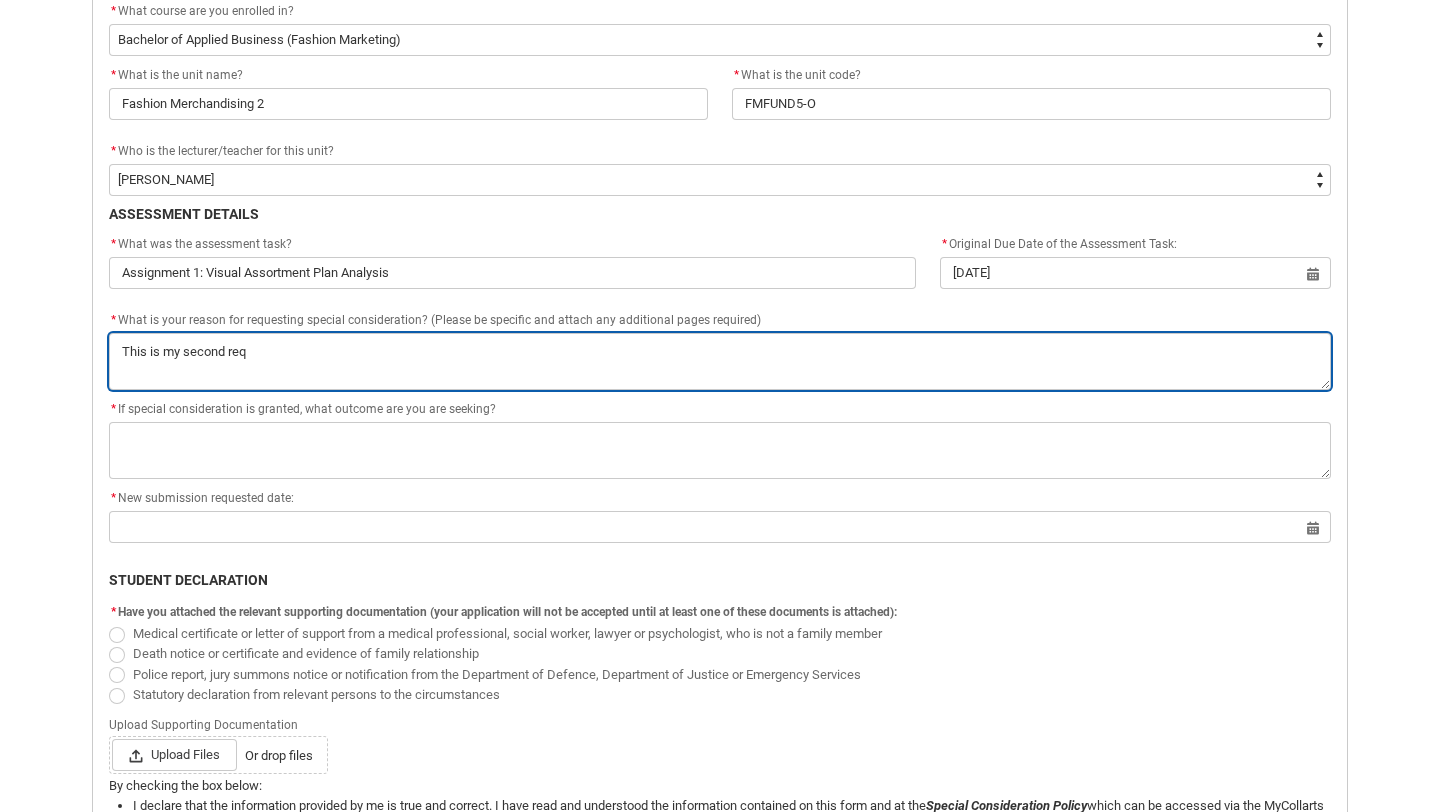 type on "This is my second requ" 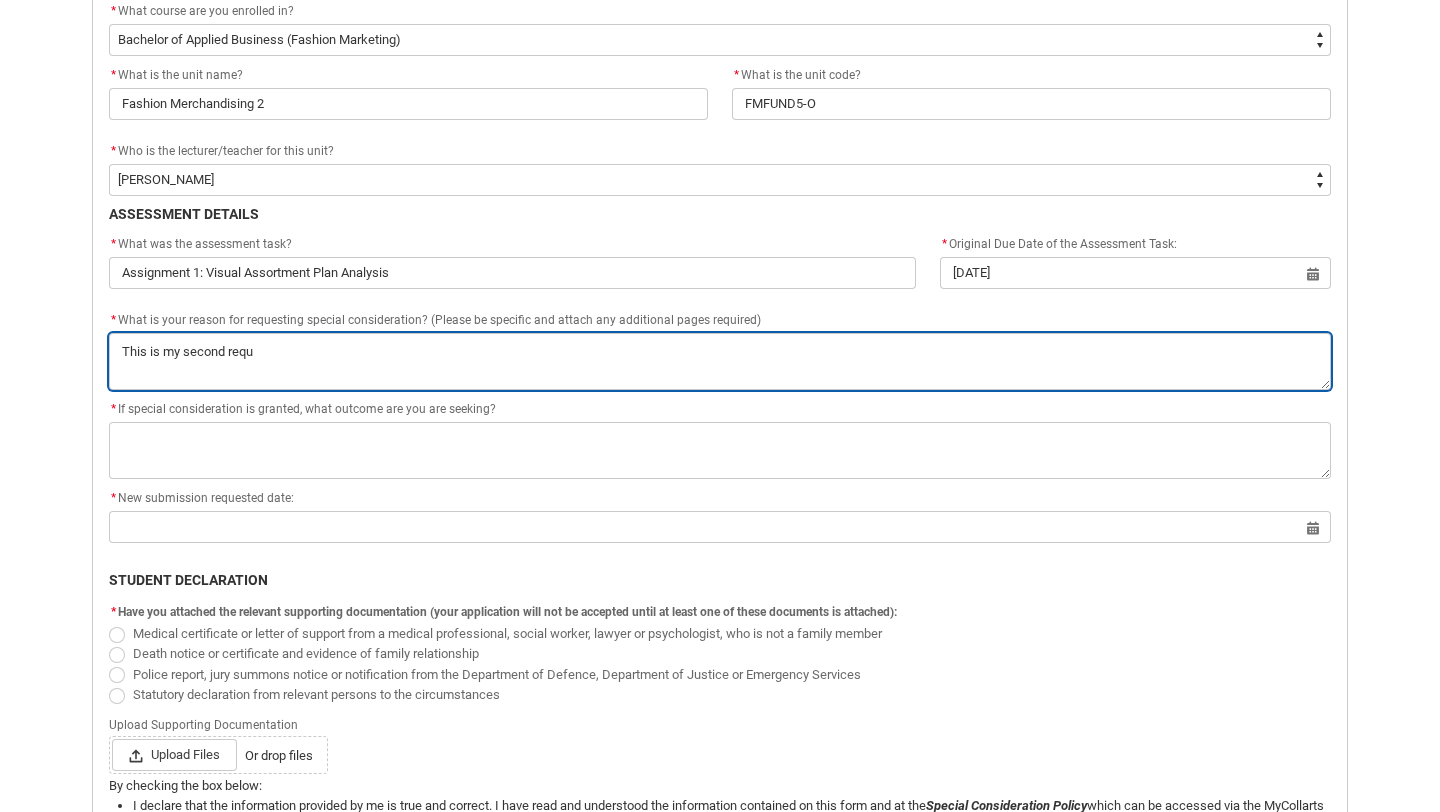 type on "This is my second reque" 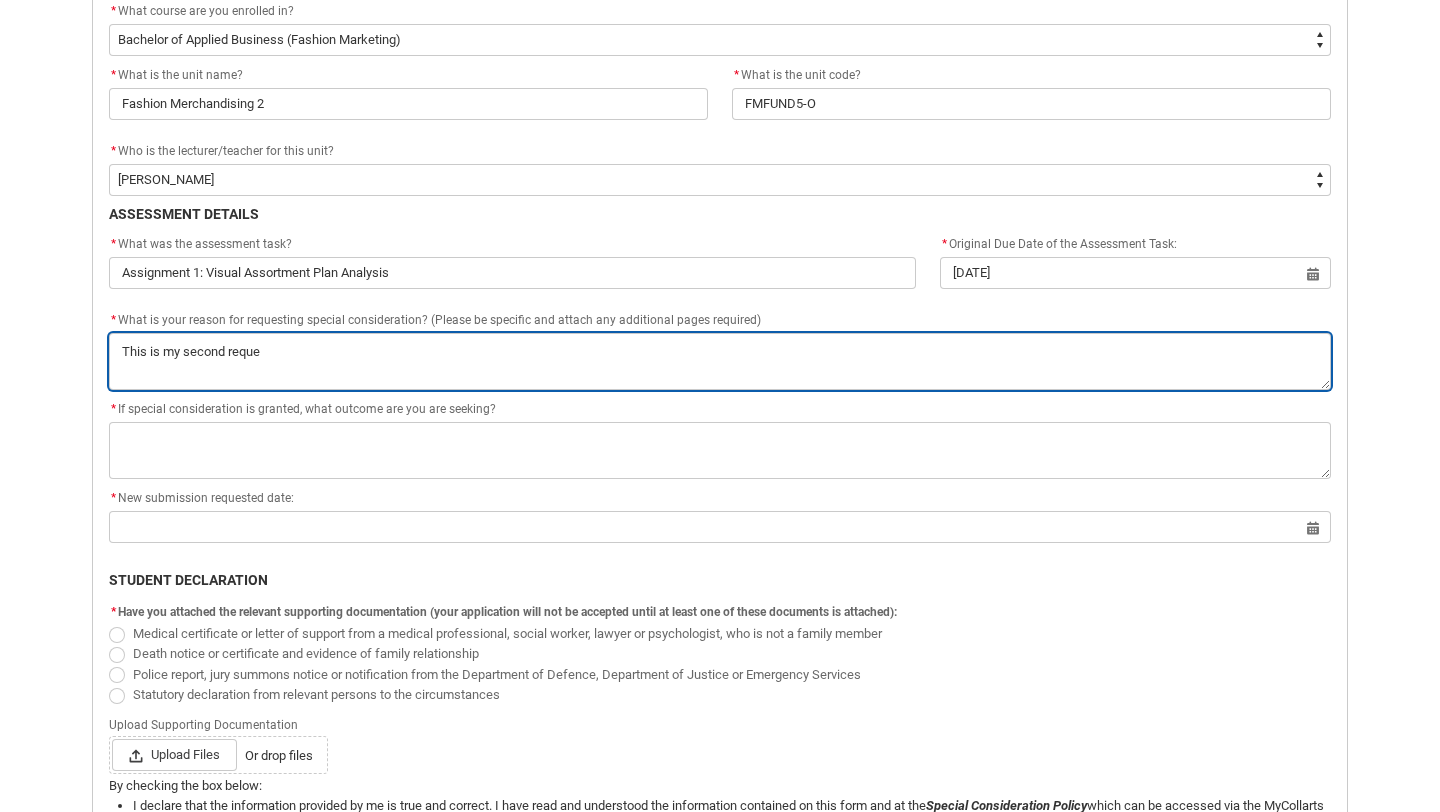 type on "This is my second reques" 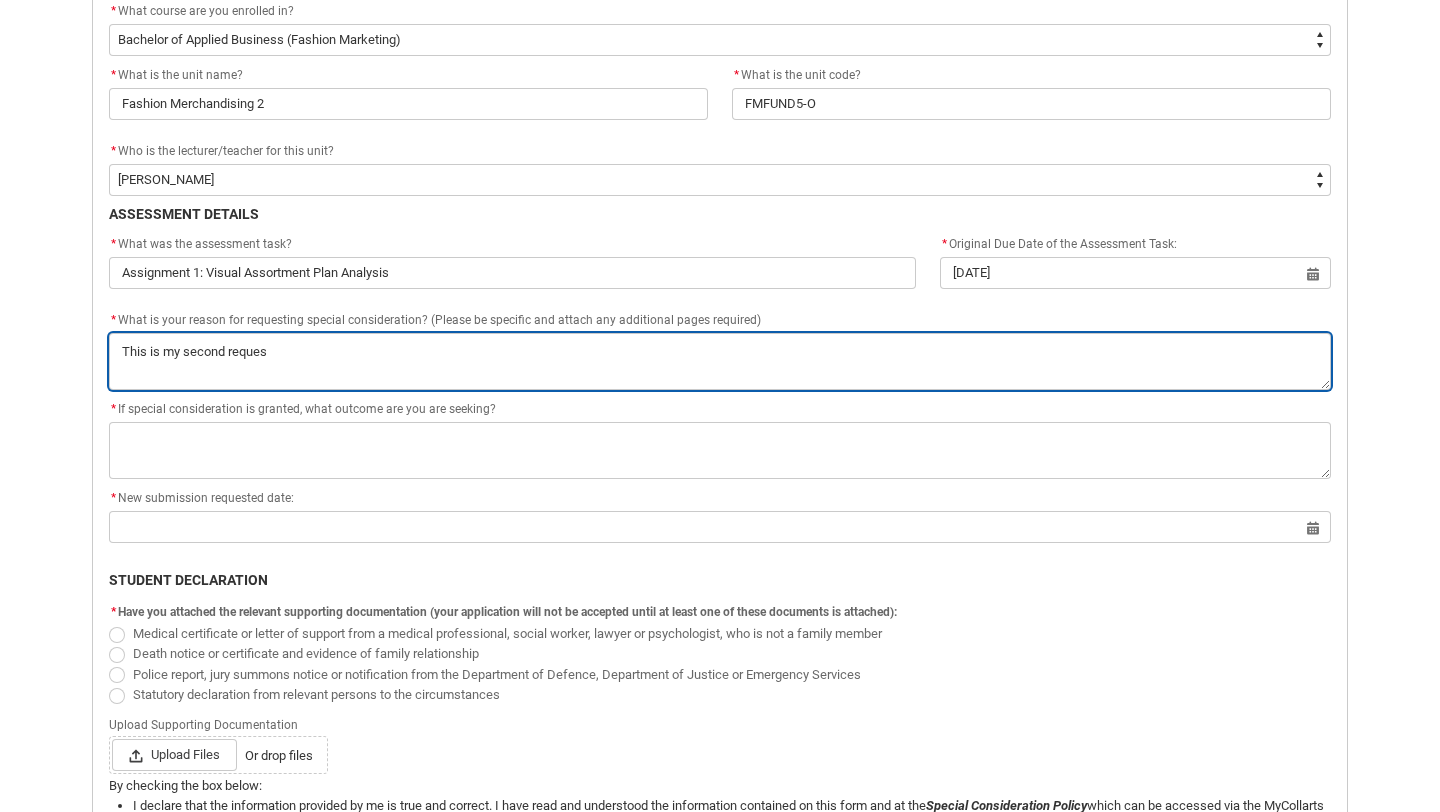 type on "This is my second request" 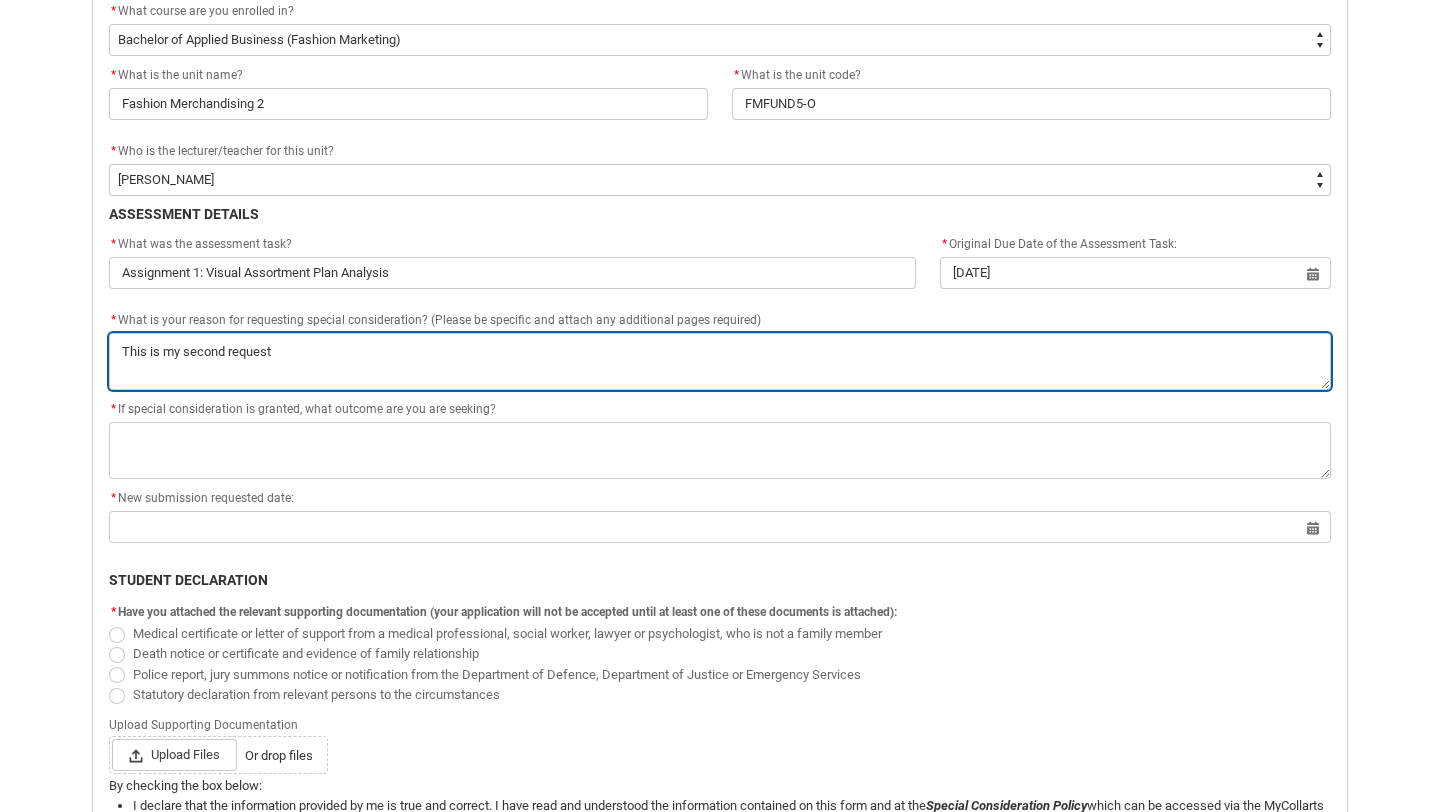 type on "This is my second request" 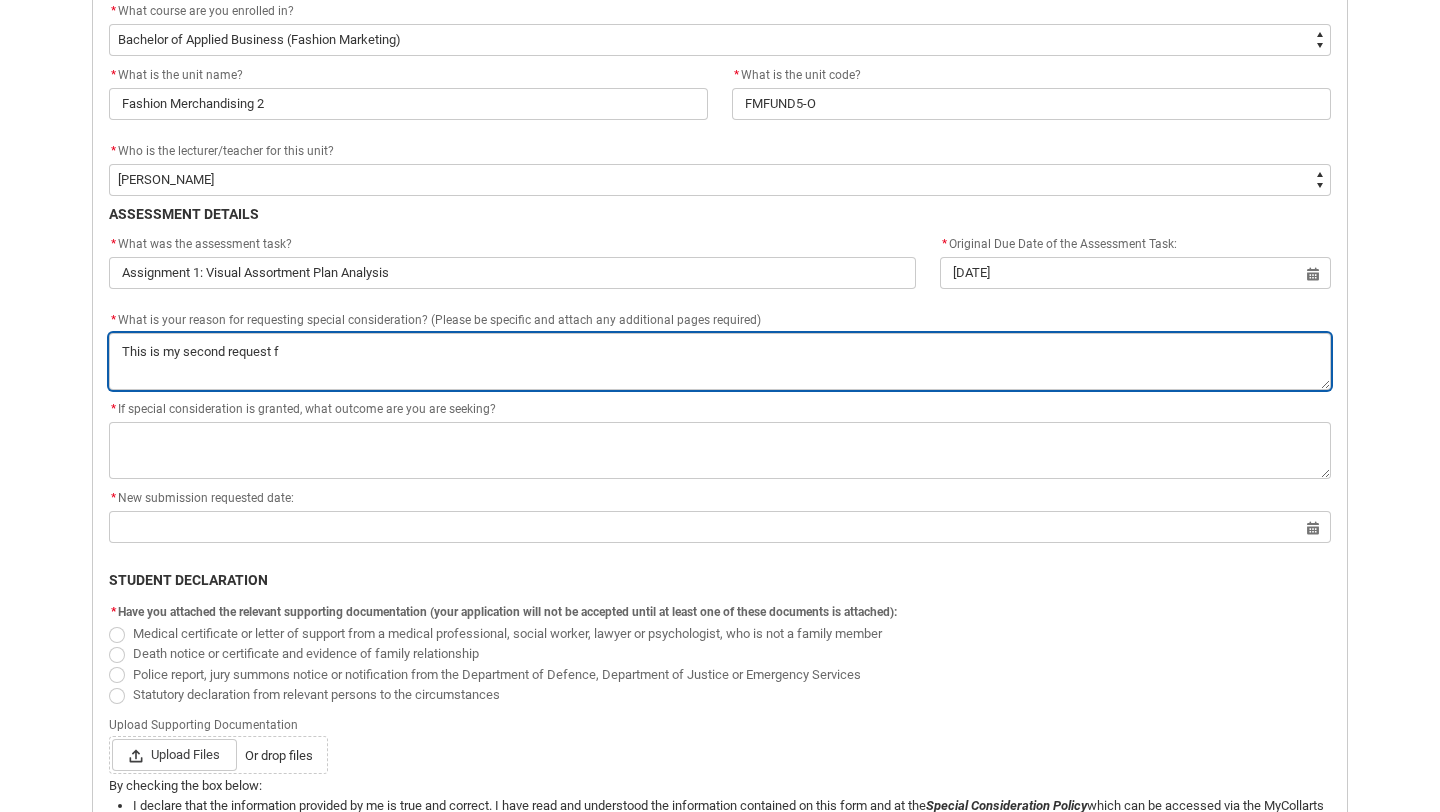 type on "This is my second request fo" 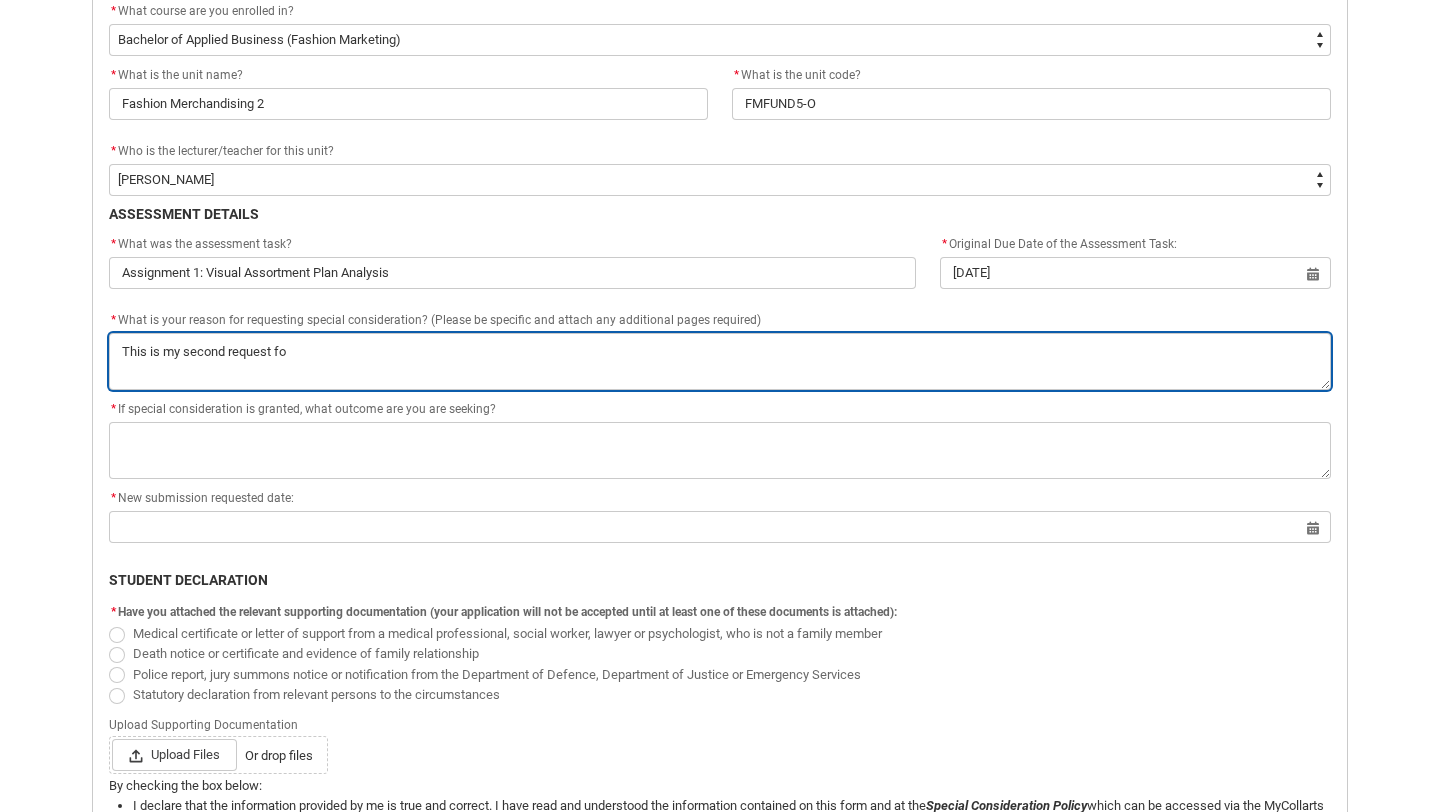 type on "This is my second request for" 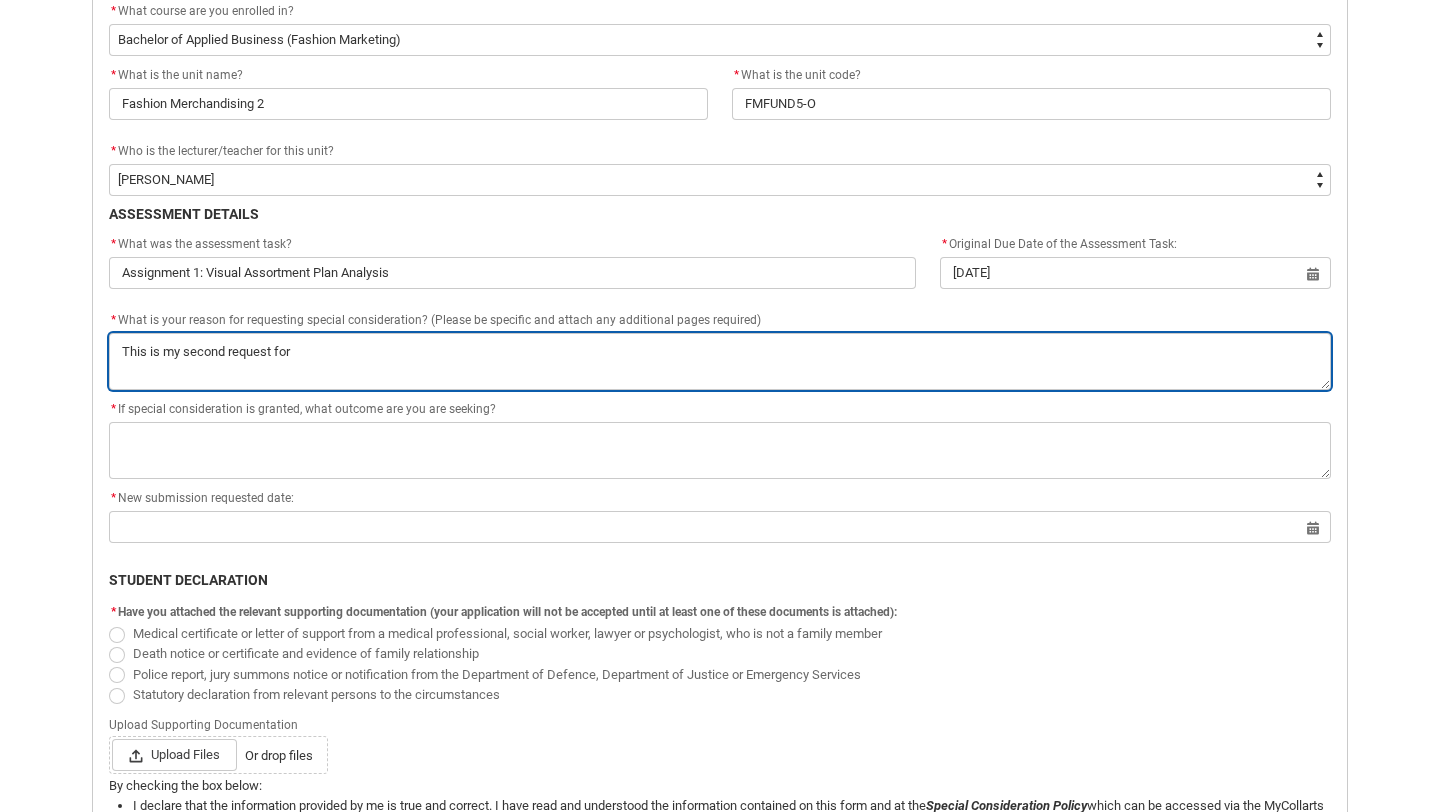 type on "This is my second request for" 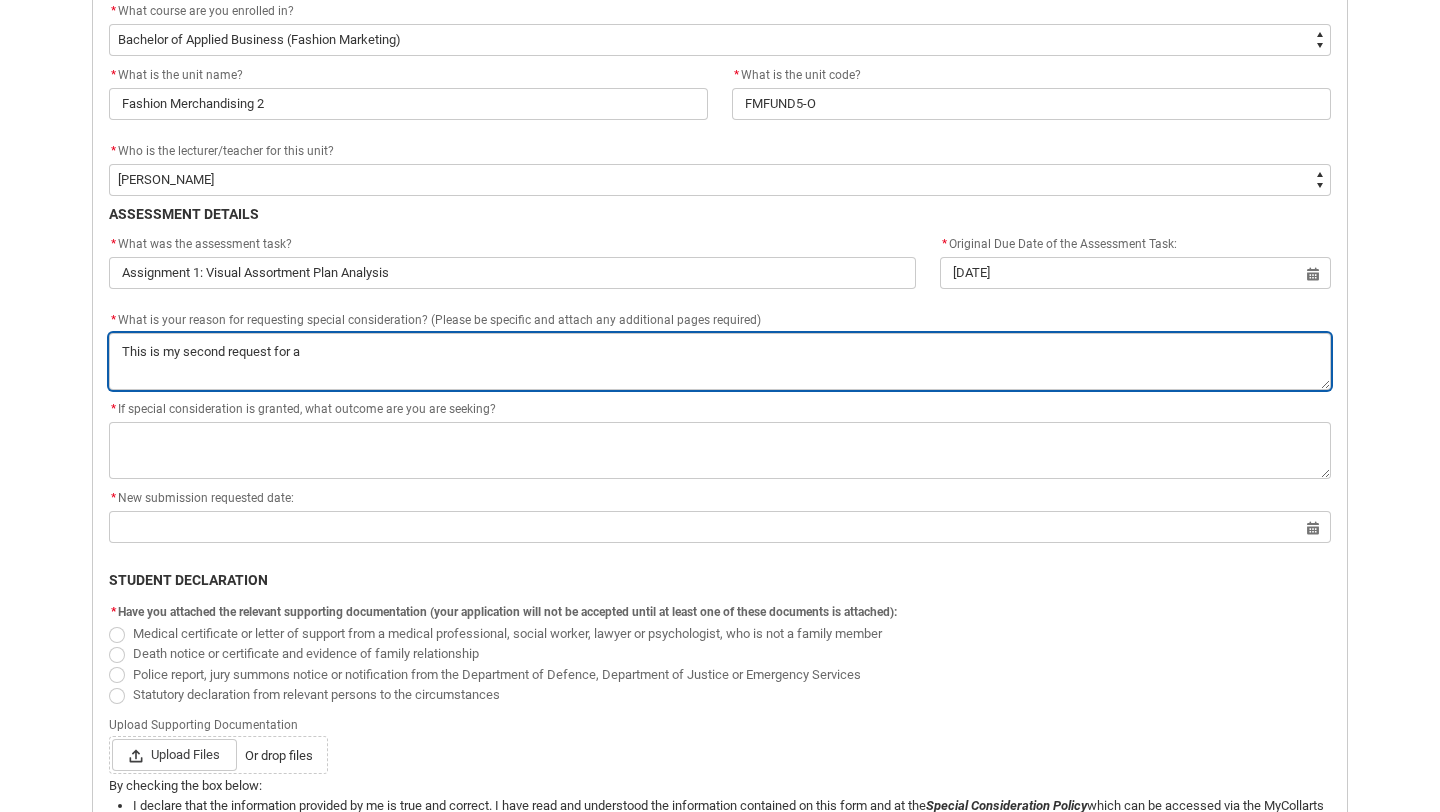 type on "This is my second request for an" 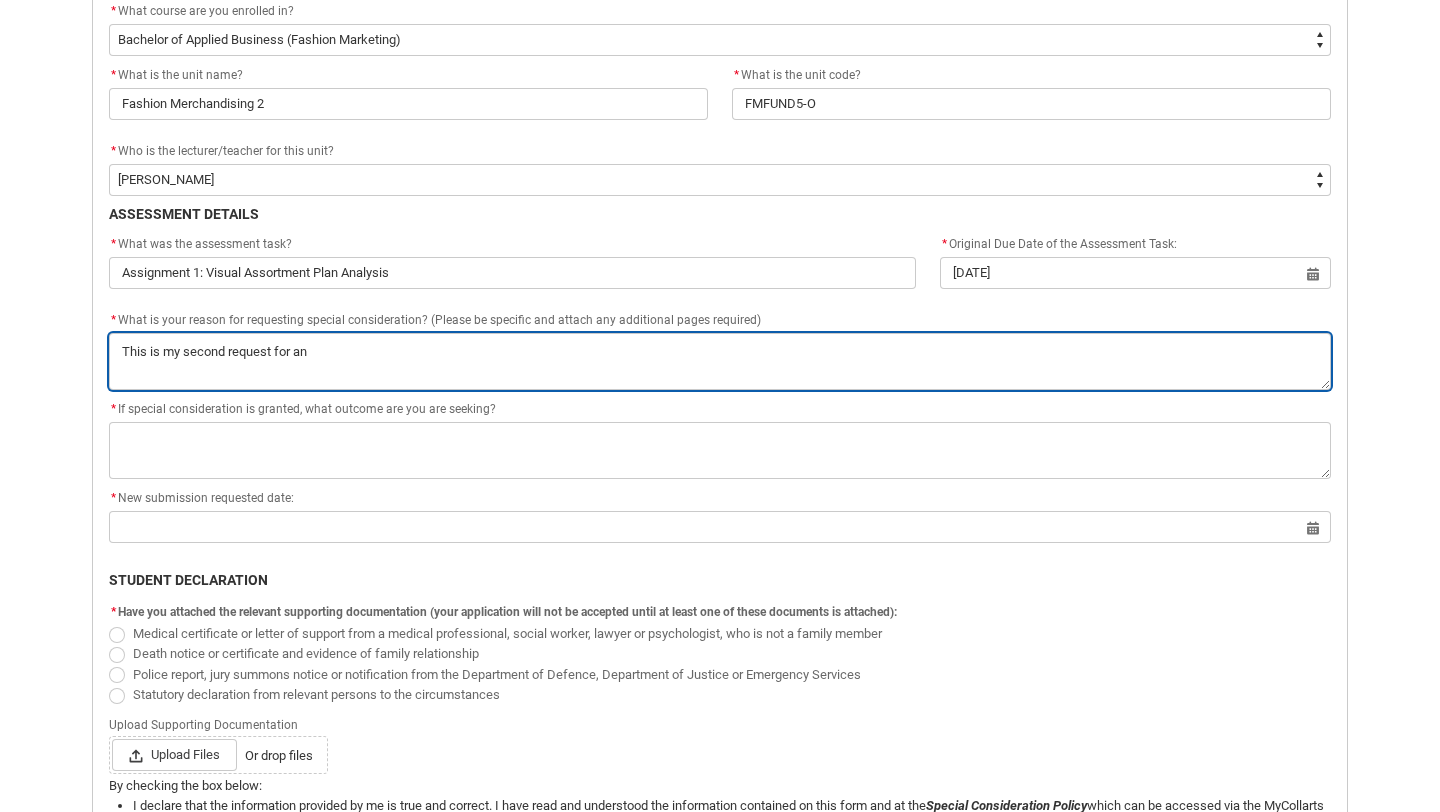 type on "This is my second request for an" 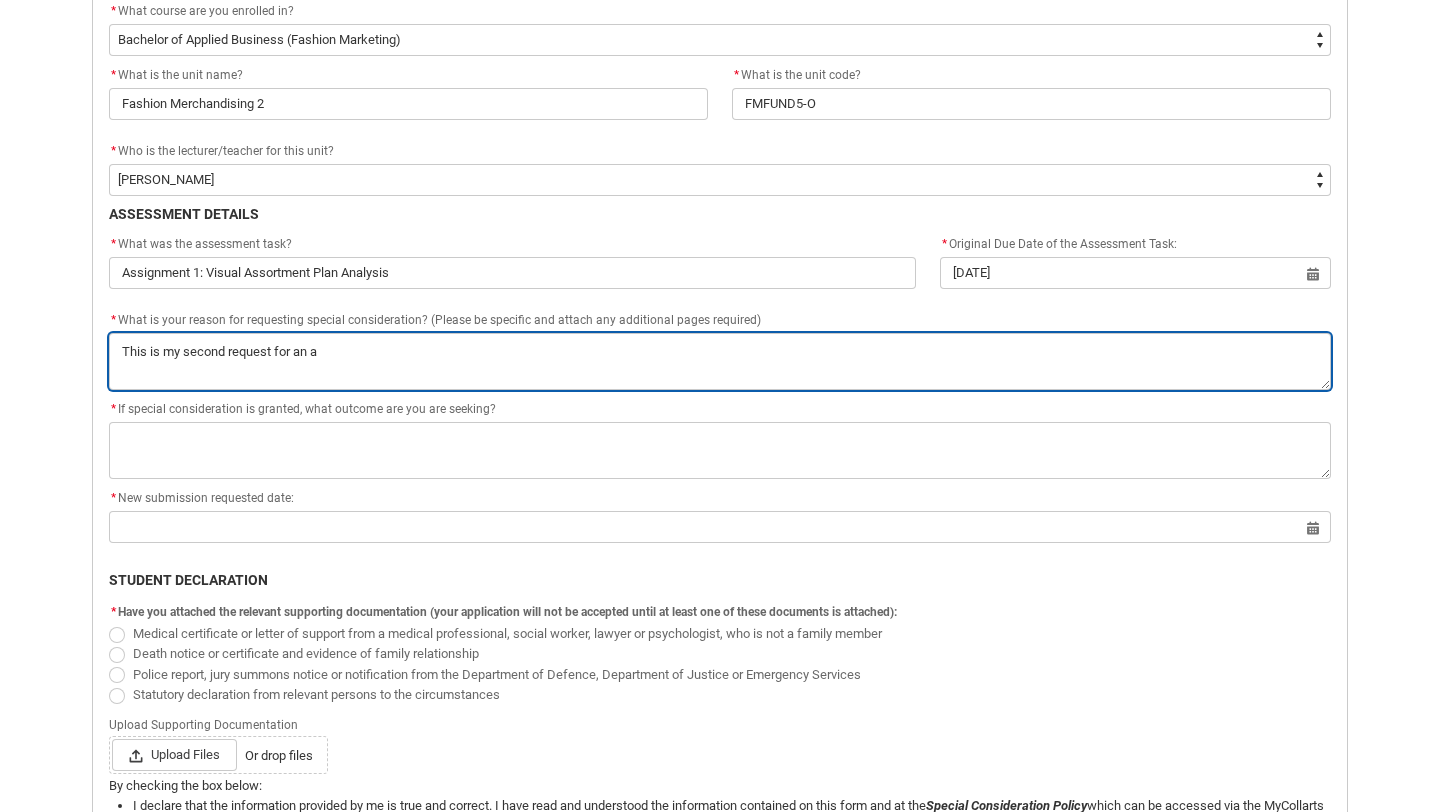 type on "This is my second request for an as" 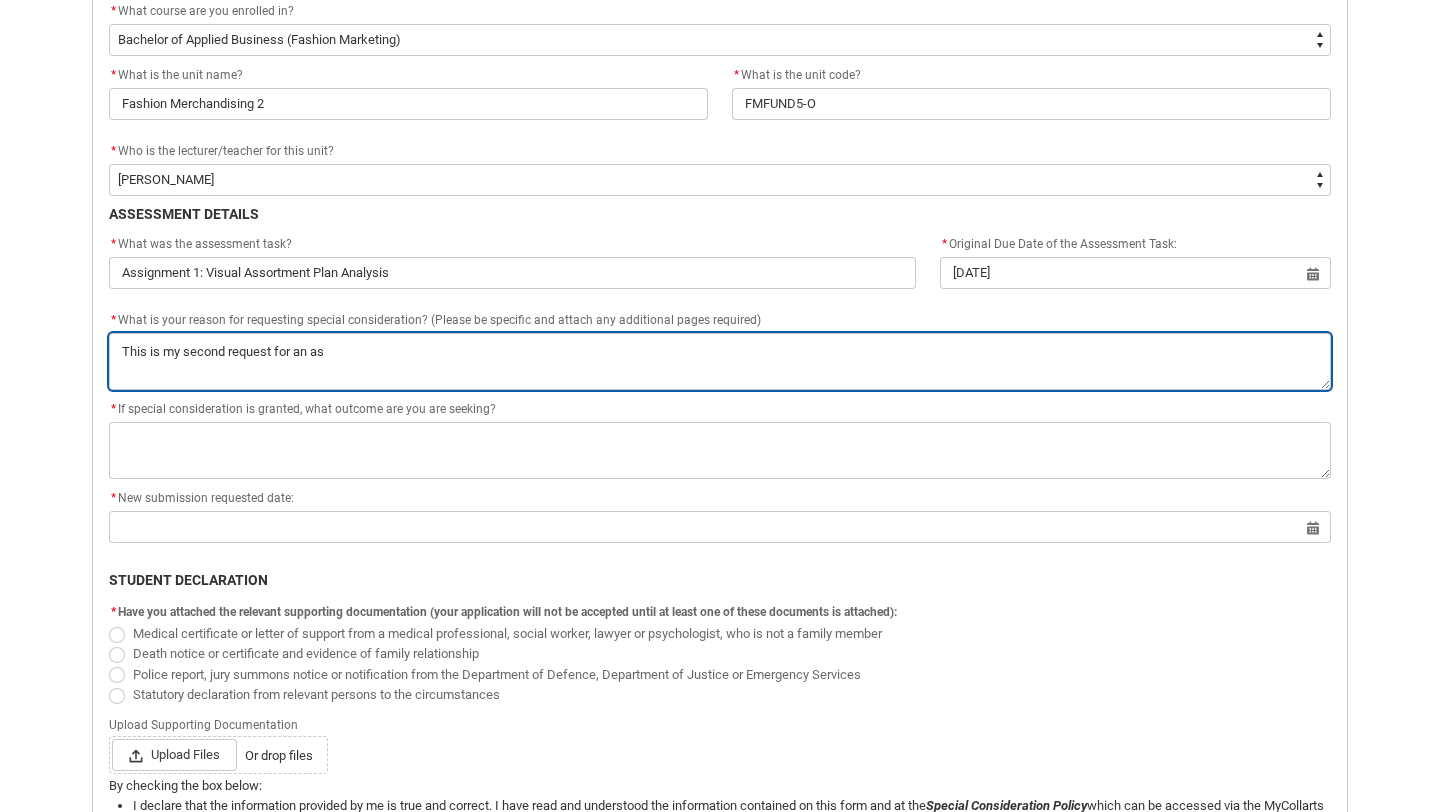 type on "This is my second request for an ass" 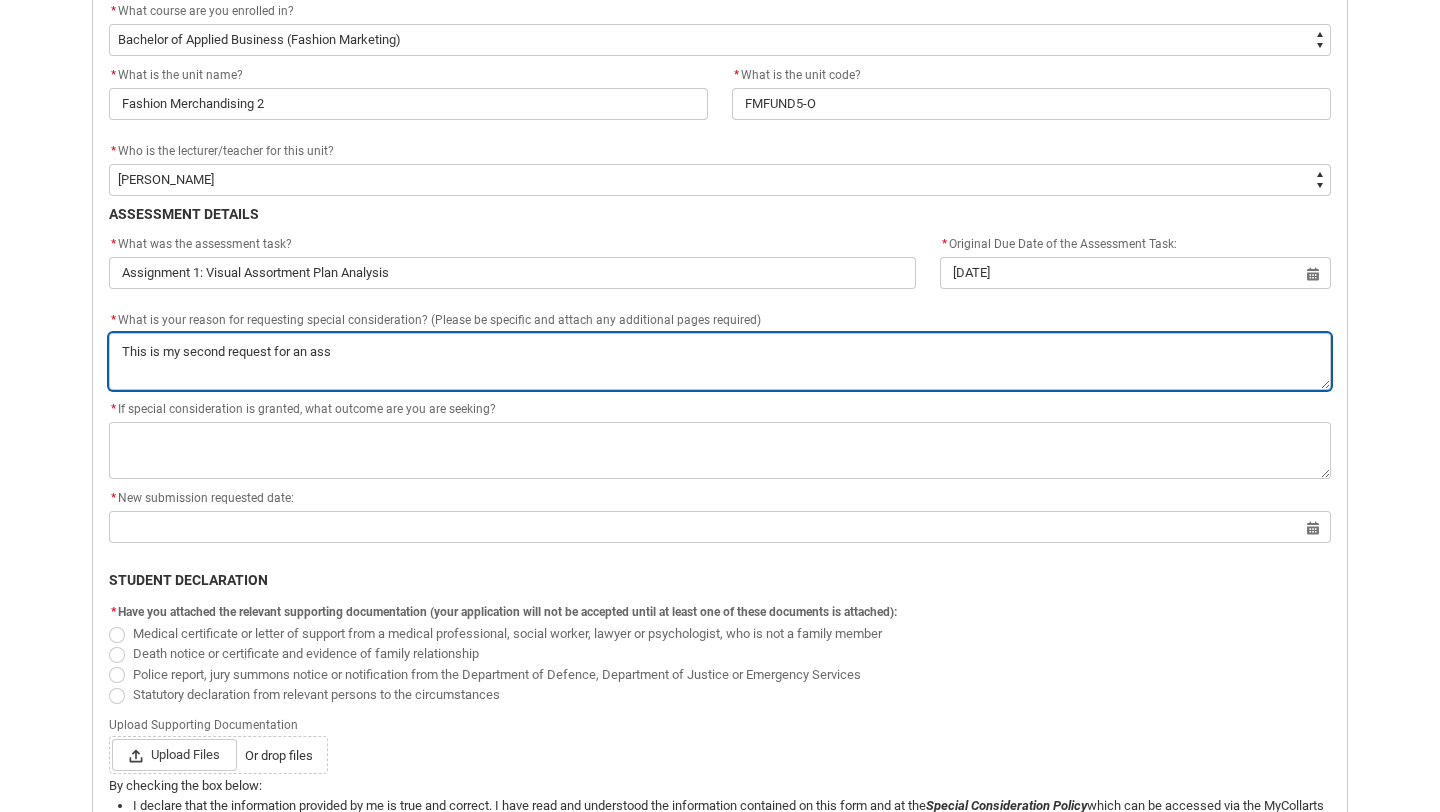 type on "This is my second request for an assi" 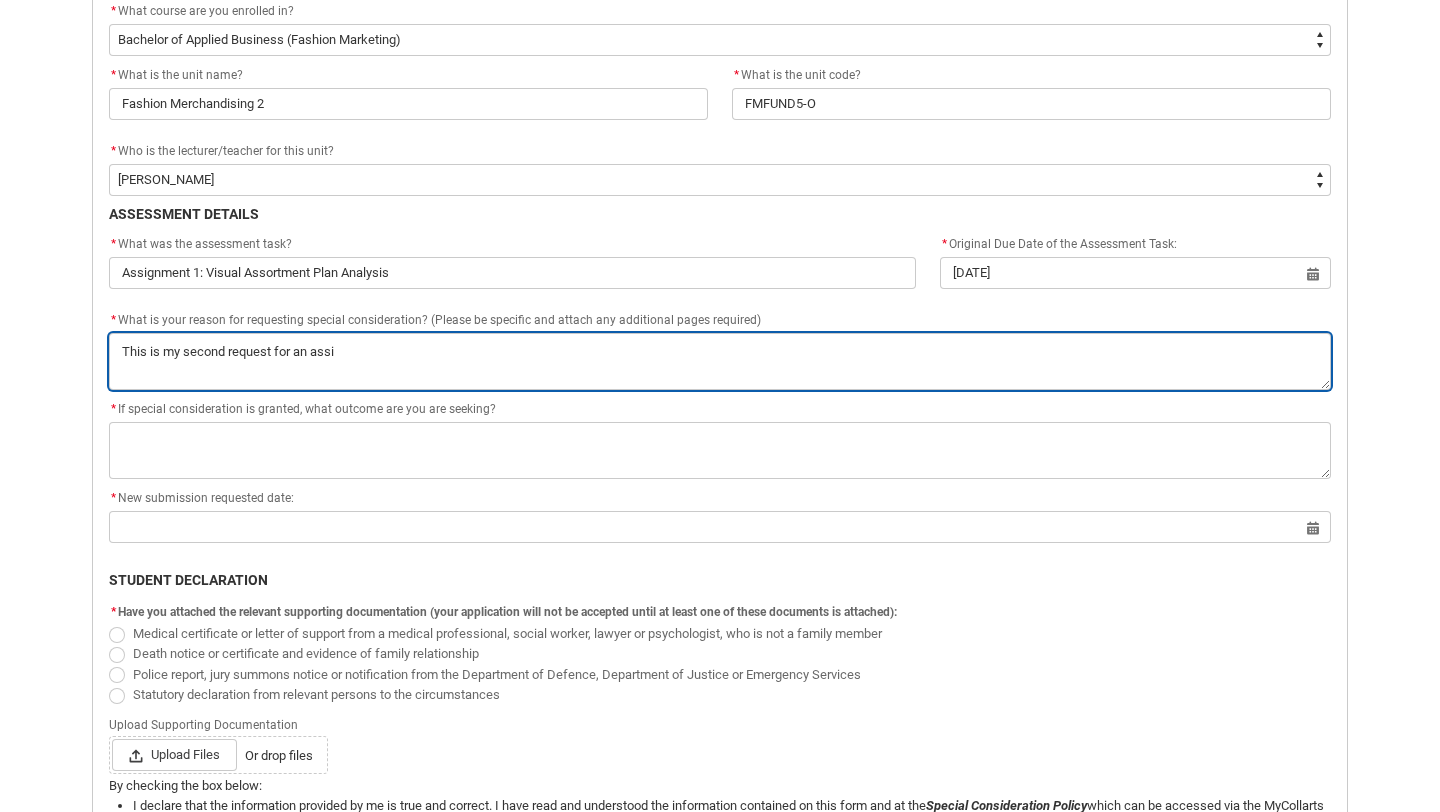 type on "This is my second request for an assig" 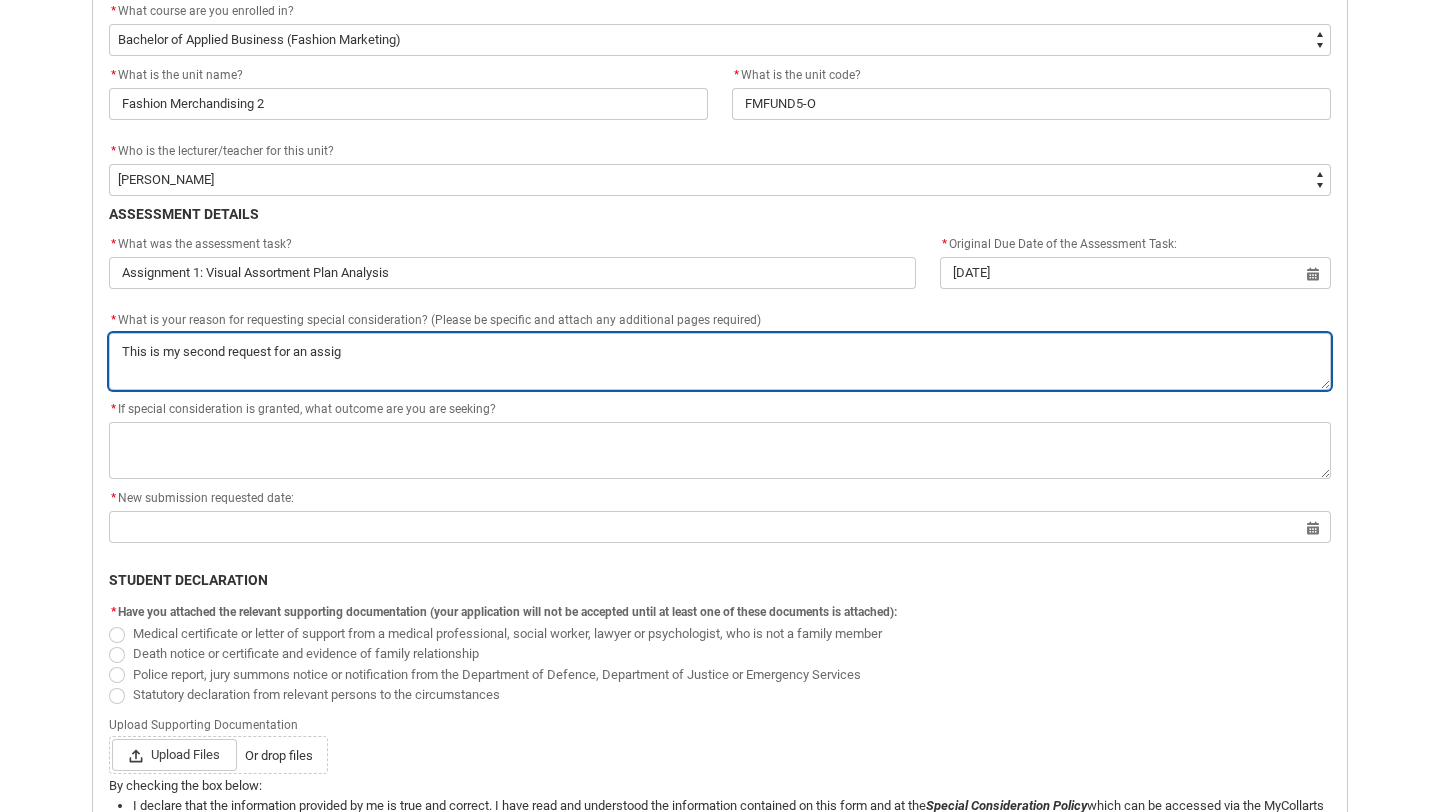 type on "This is my second request for an assign" 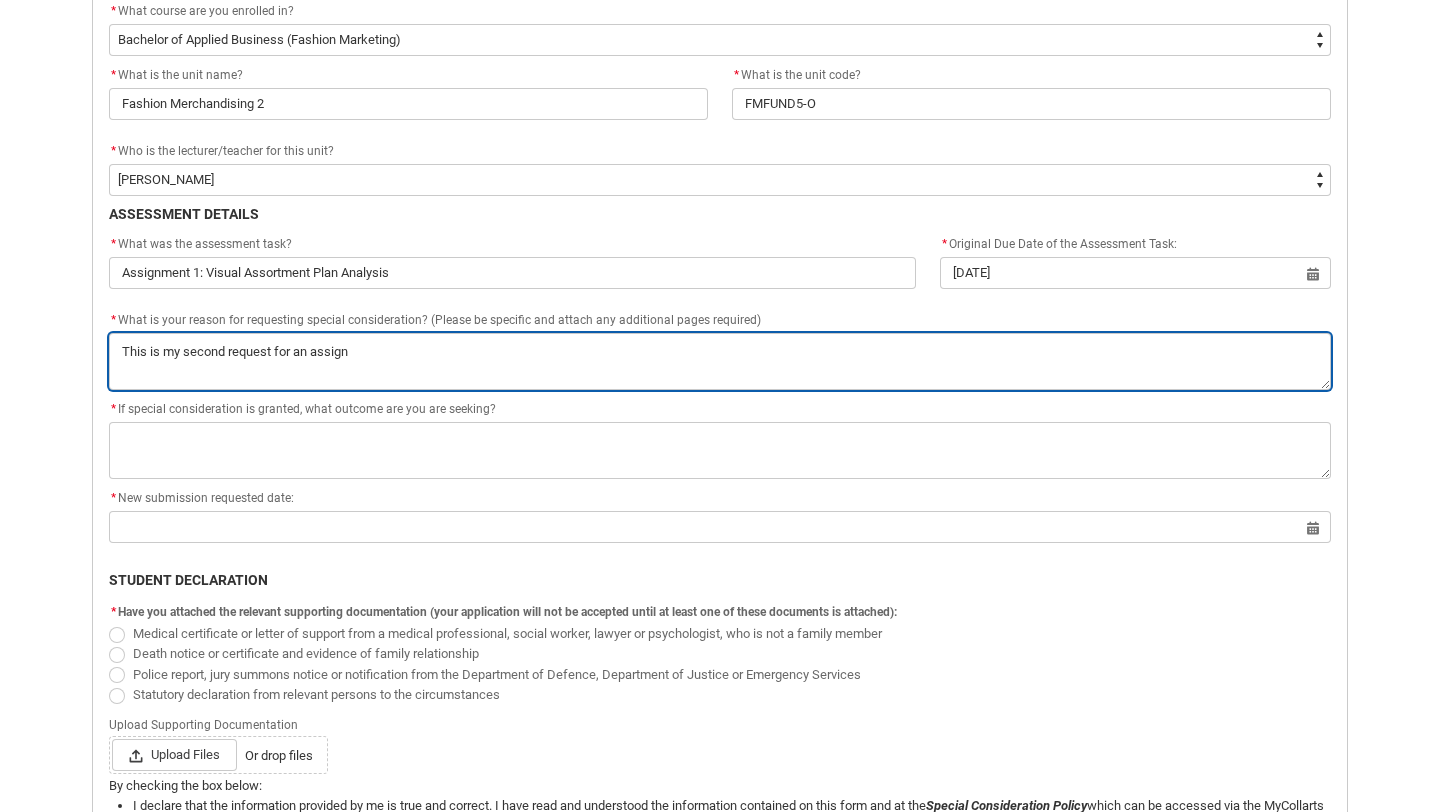 type on "This is my second request for an assignm" 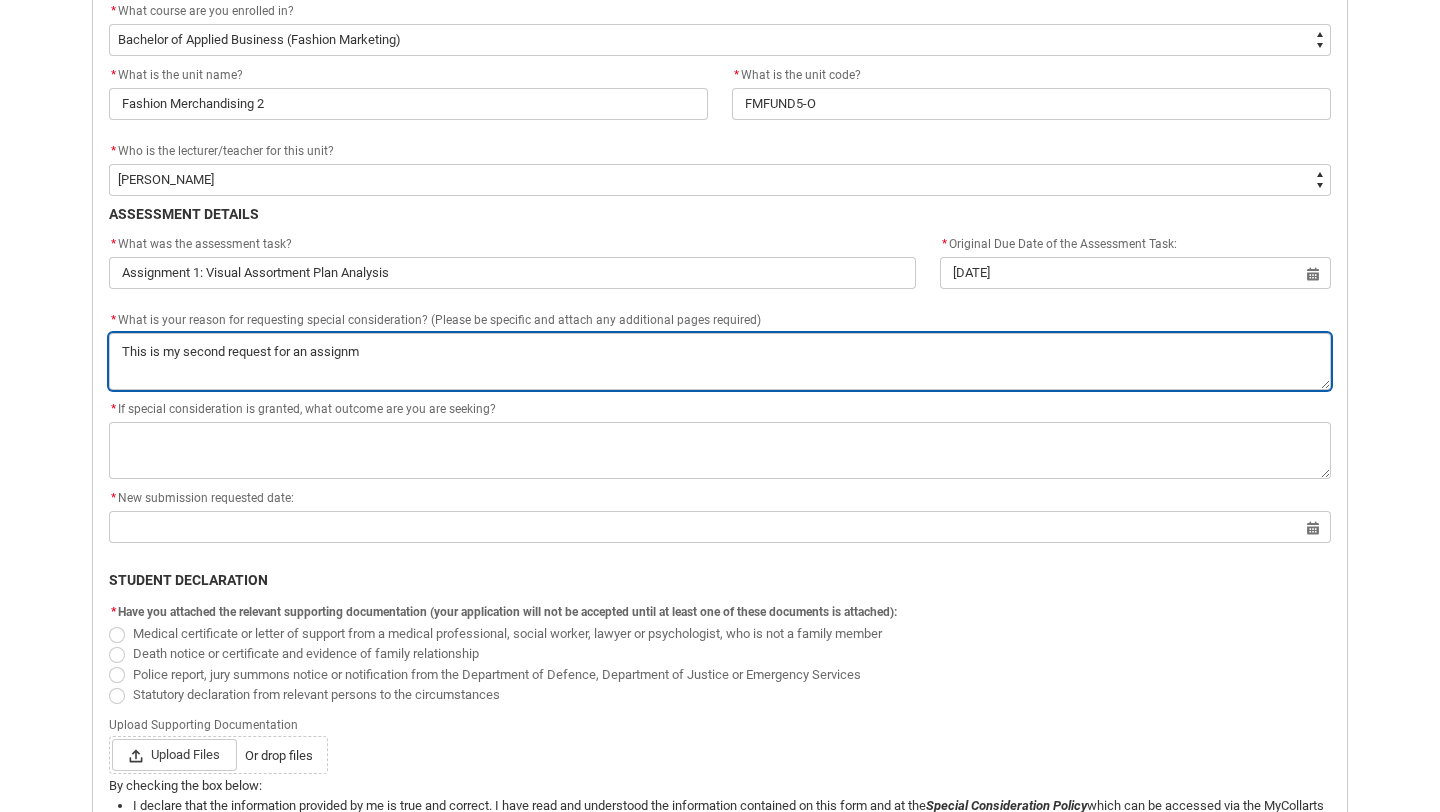 type on "This is my second request for an assignme" 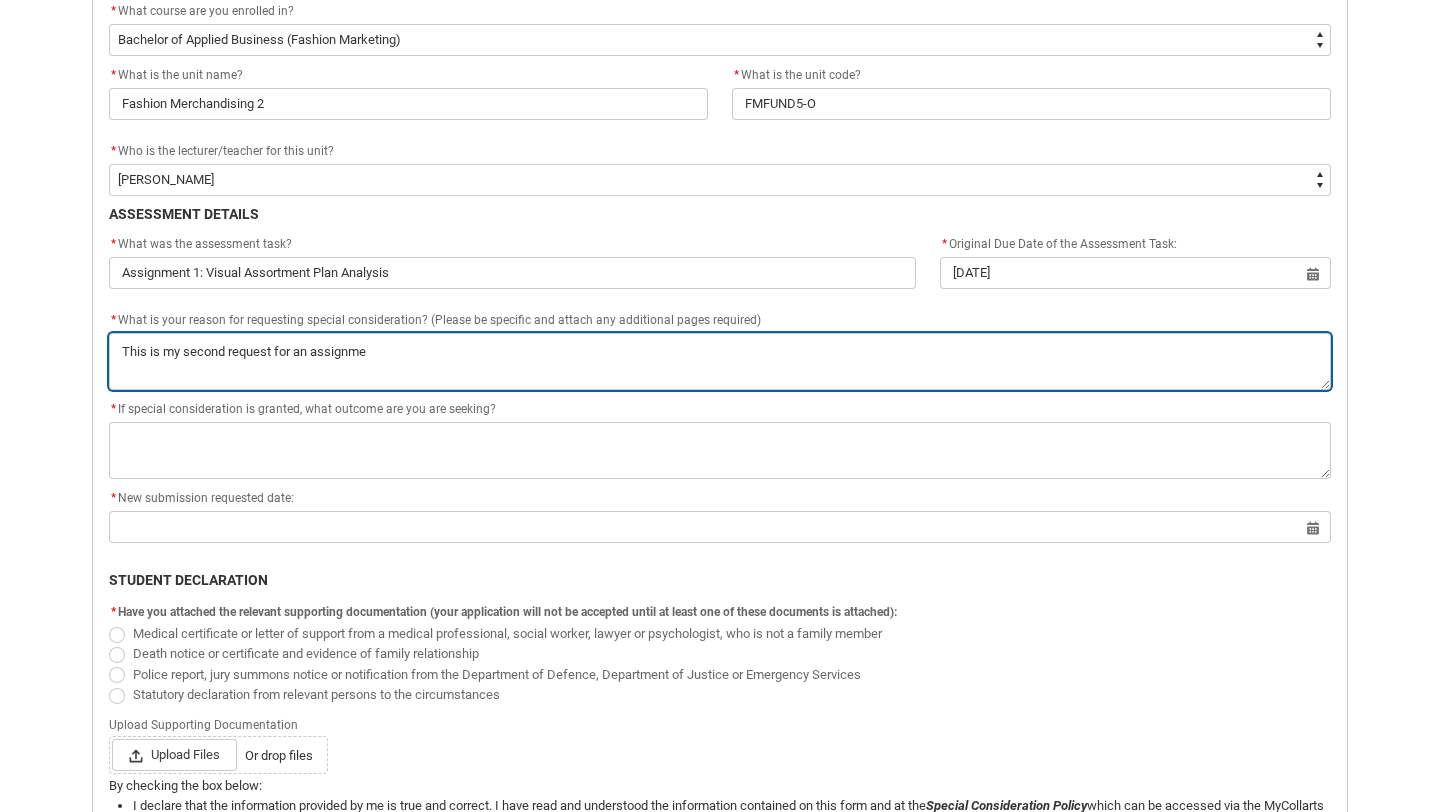 type on "This is my second request for an assignmen" 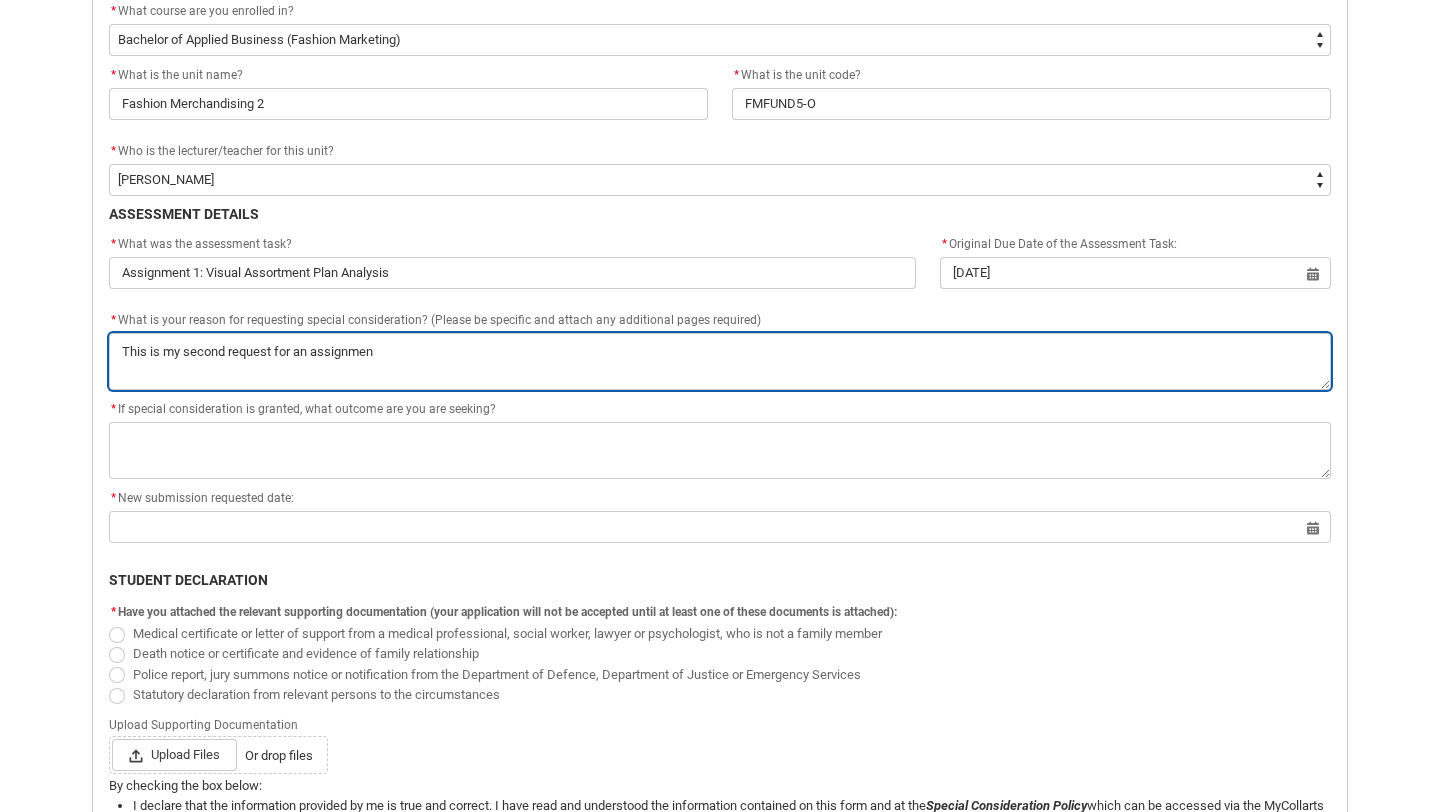 type on "This is my second request for an assignment" 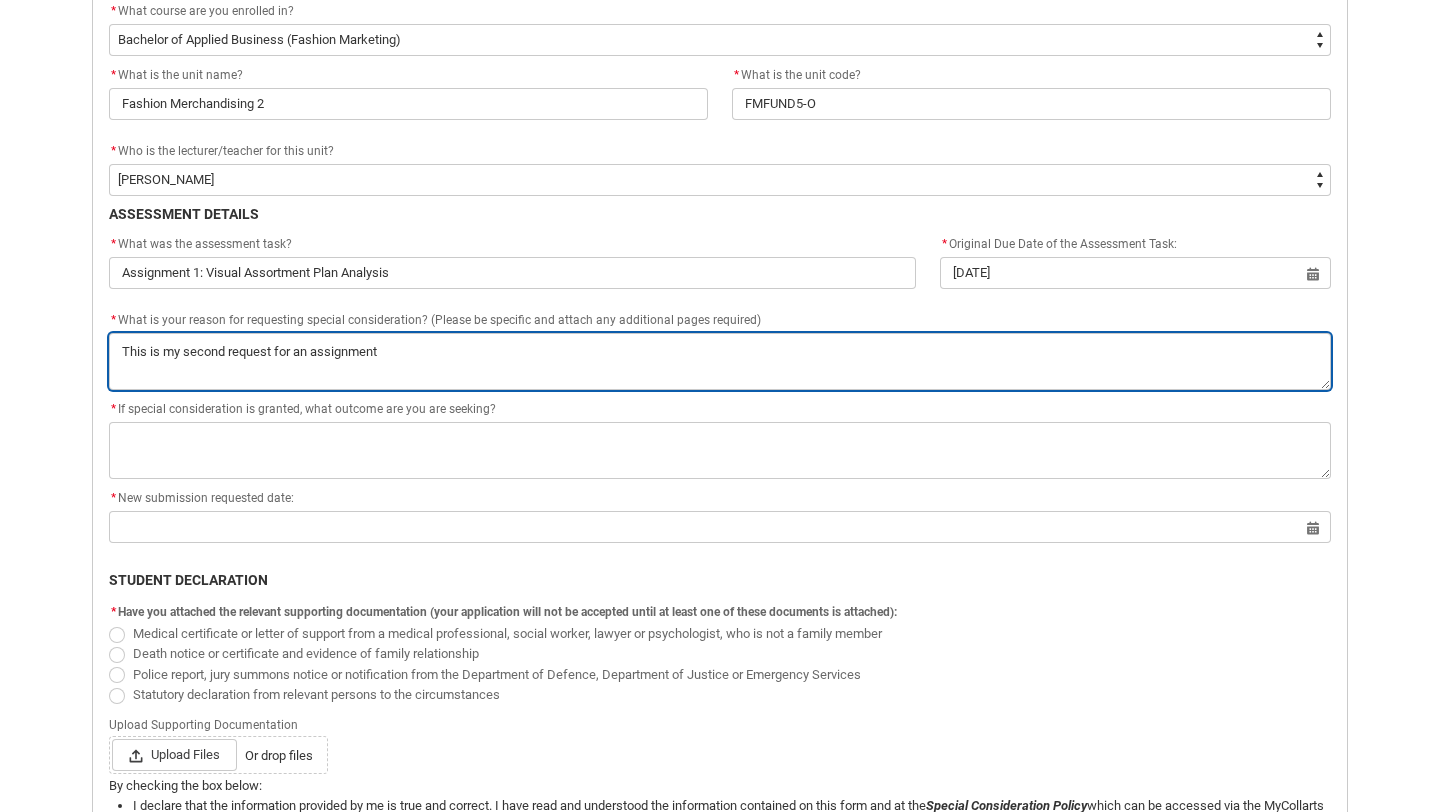 type on "This is my second request for an assignment" 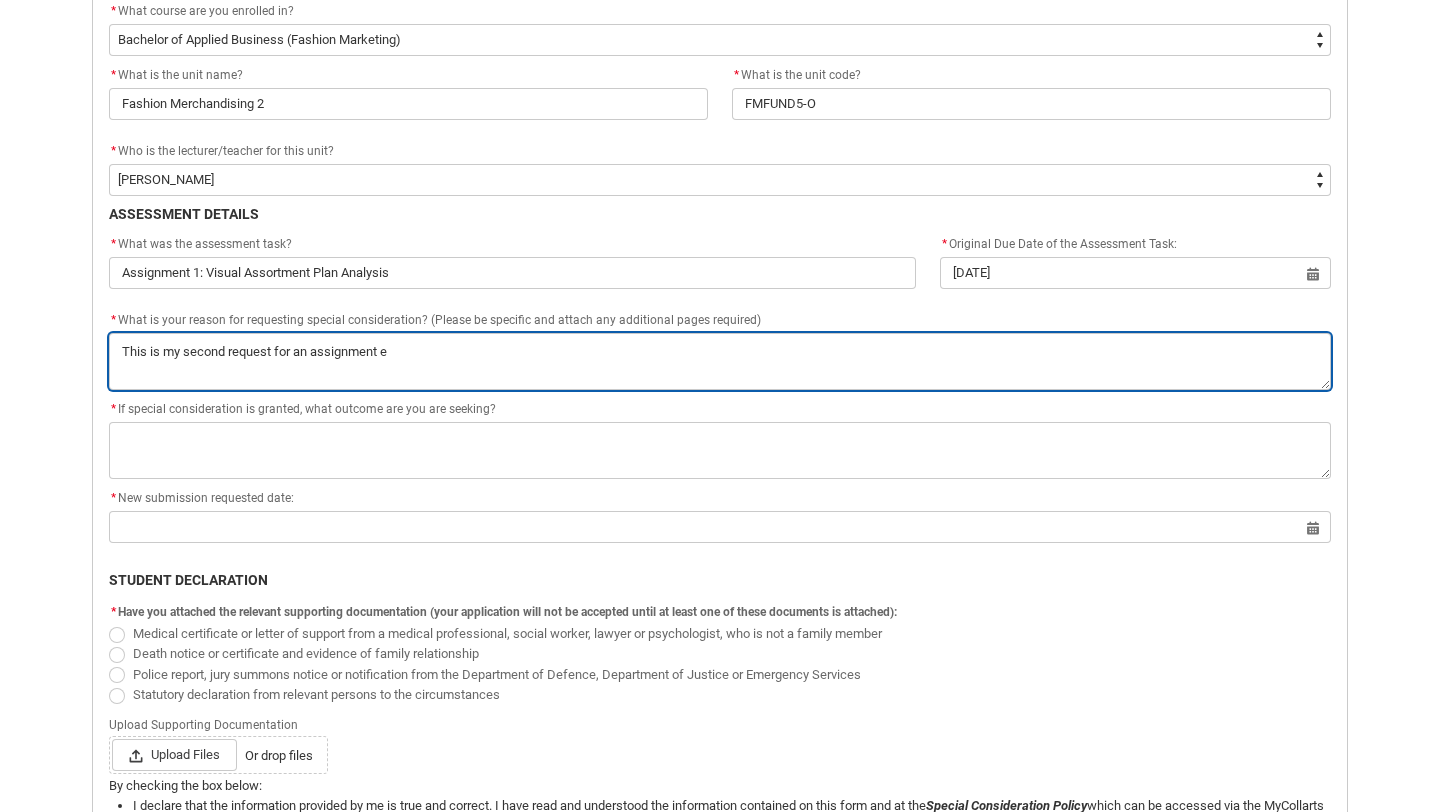 type on "This is my second request for an assignment ex" 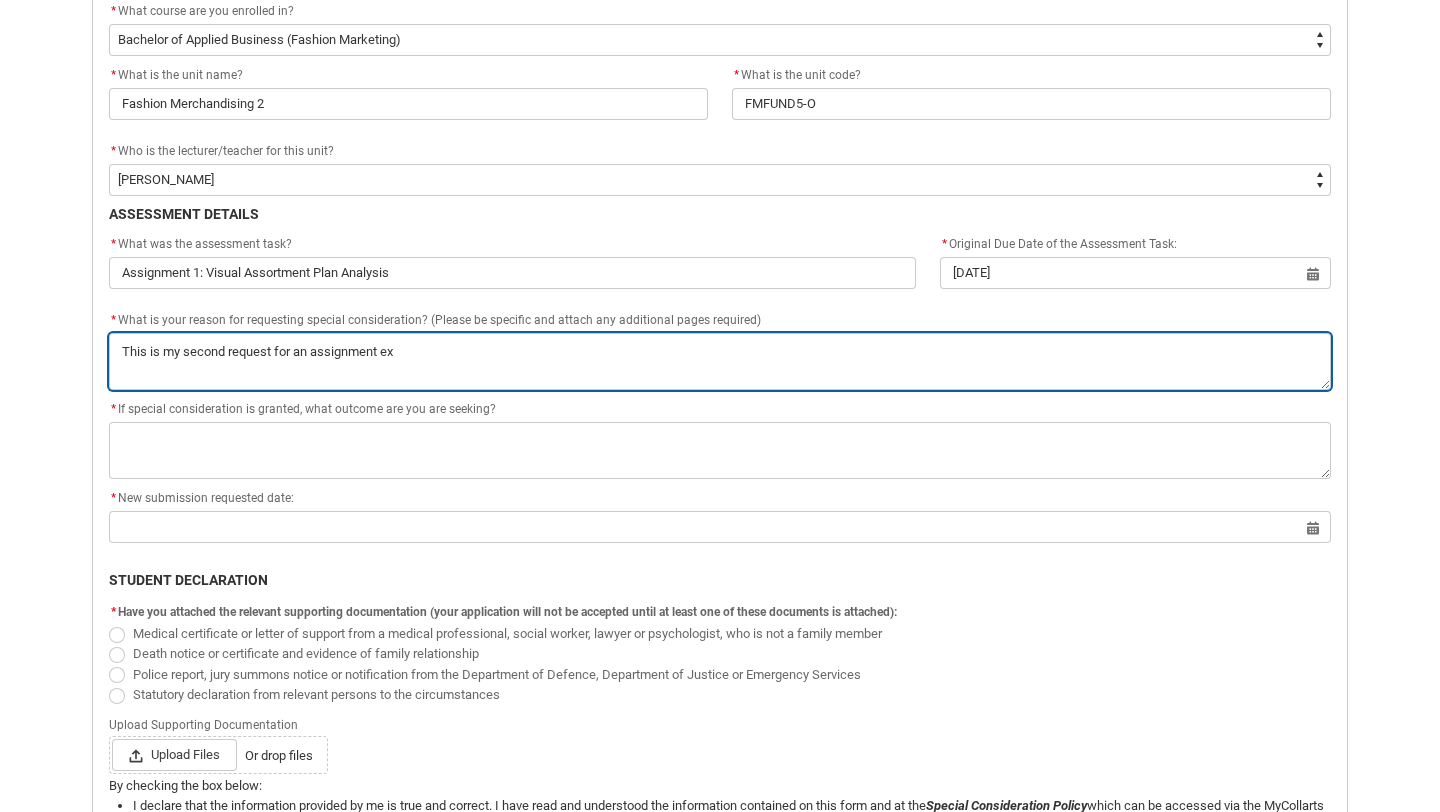 type on "This is my second request for an assignment ext" 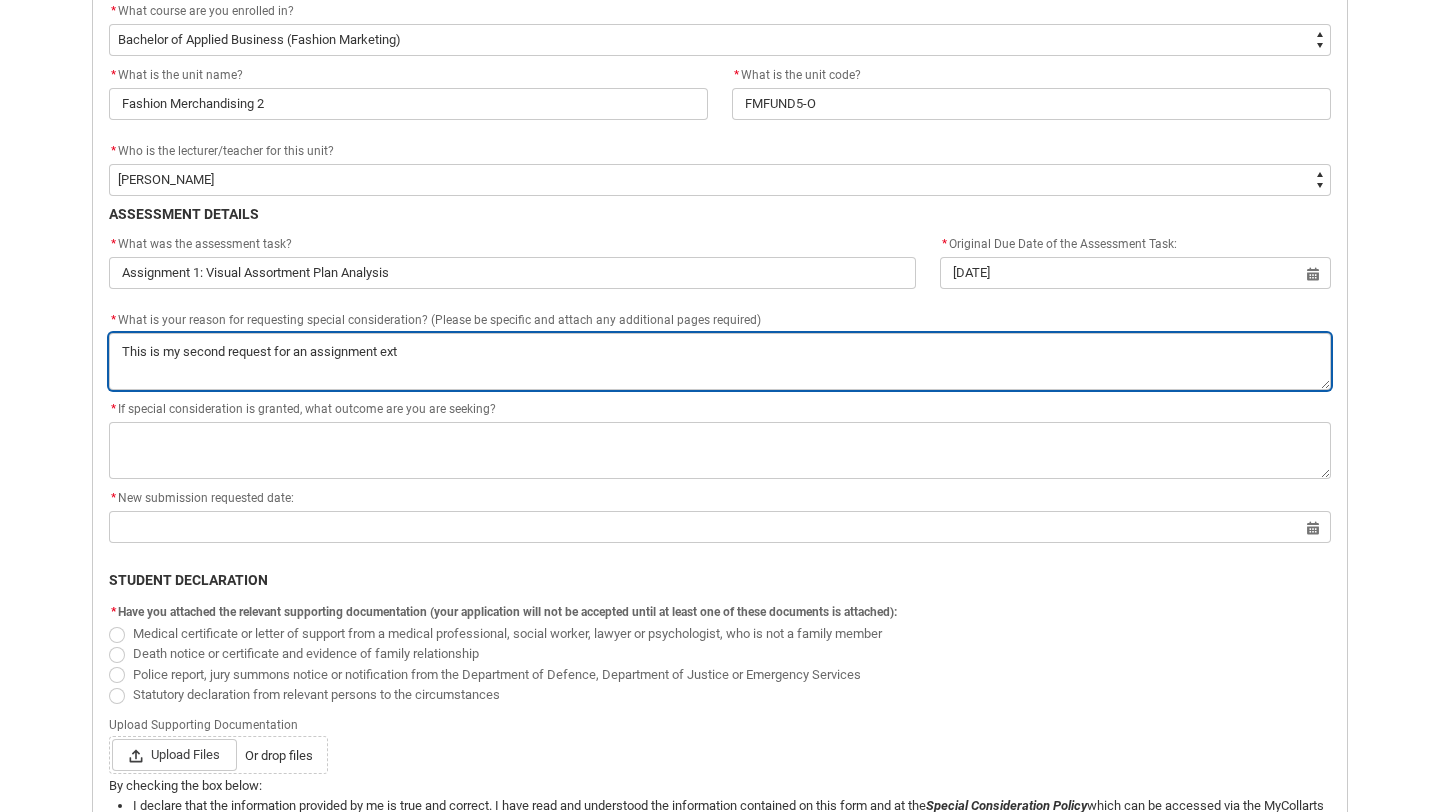 type on "This is my second request for an assignment exte" 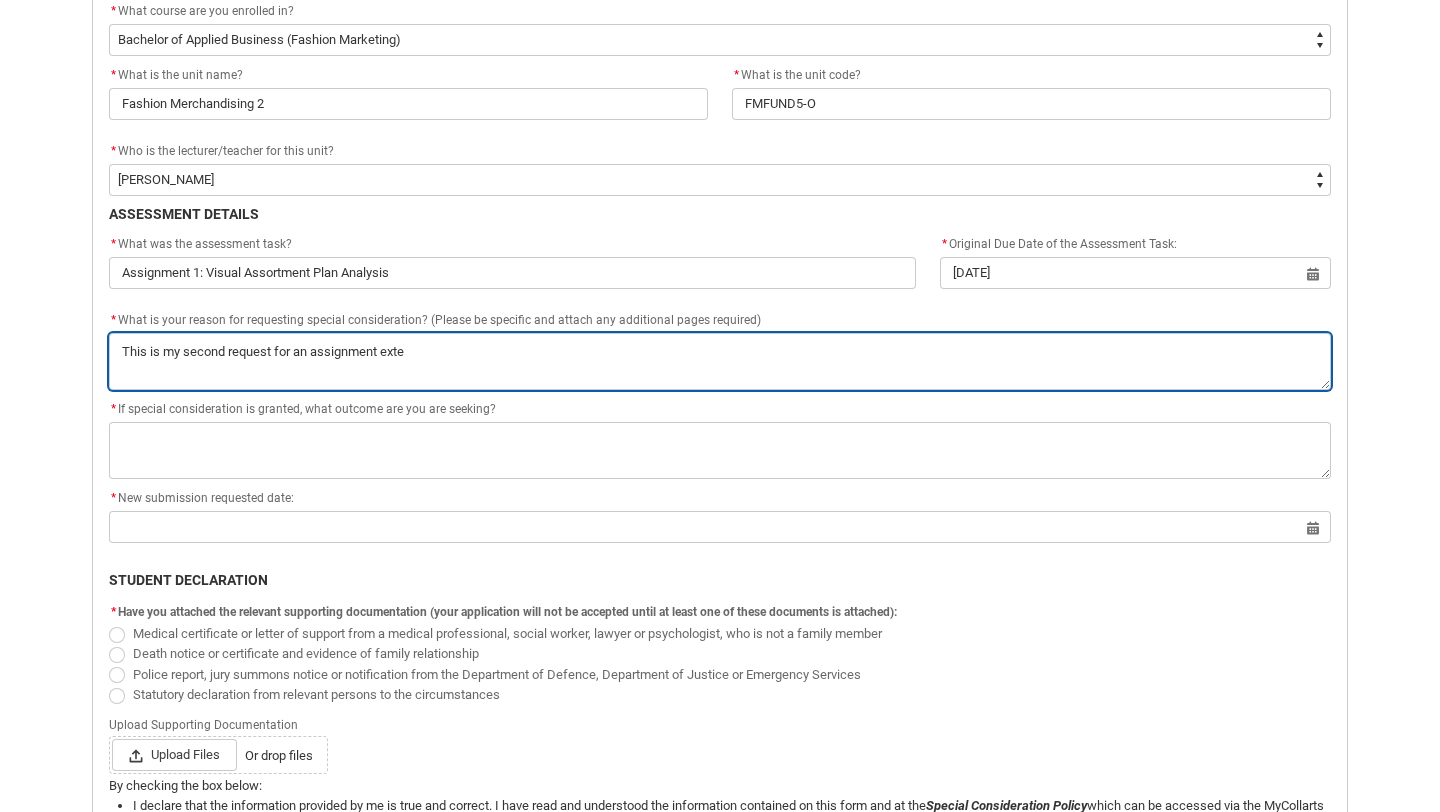 type on "This is my second request for an assignment exten" 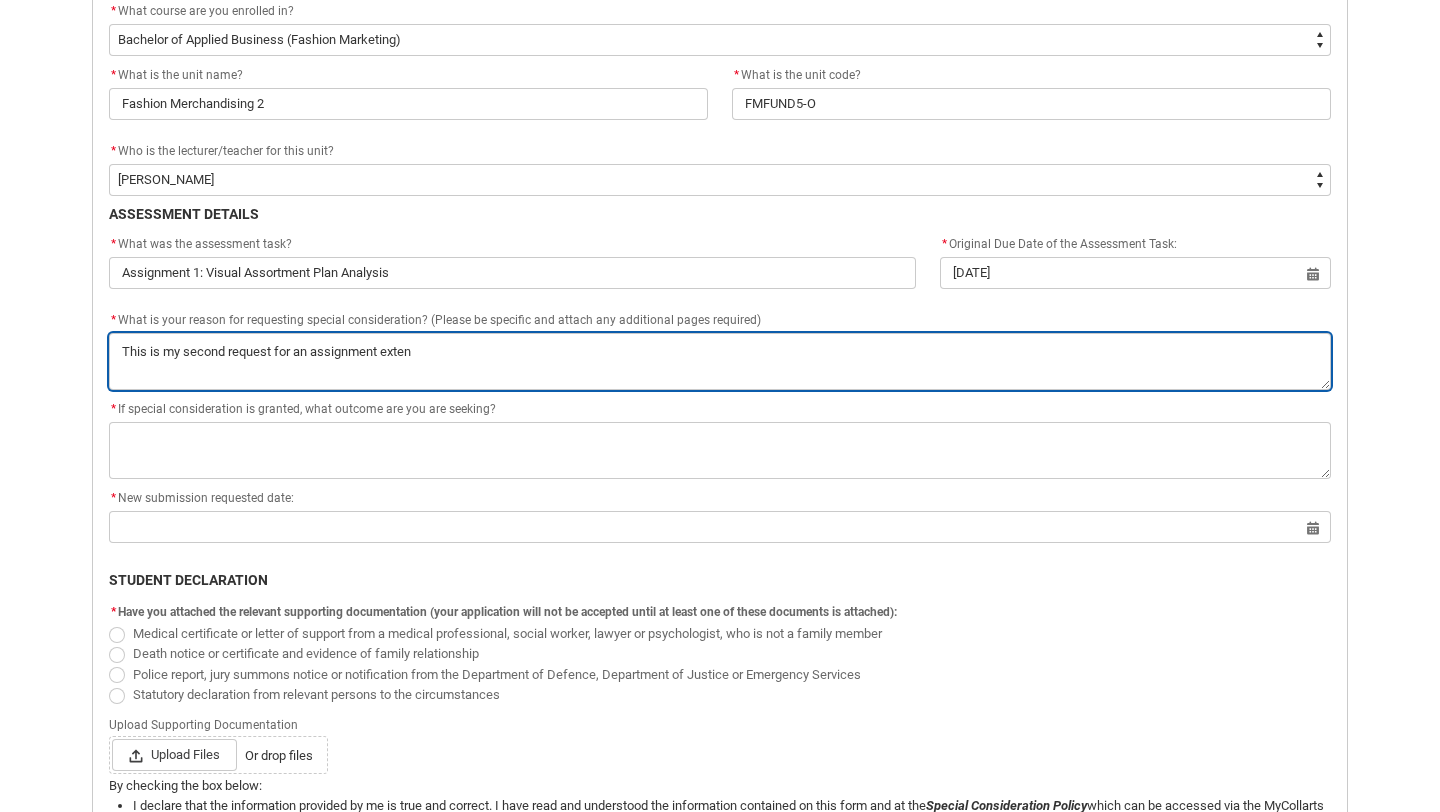 type on "This is my second request for an assignment extens" 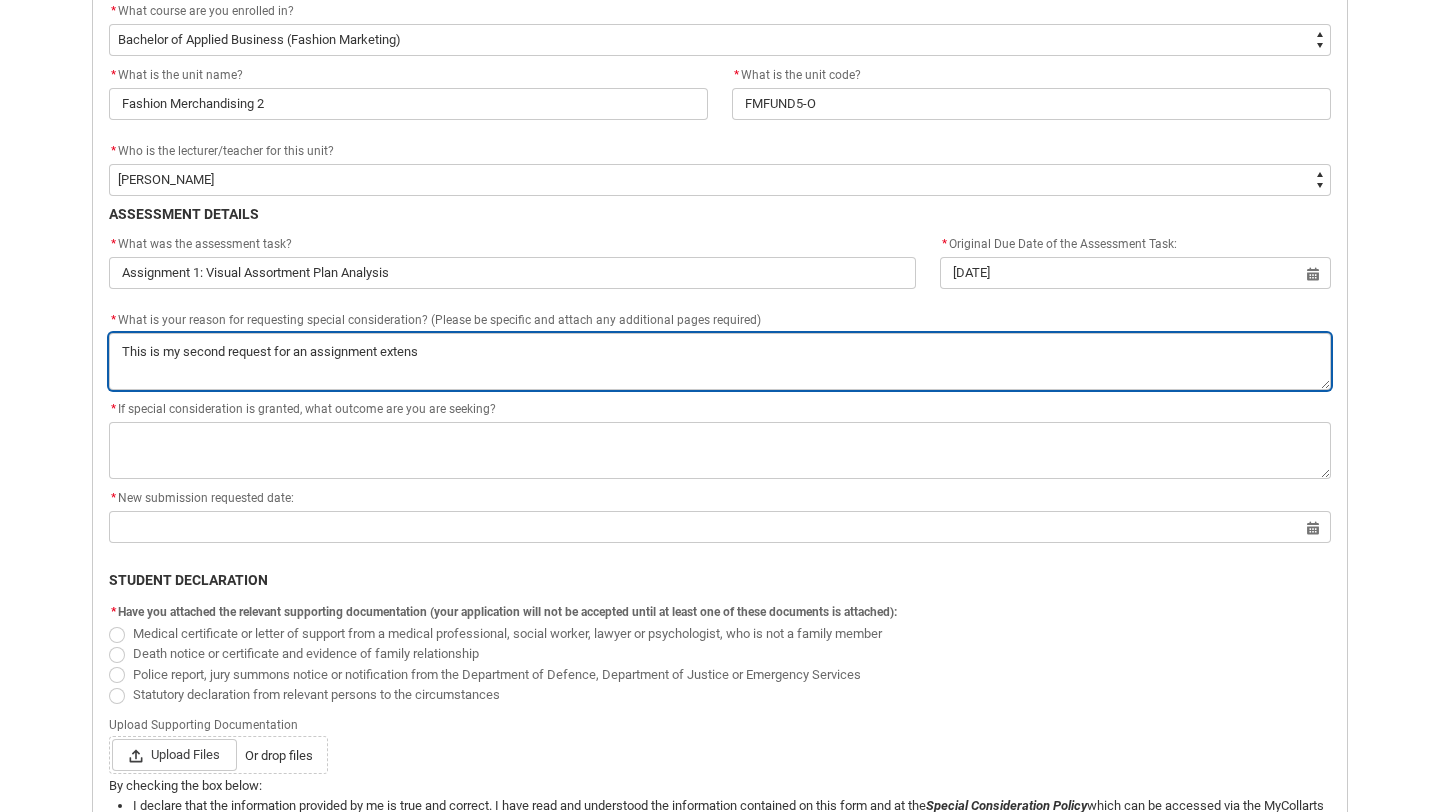 type on "This is my second request for an assignment extensi" 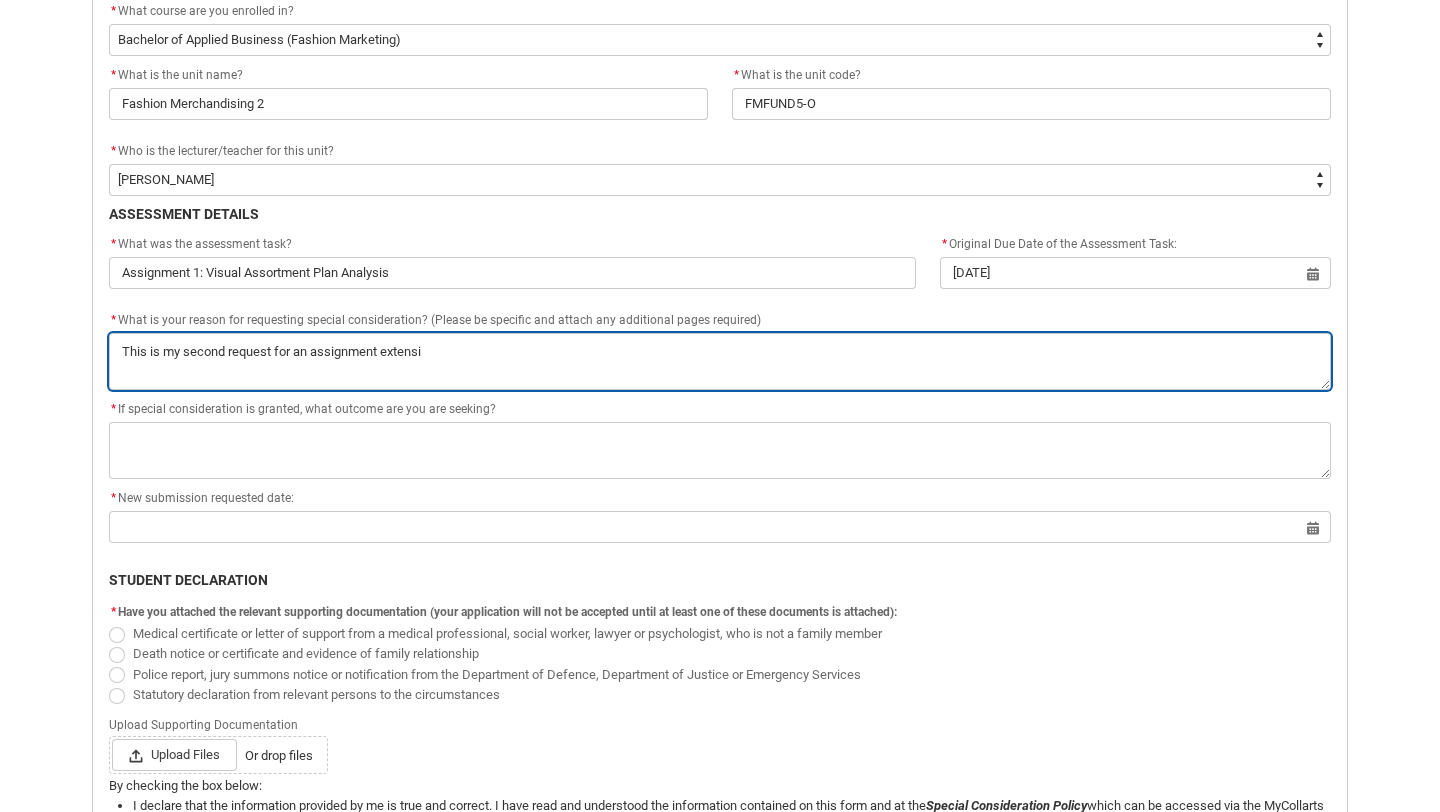 type on "This is my second request for an assignment extensio" 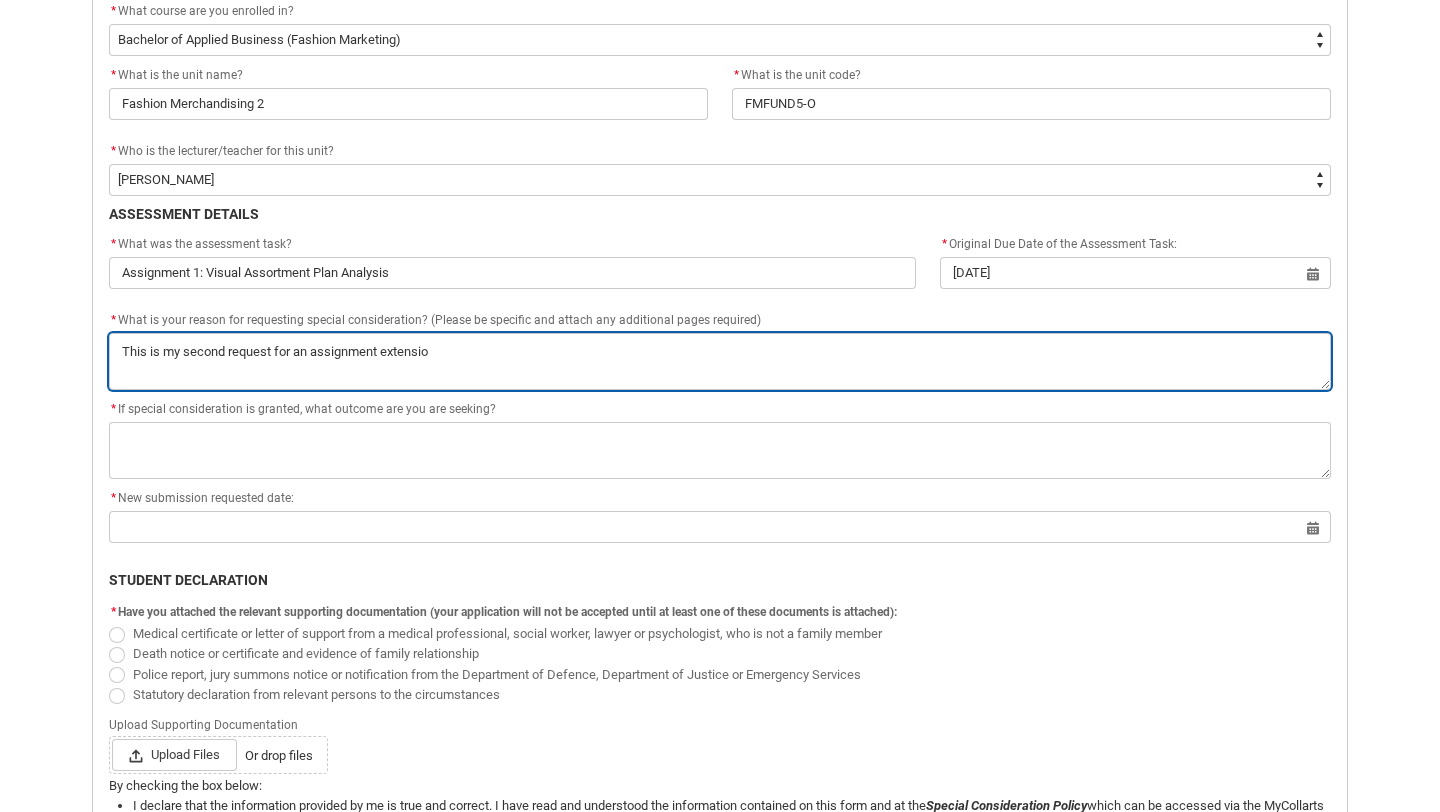 type on "This is my second request for an assignment extension" 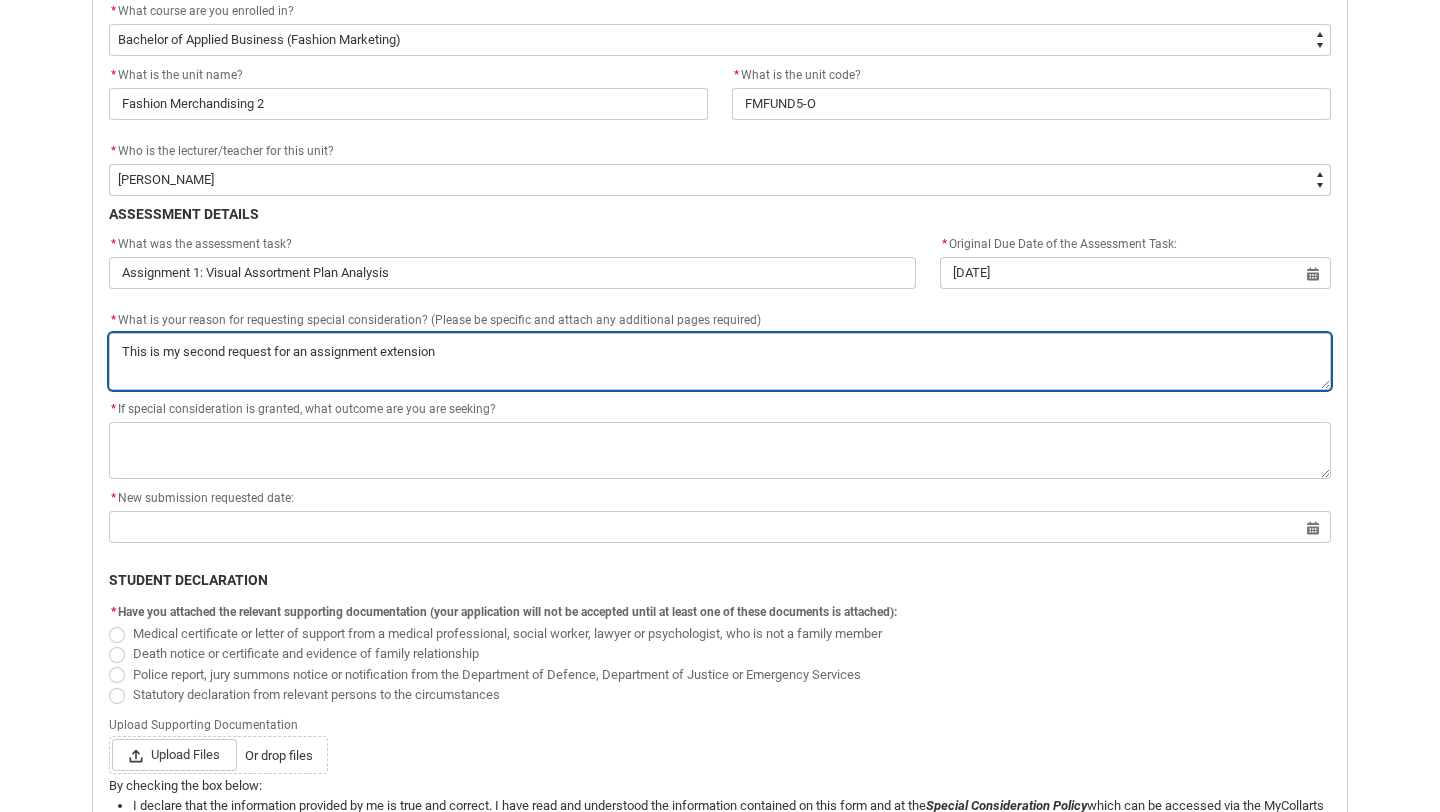 type on "This is my second request for an assignment extension," 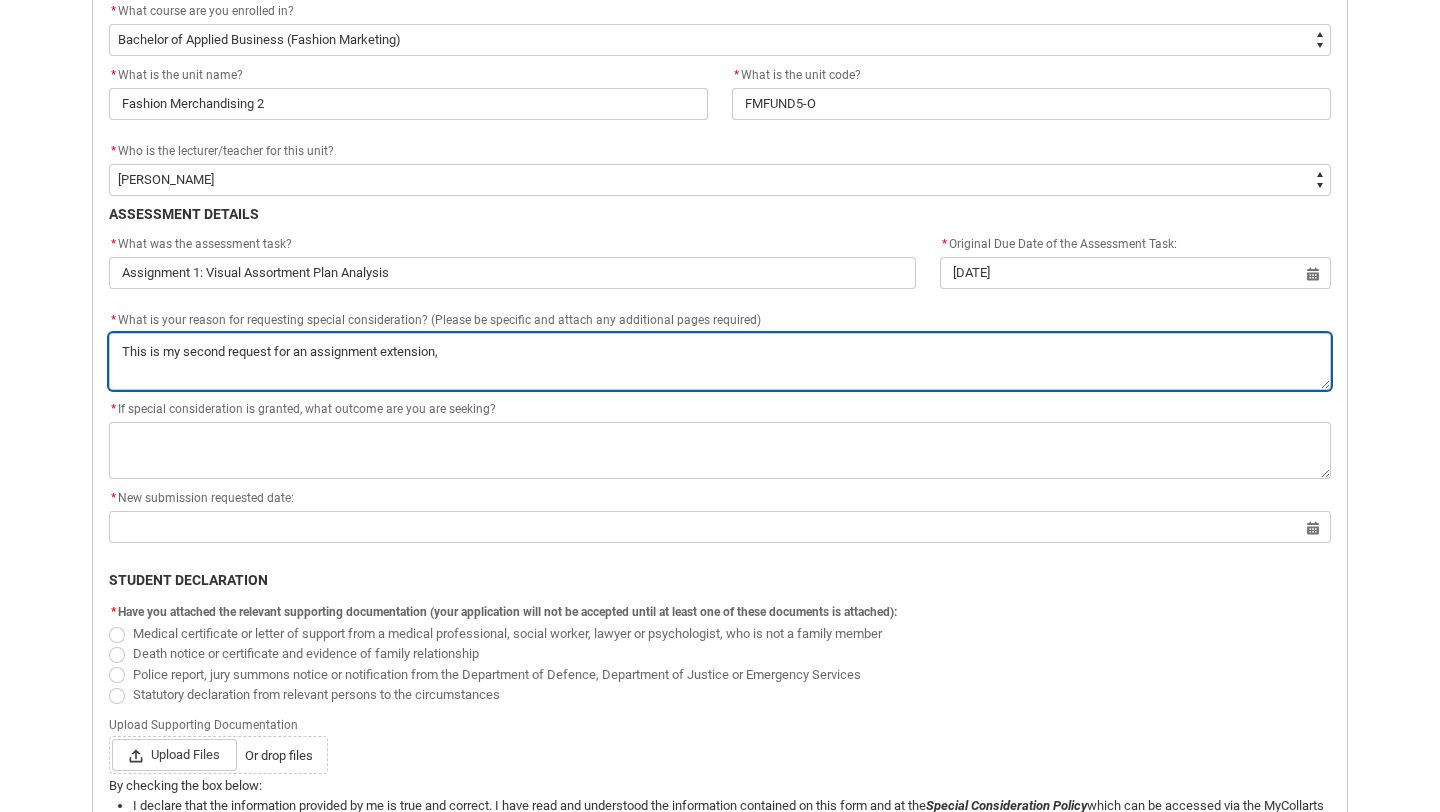 type on "This is my second request for an assignment extension," 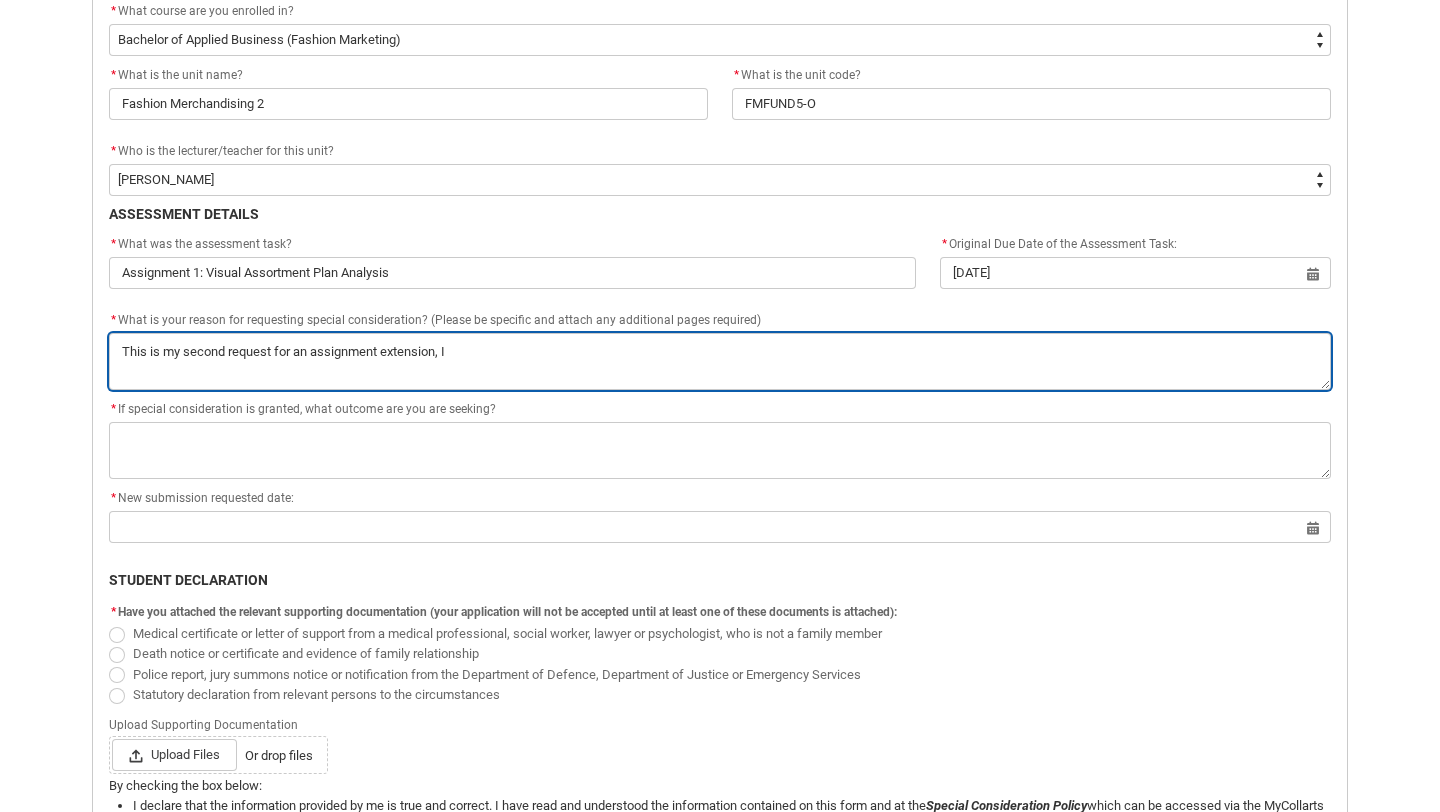 type on "This is my second request for an assignment extension, I" 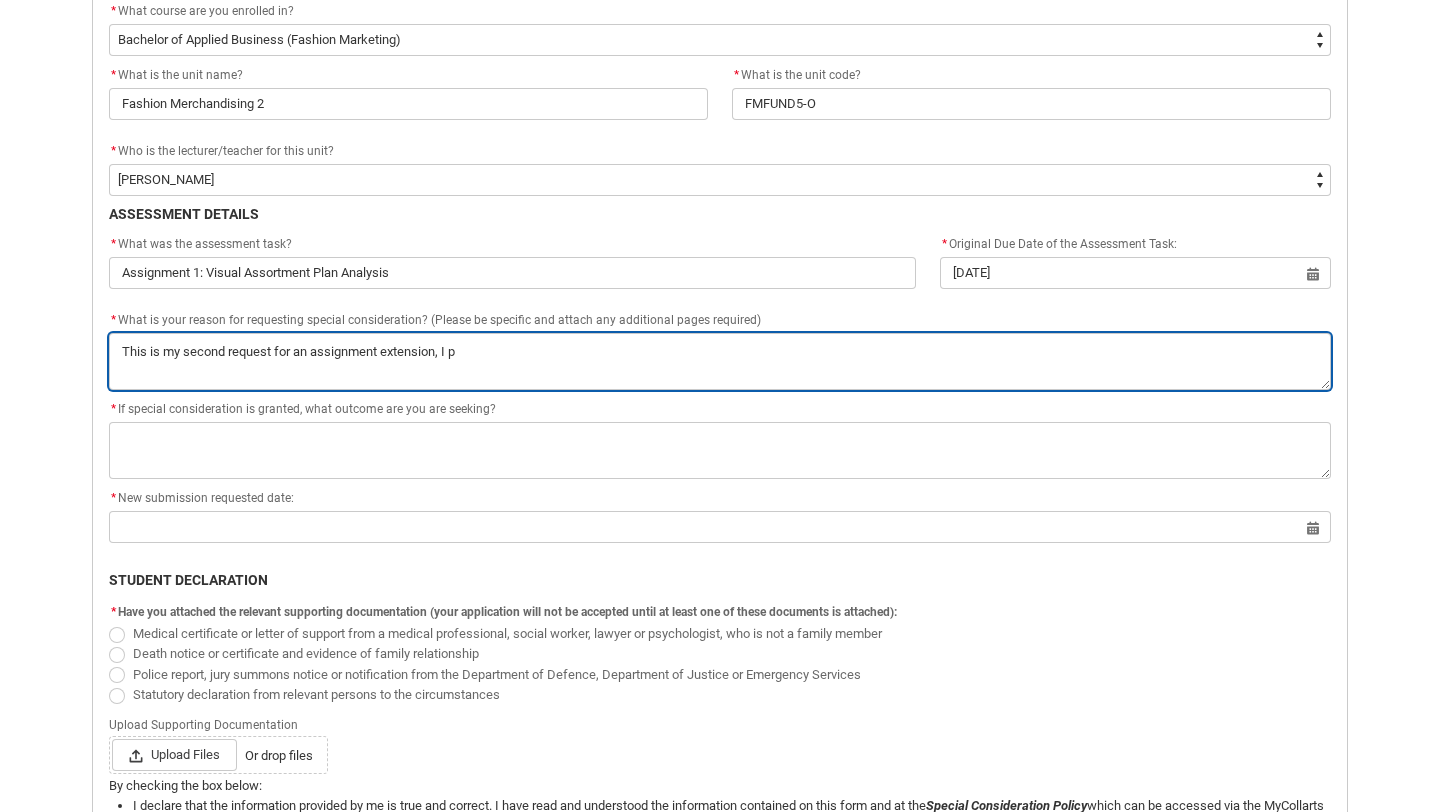 type on "This is my second request for an assignment extension, I pr" 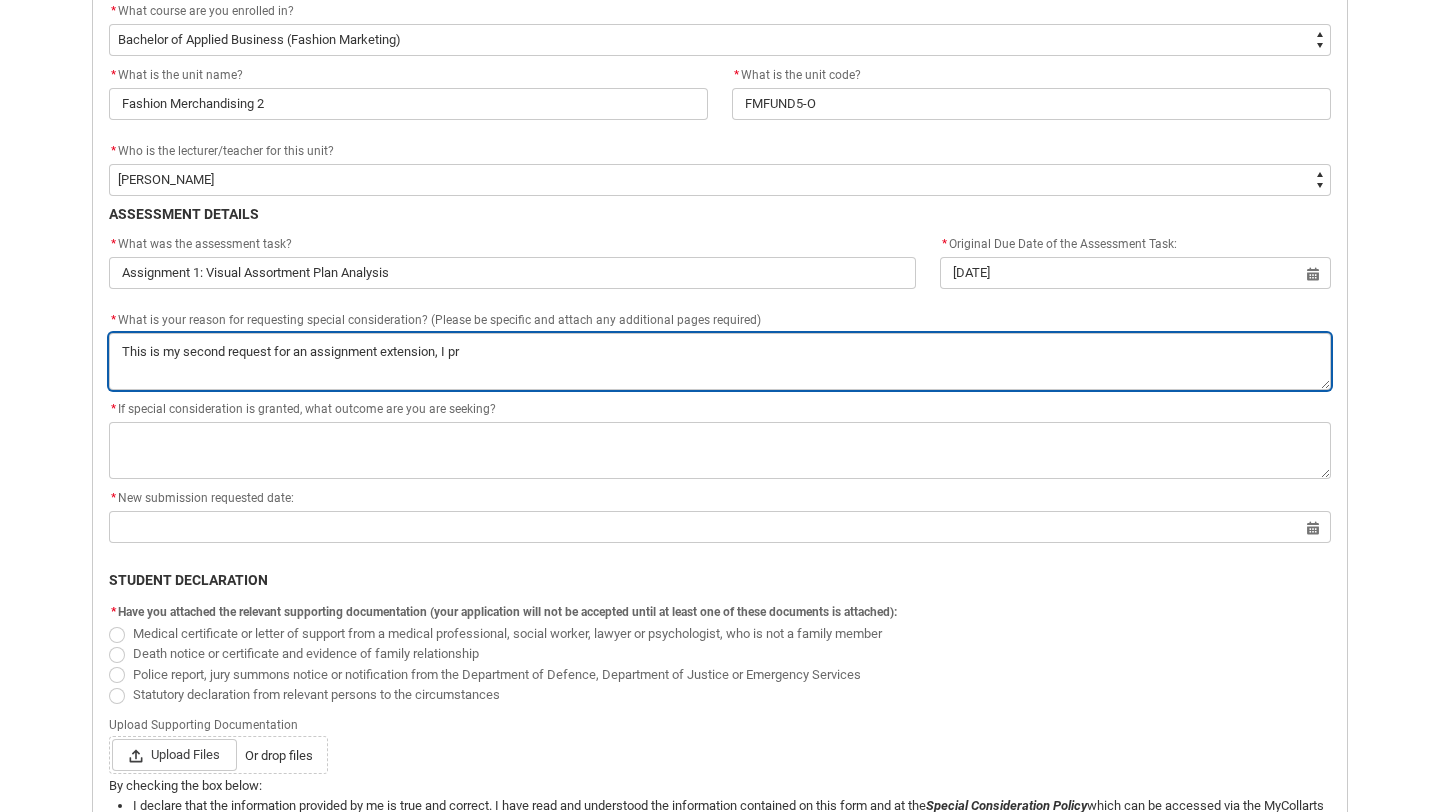 type on "This is my second request for an assignment extension, I pre" 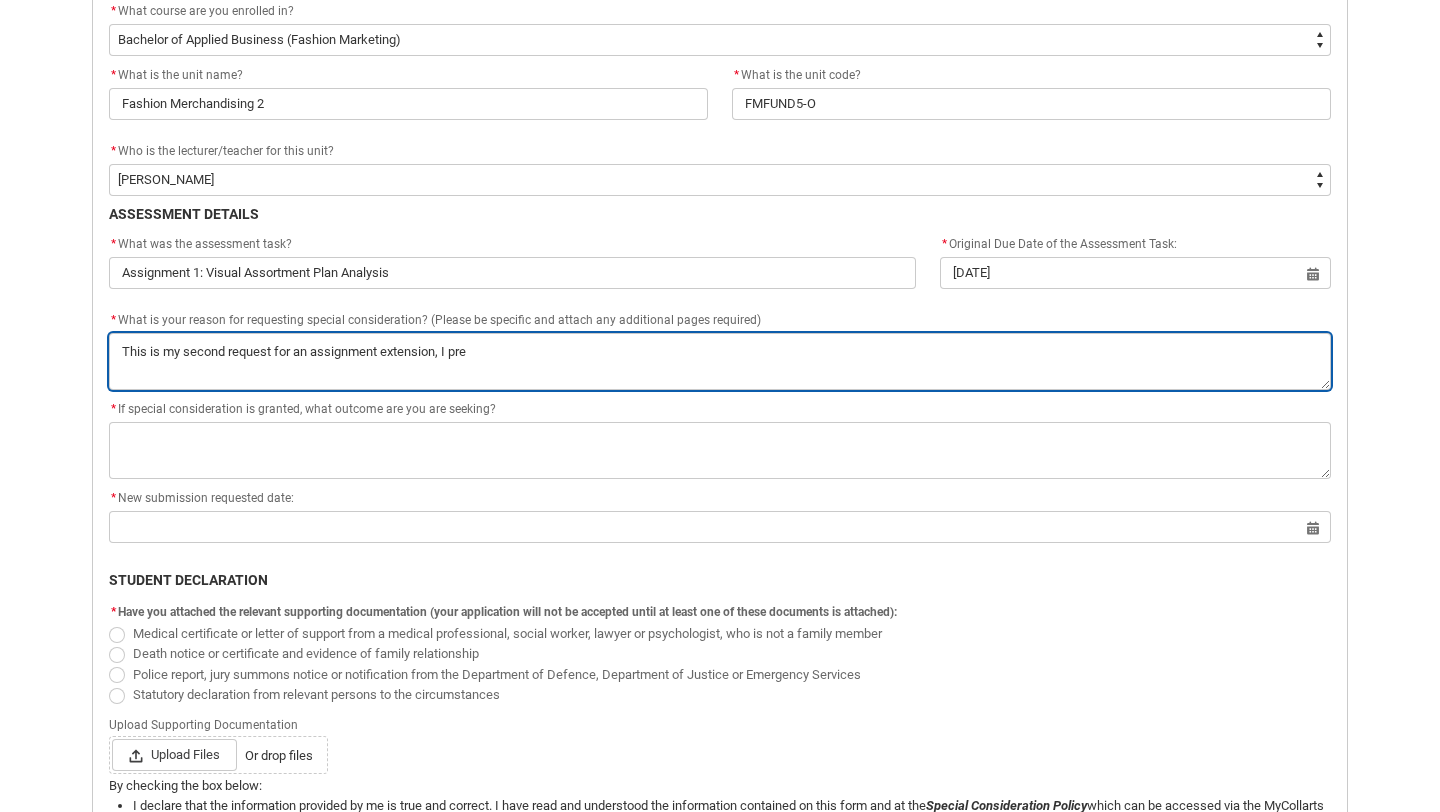 type on "This is my second request for an assignment extension, I prev" 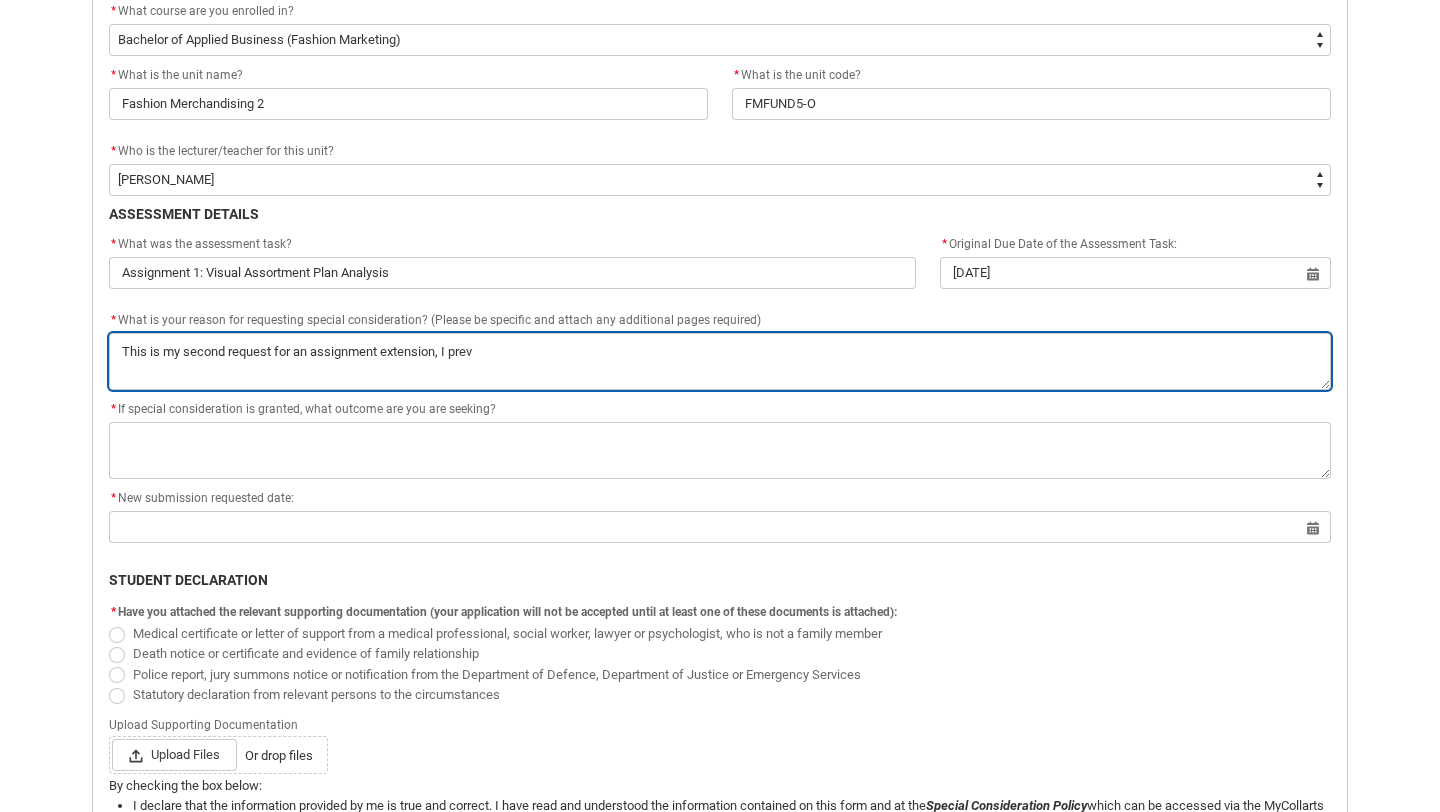 type on "This is my second request for an assignment extension, I previ" 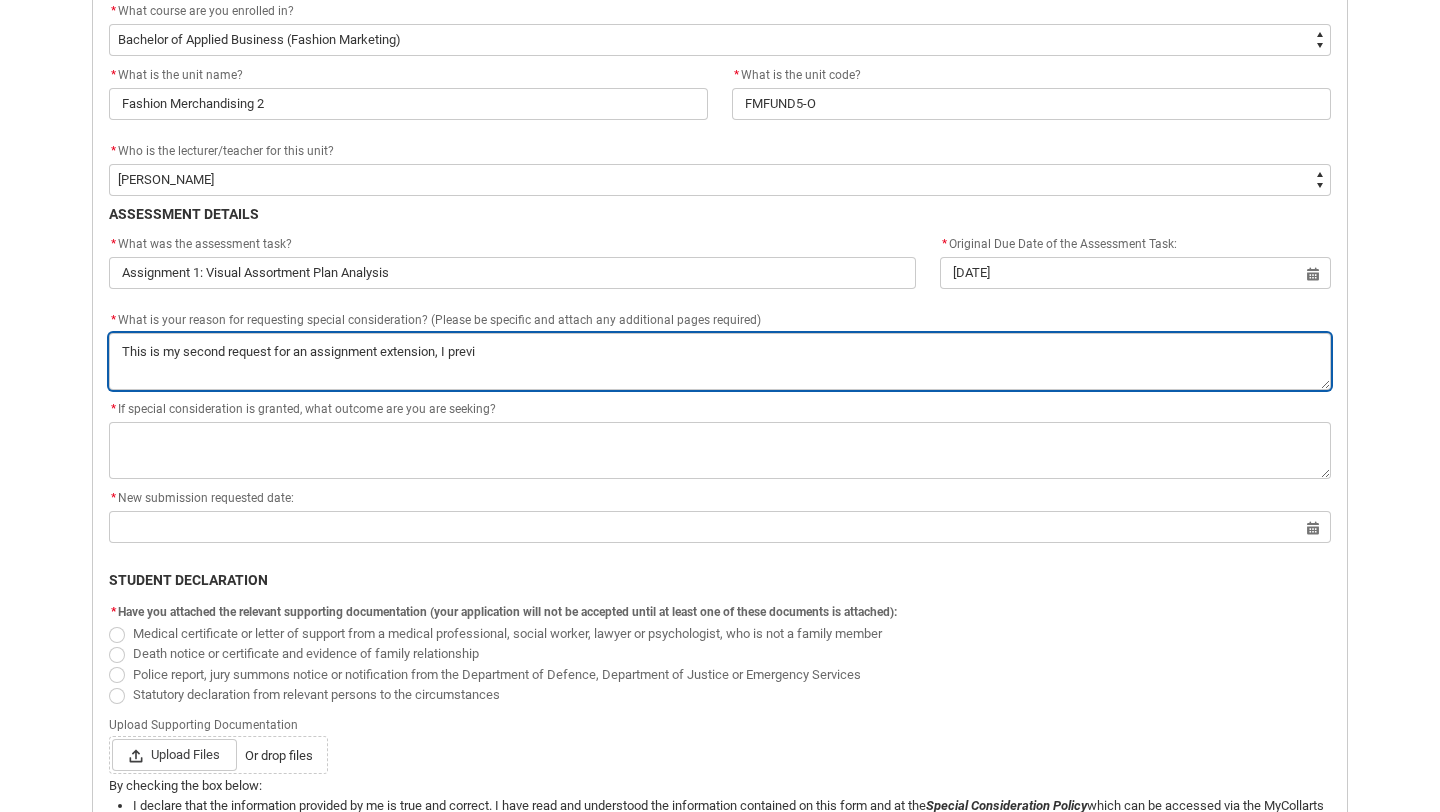 type on "This is my second request for an assignment extension, I previo" 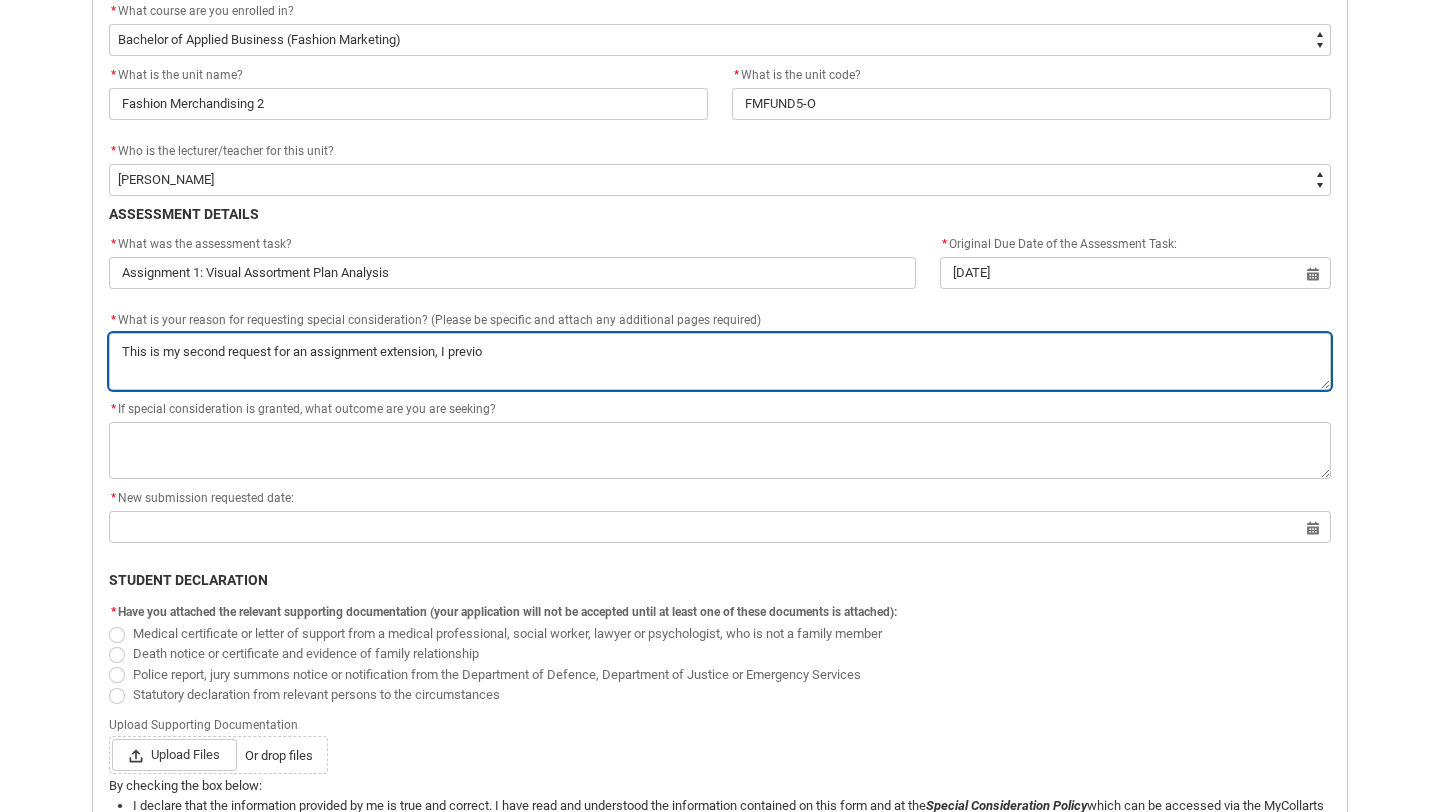 type on "This is my second request for an assignment extension, I previou" 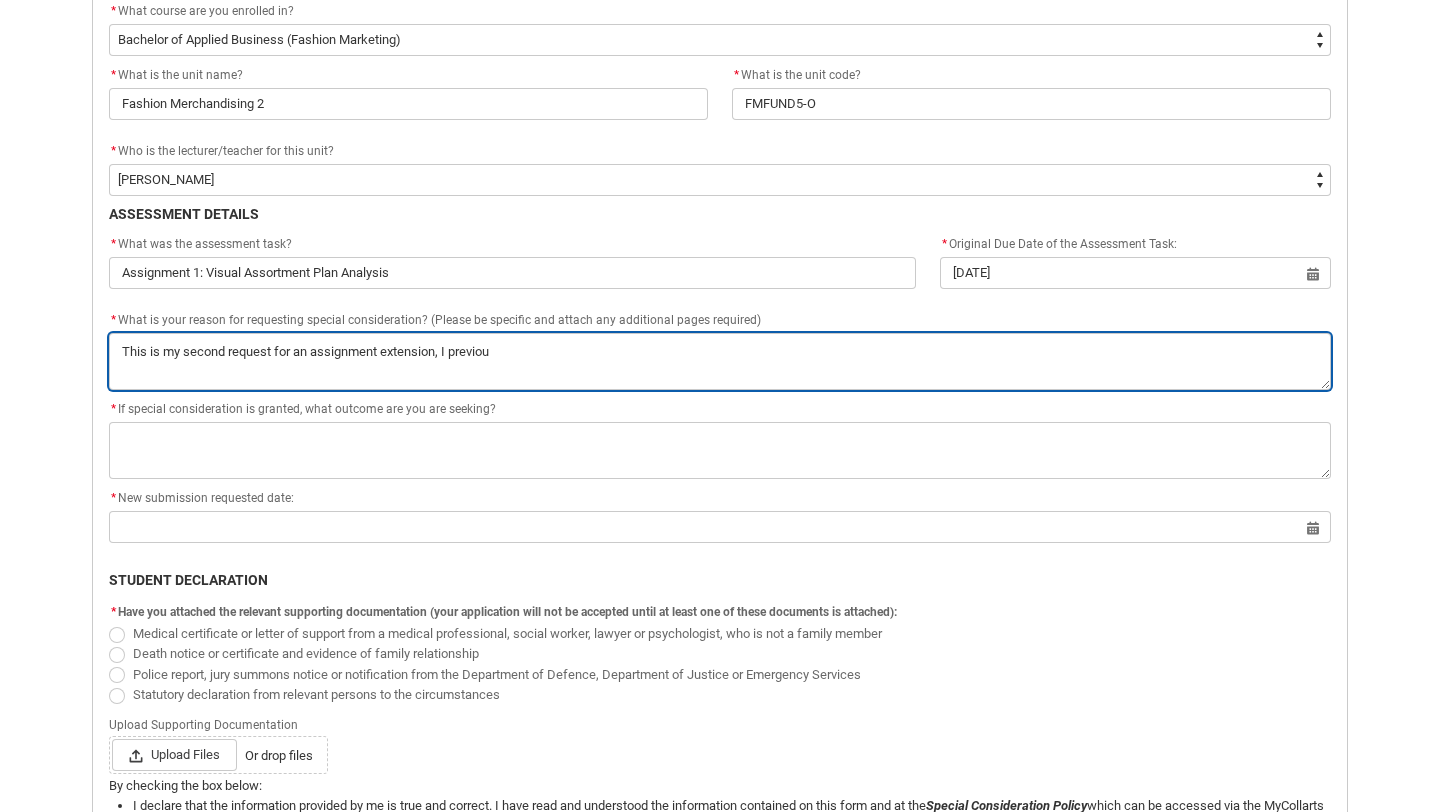 type on "This is my second request for an assignment extension, I previous" 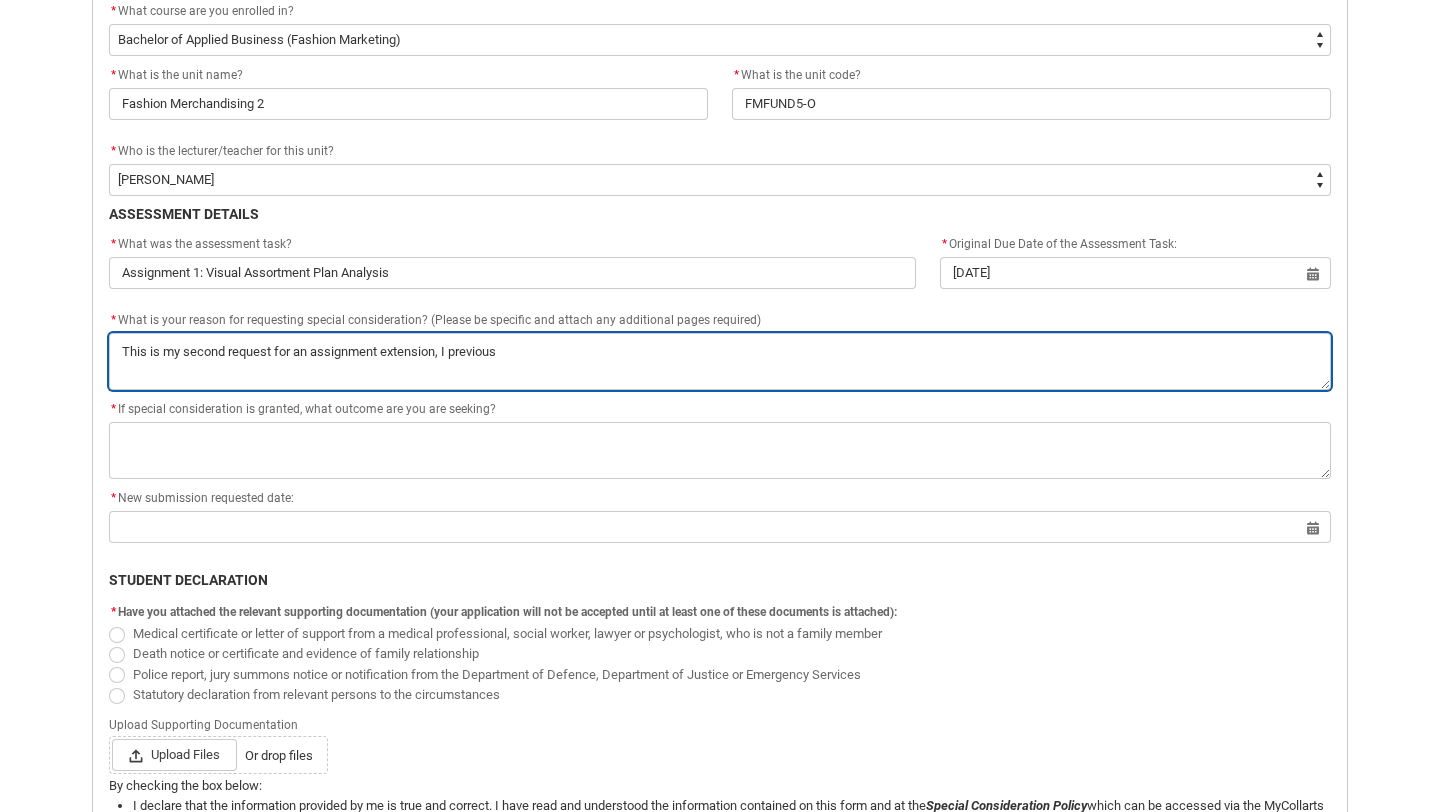 type on "This is my second request for an assignment extension, I previousl" 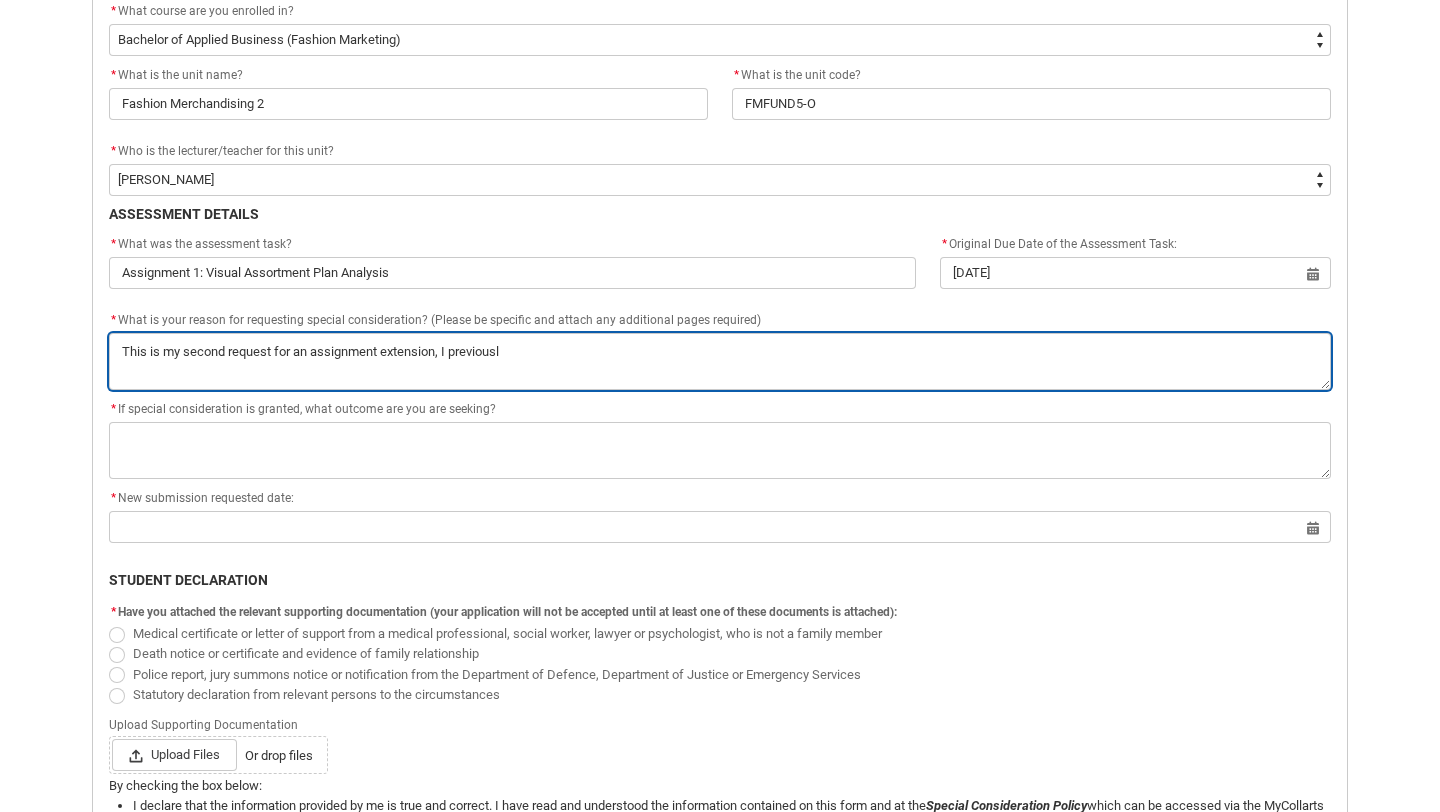 type on "This is my second request for an assignment extension, I previously" 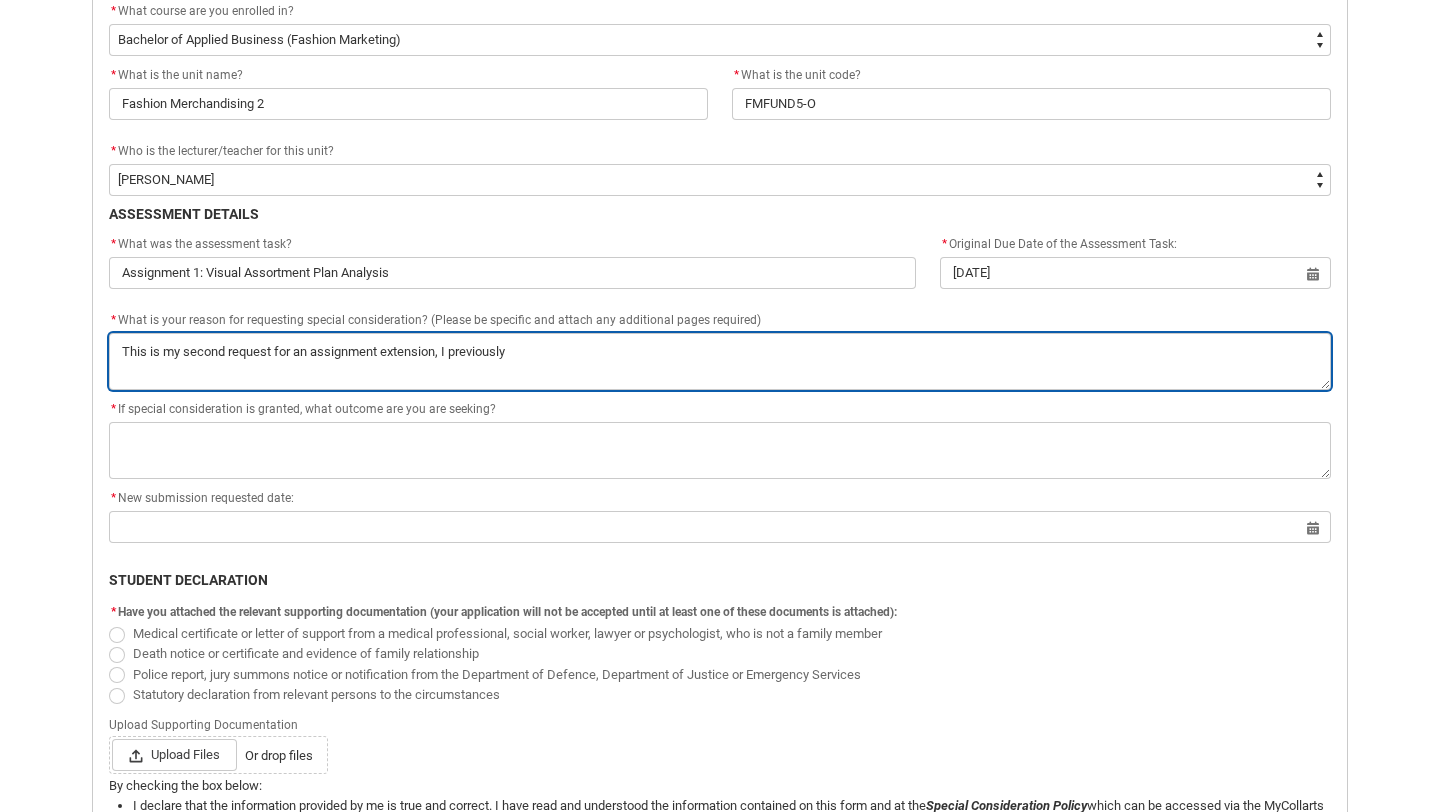 type on "This is my second request for an assignment extension, I previously" 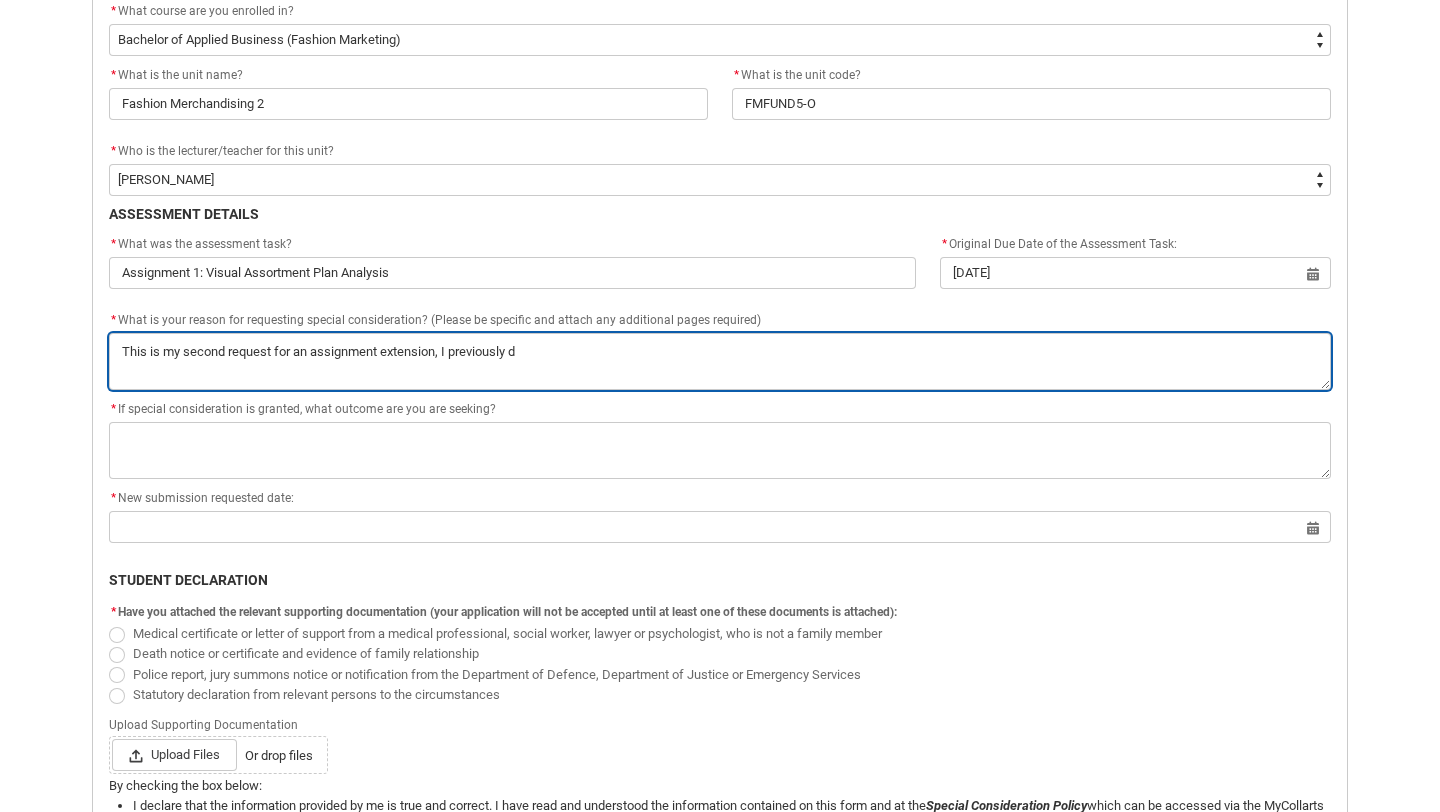 type on "This is my second request for an assignment extension, I previously de" 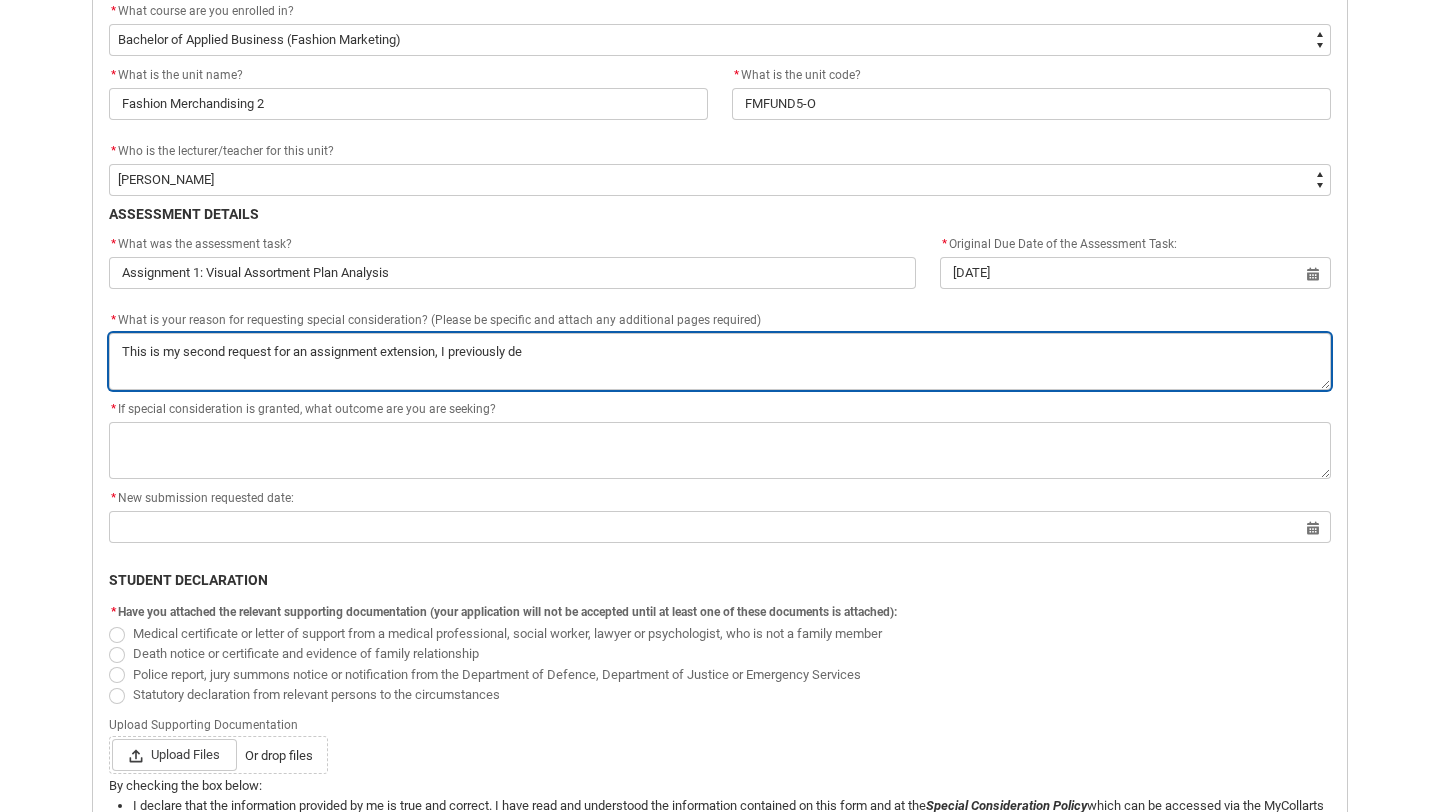 type on "This is my second request for an assignment extension, I previously det" 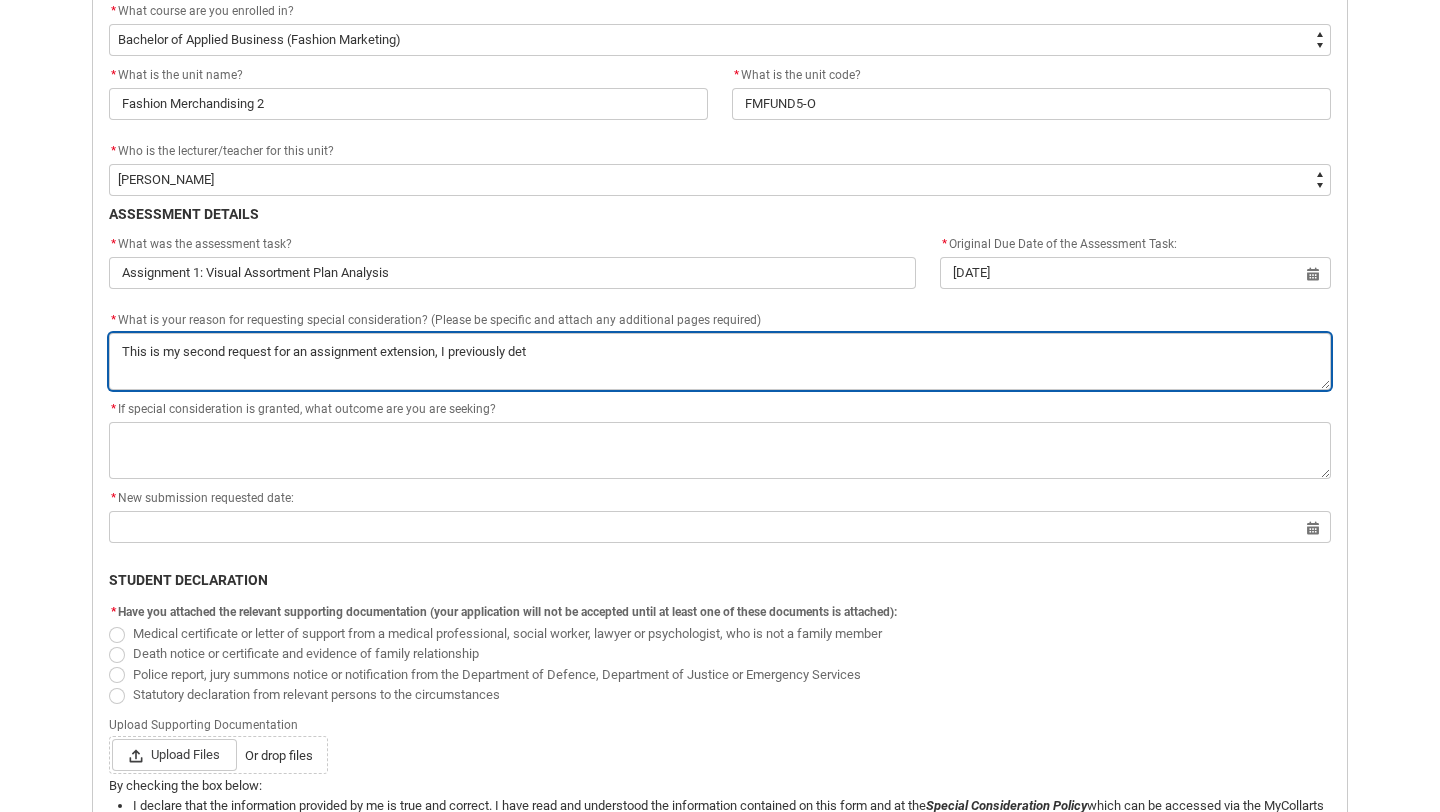 type on "This is my second request for an assignment extension, I previously deta" 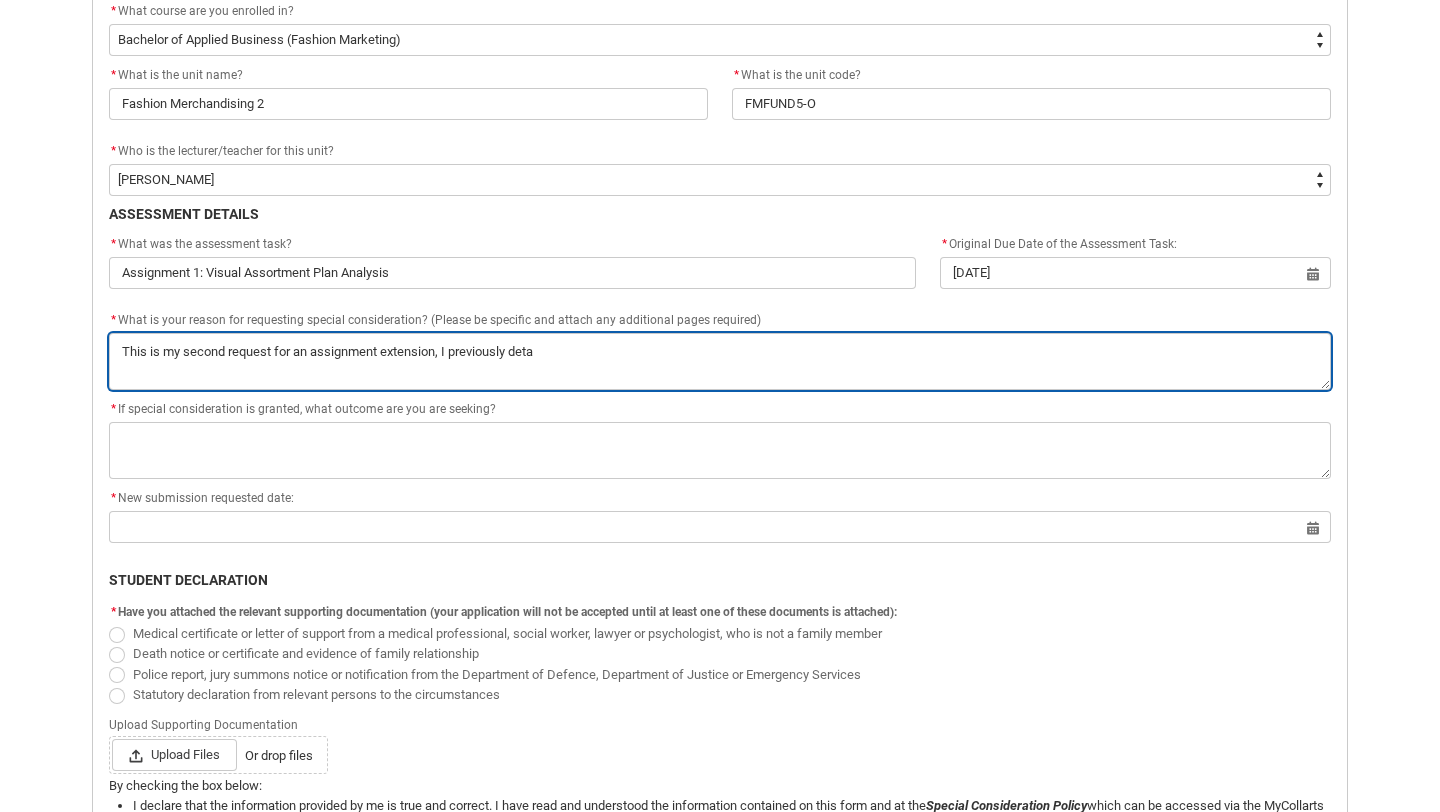 type on "This is my second request for an assignment extension, I previously detai" 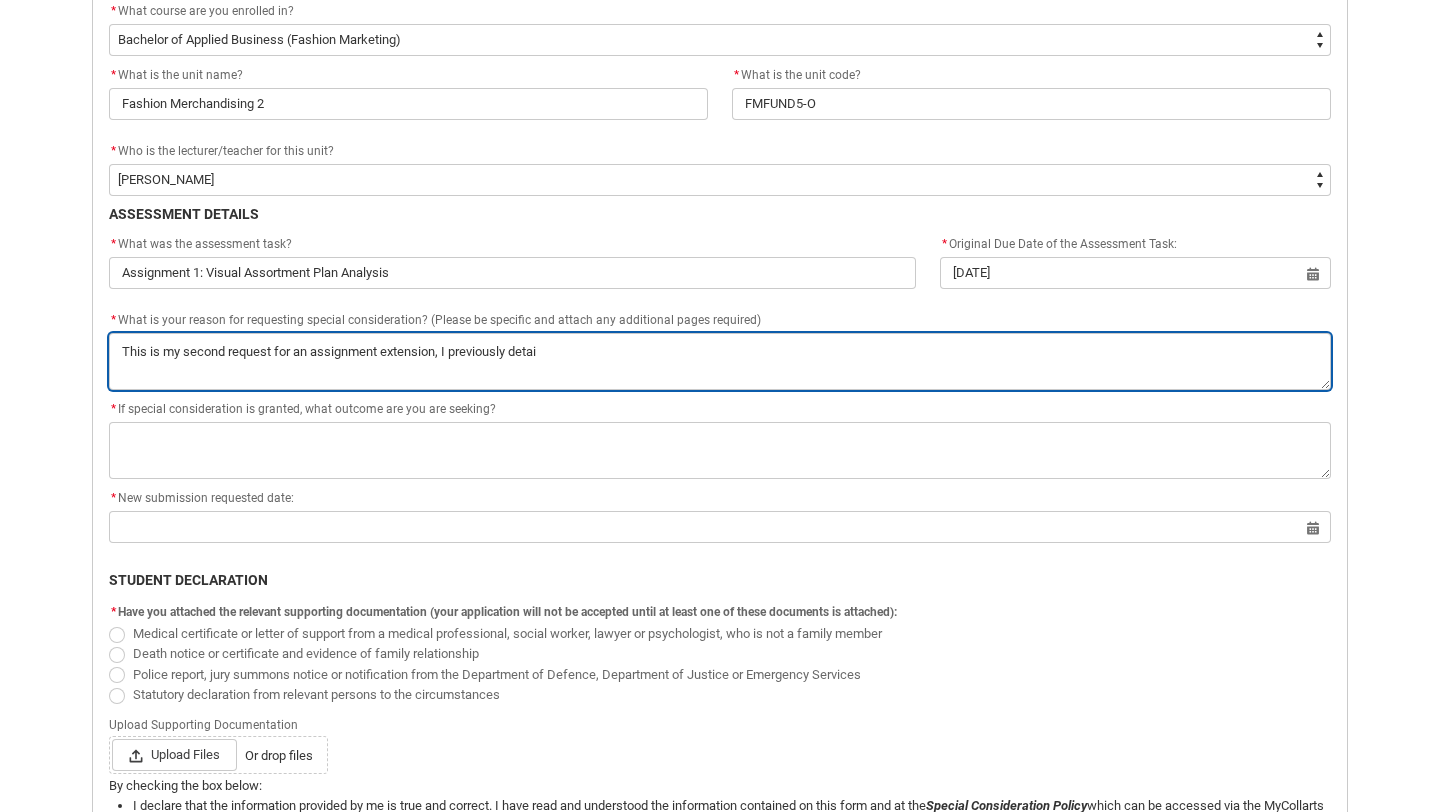 type on "This is my second request for an assignment extension, I previously detail" 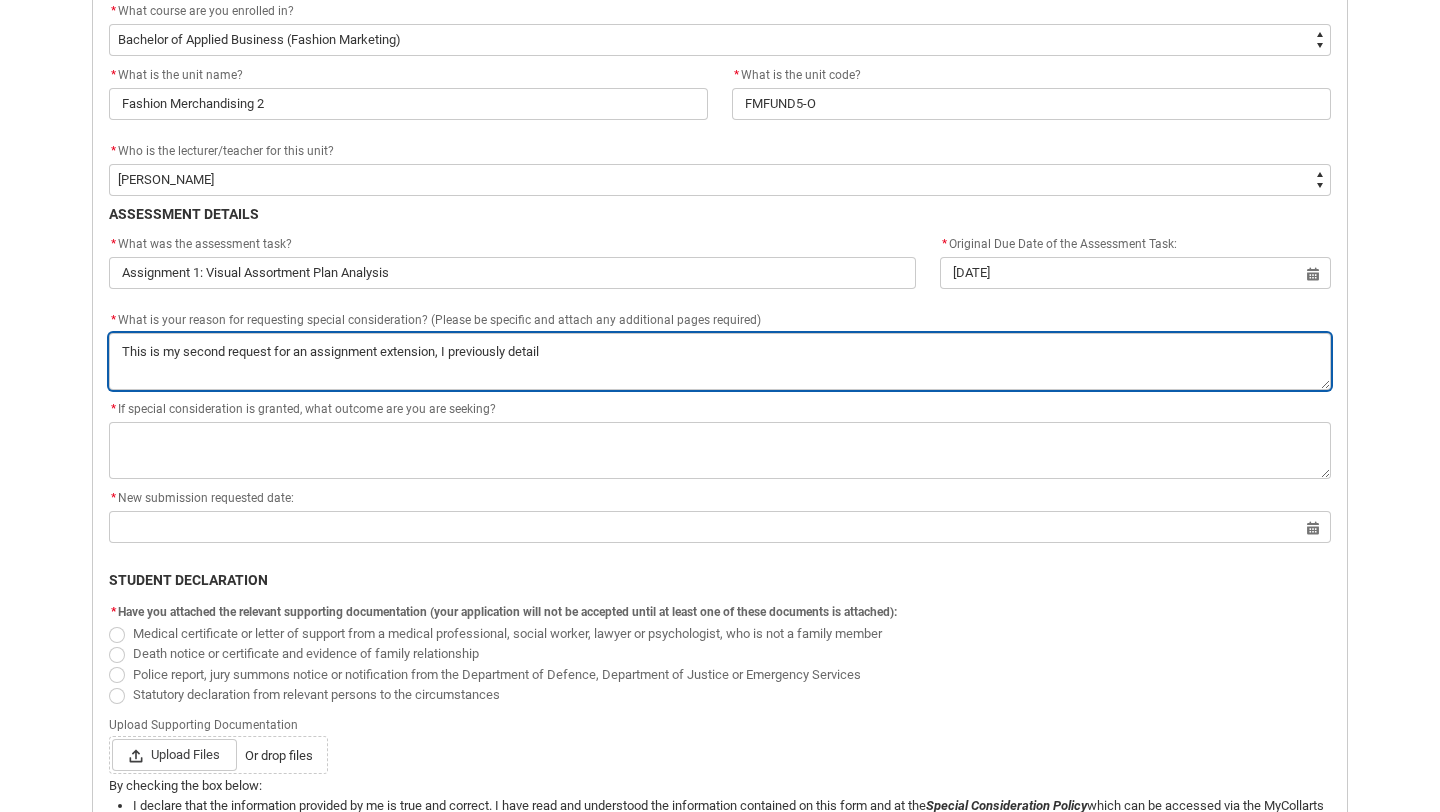 type on "This is my second request for an assignment extension, I previously detaile" 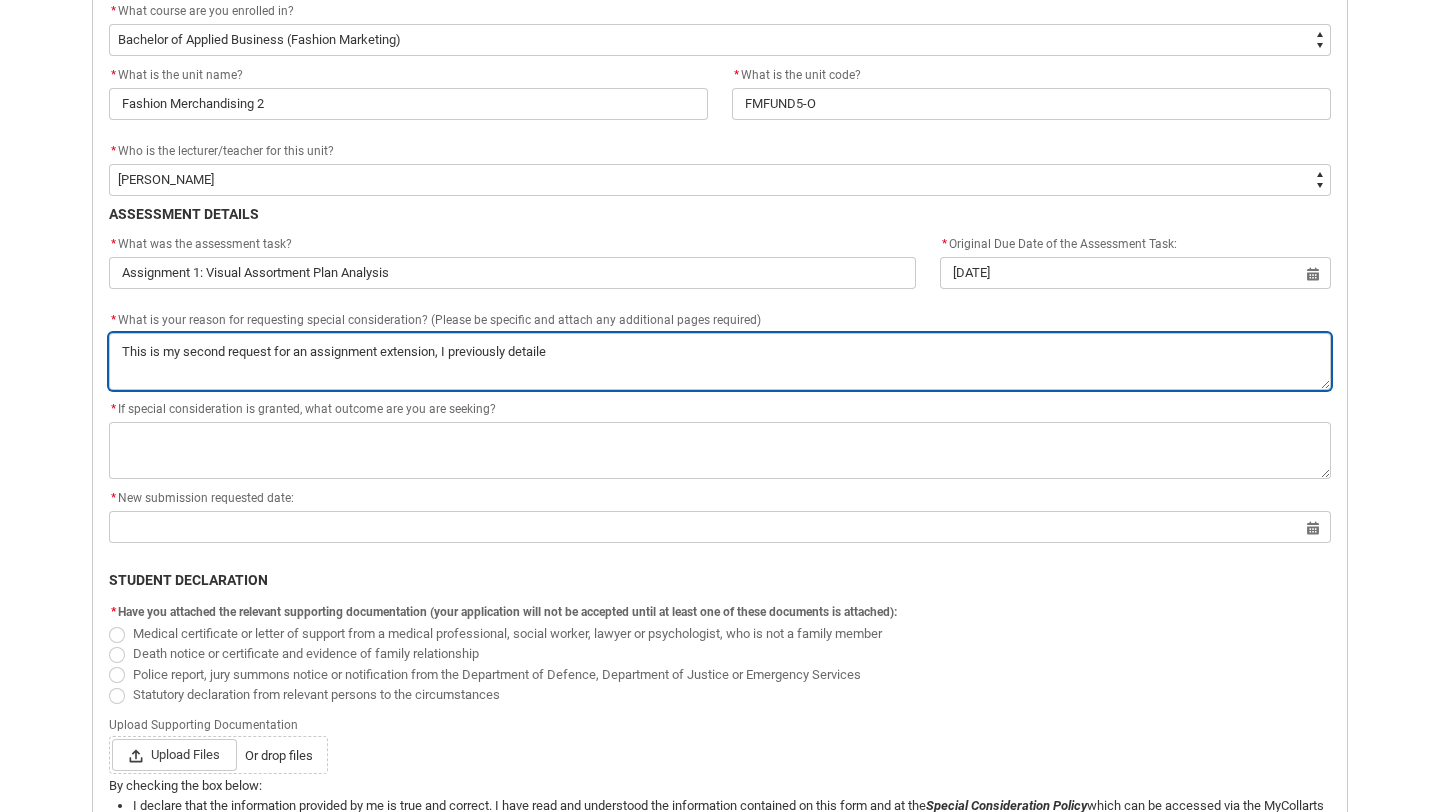 type on "This is my second request for an assignment extension, I previously detailed" 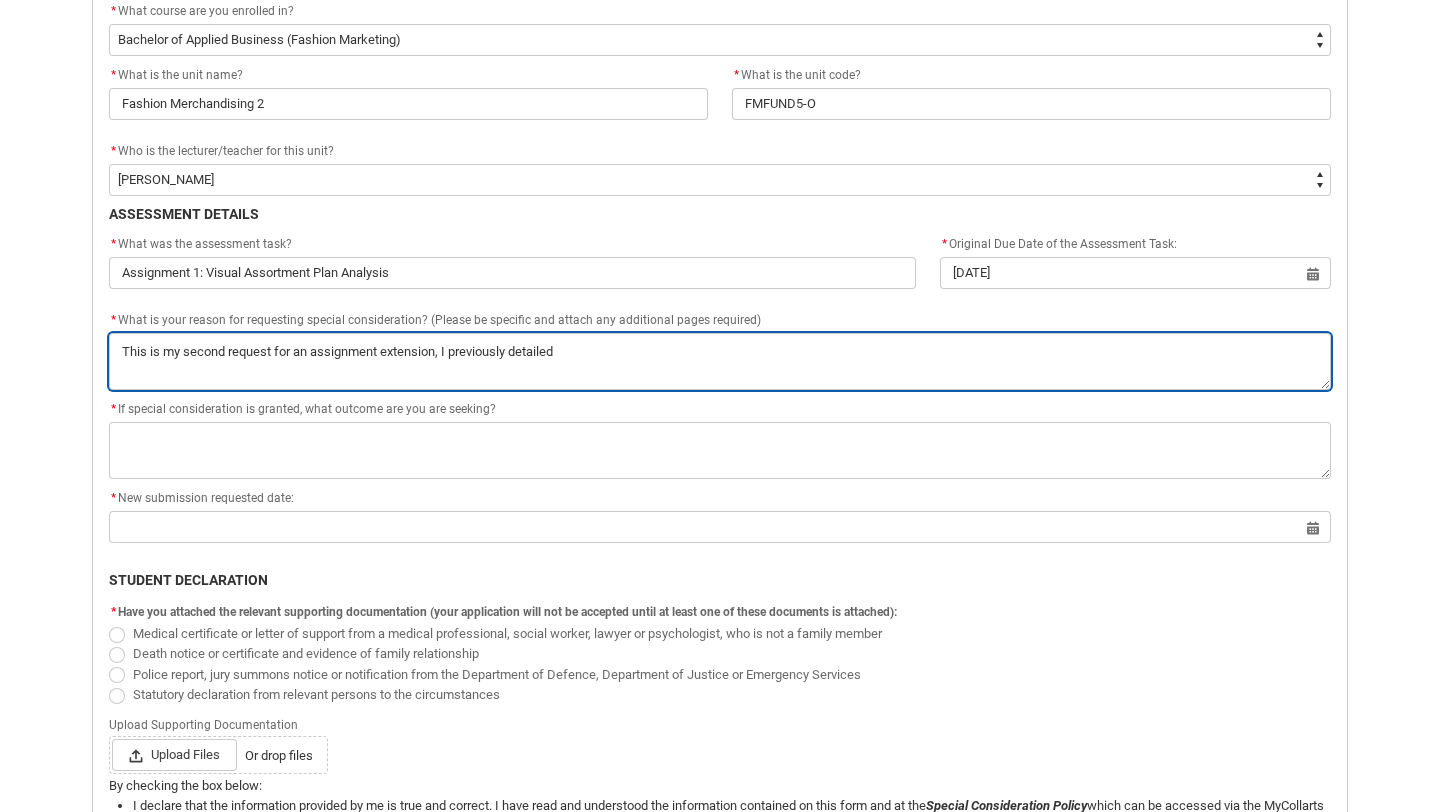 type on "This is my second request for an assignment extension, I previously detailed" 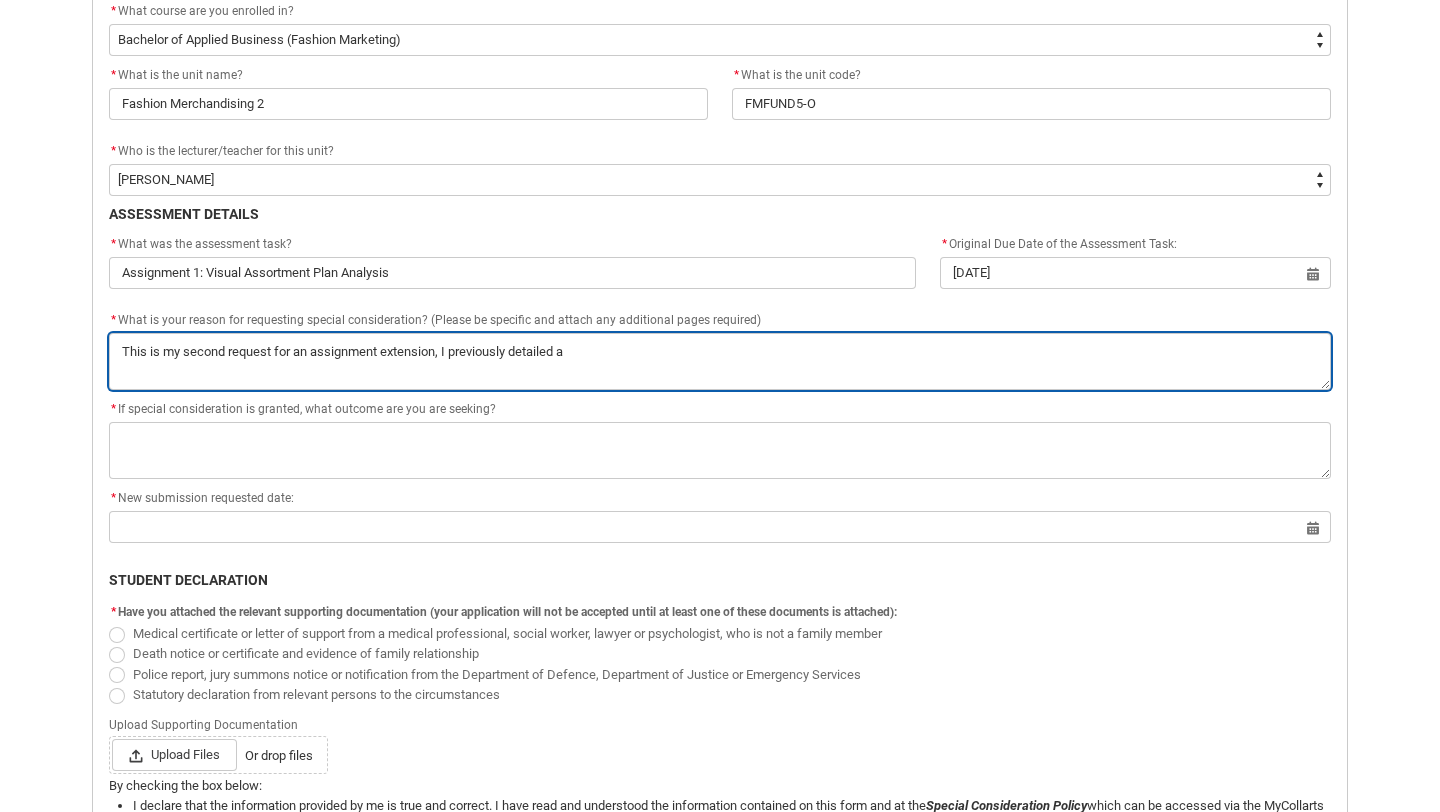 type on "This is my second request for an assignment extension, I previously detailed an" 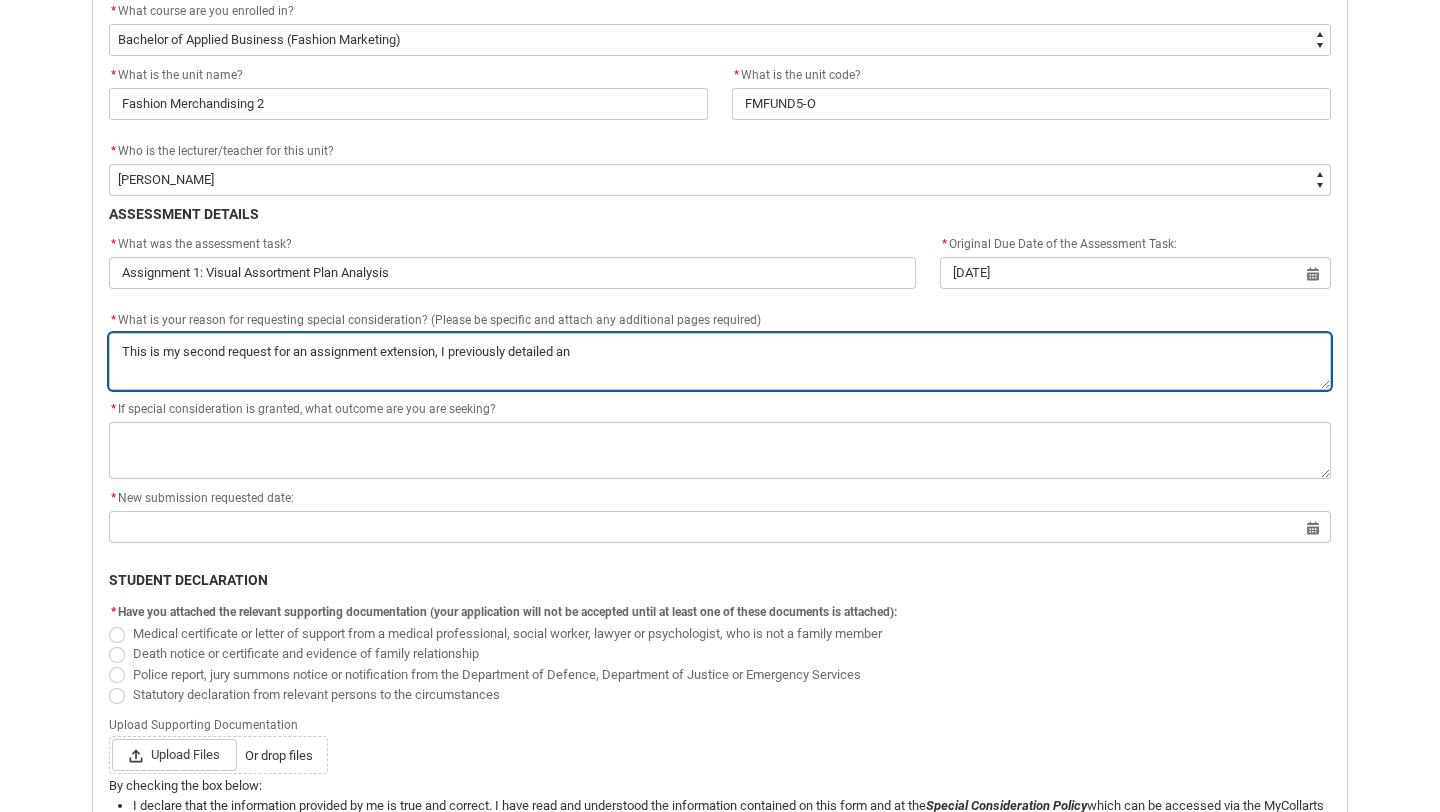 type on "This is my second request for an assignment extension, I previously detailed an" 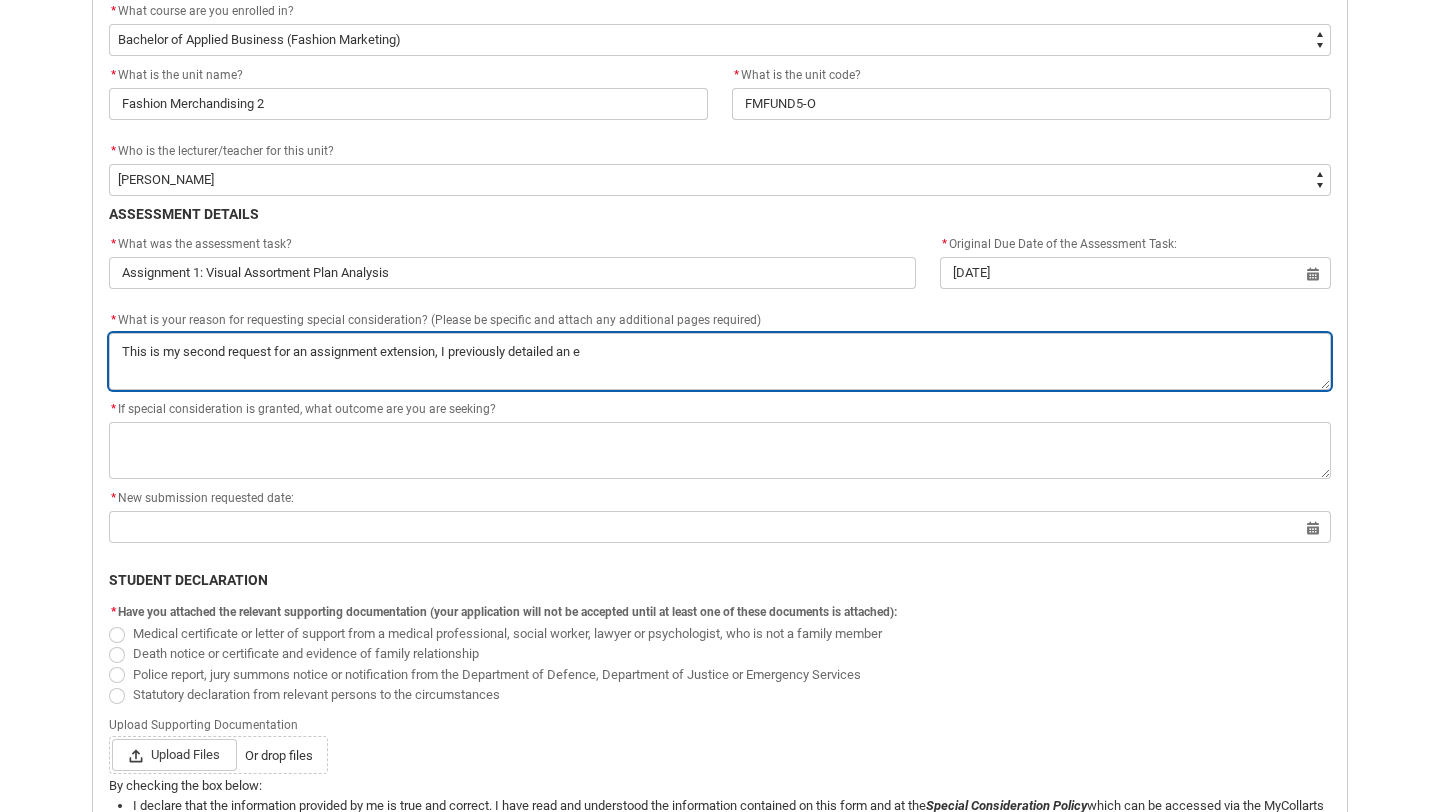 type on "This is my second request for an assignment extension, I previously detailed an ed" 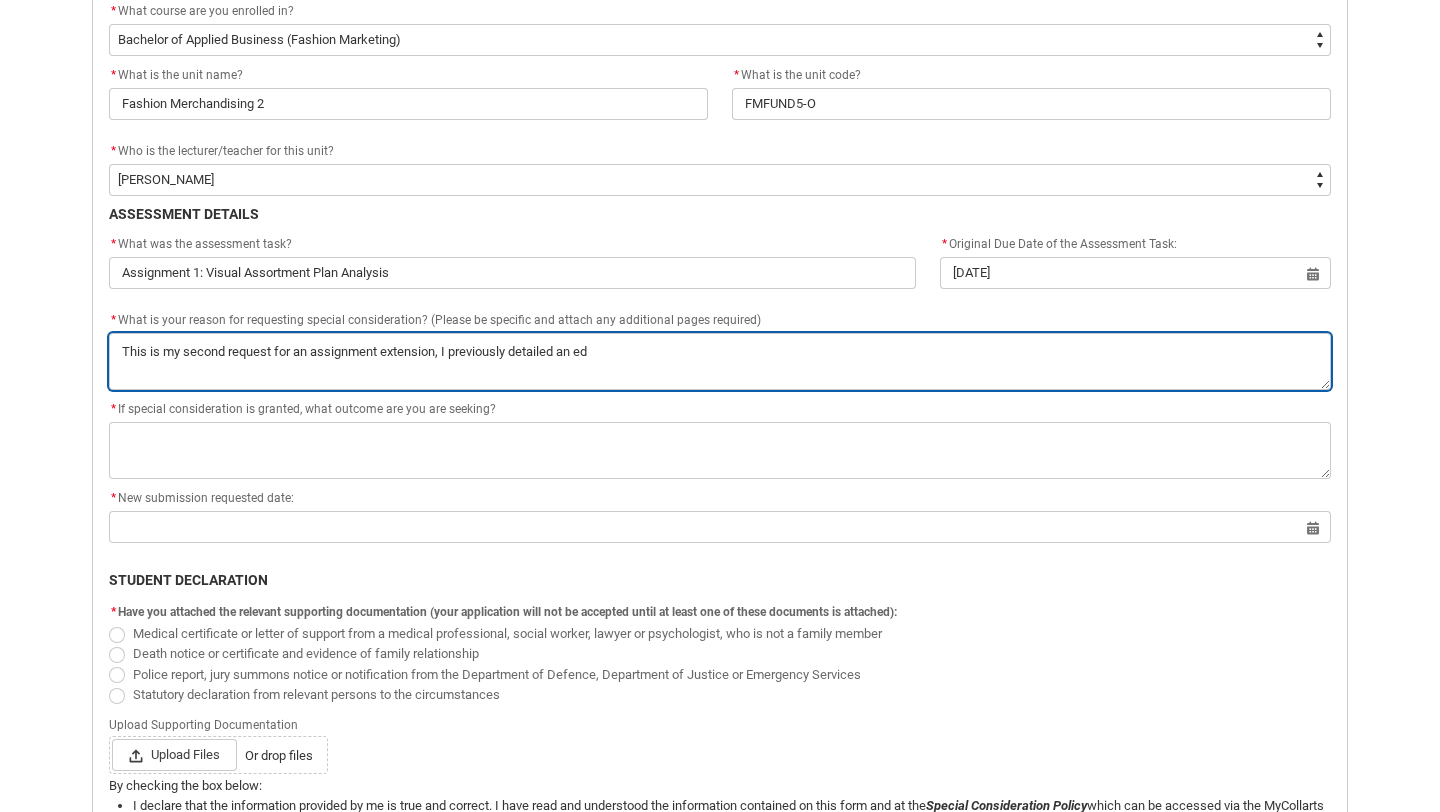 type on "This is my second request for an assignment extension, I previously detailed an e" 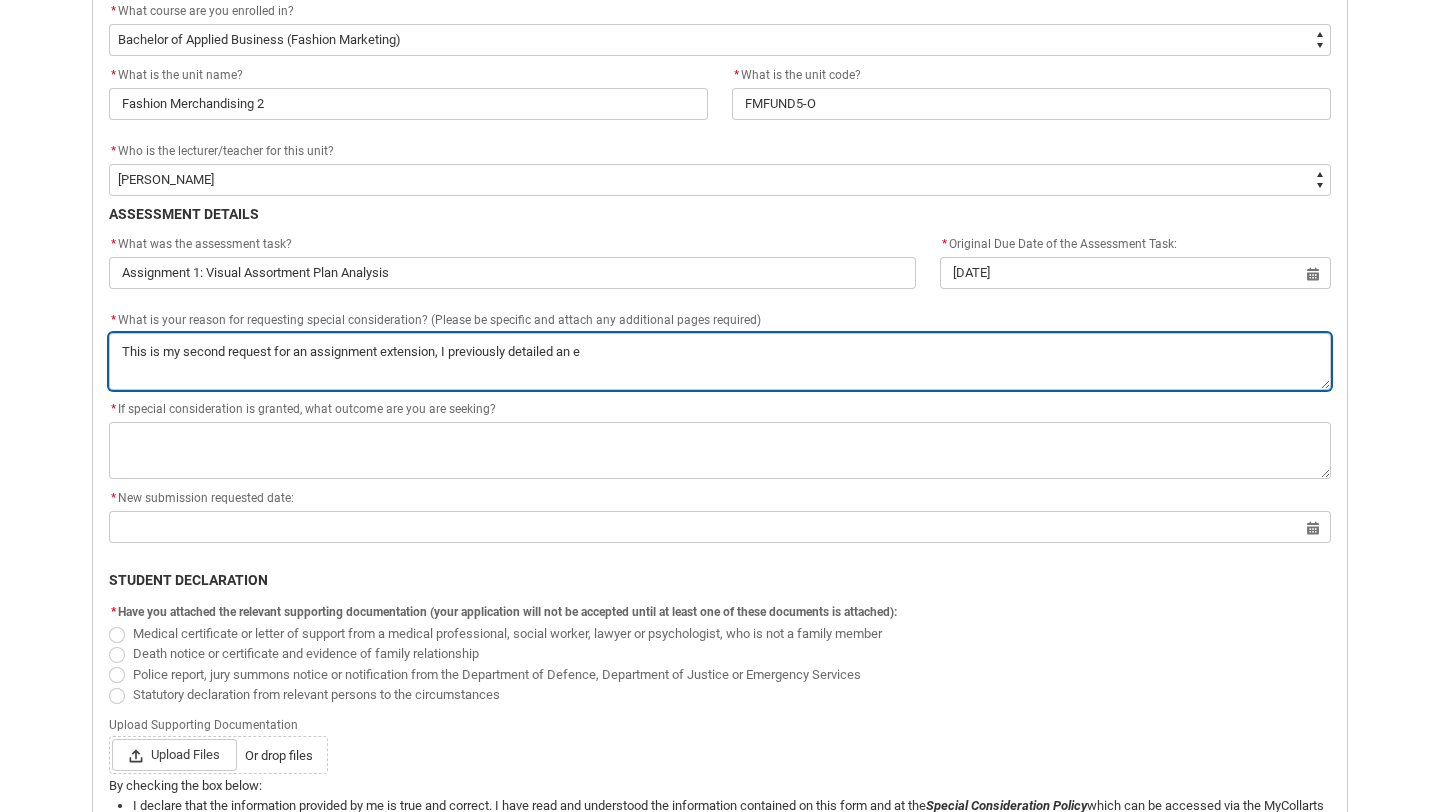 type on "This is my second request for an assignment extension, I previously detailed an en" 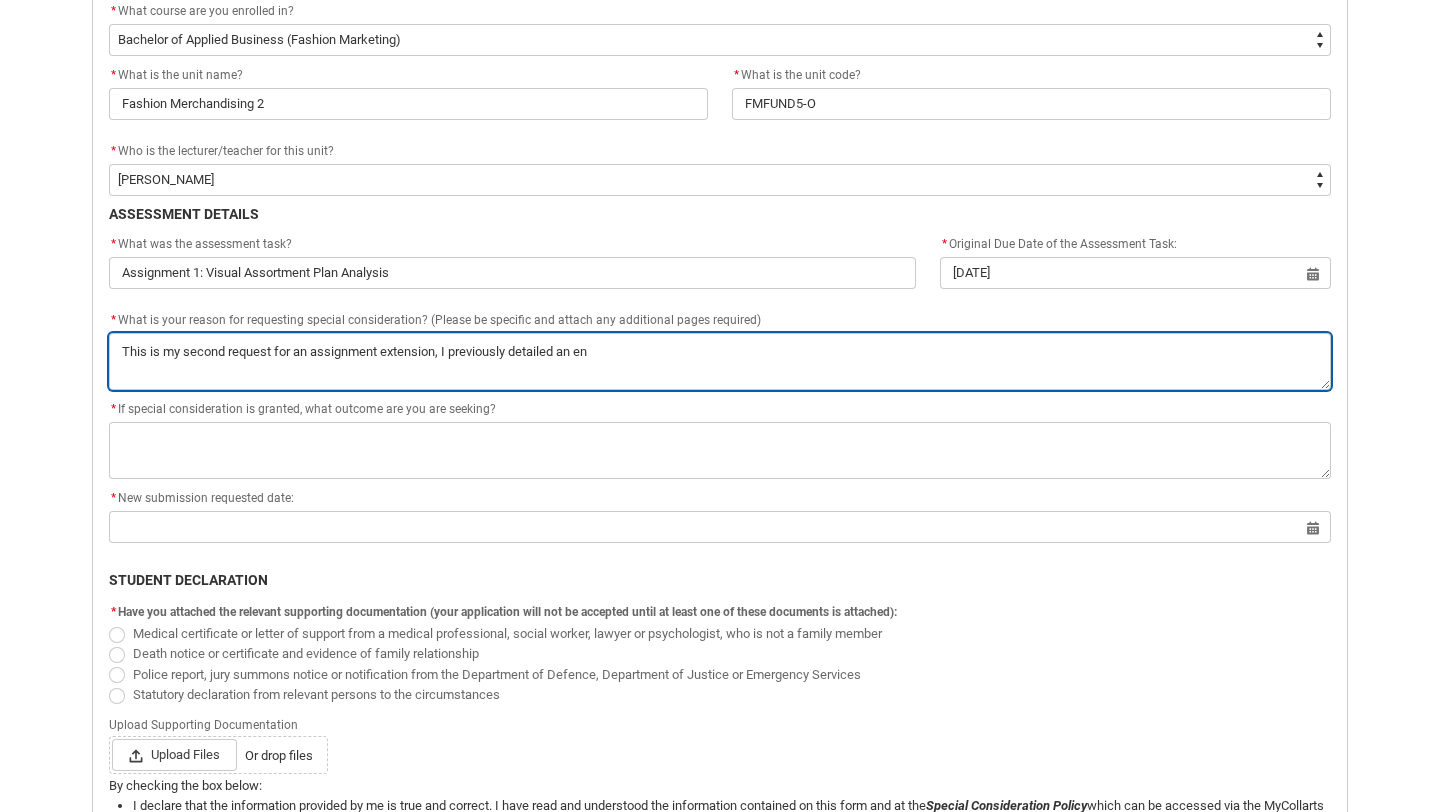 type on "This is my second request for an assignment extension, I previously detailed an end" 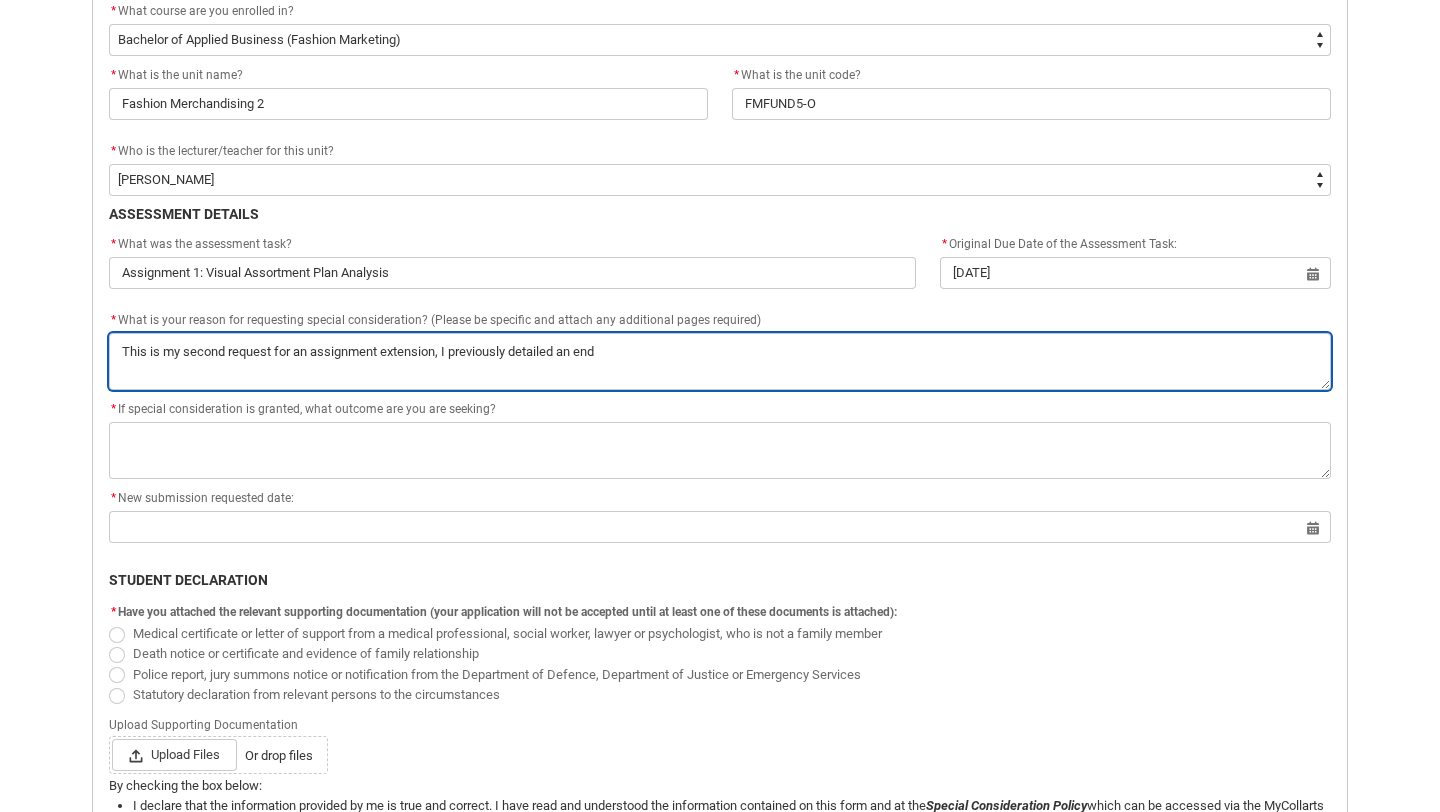 type on "This is my second request for an assignment extension, I previously detailed an endo" 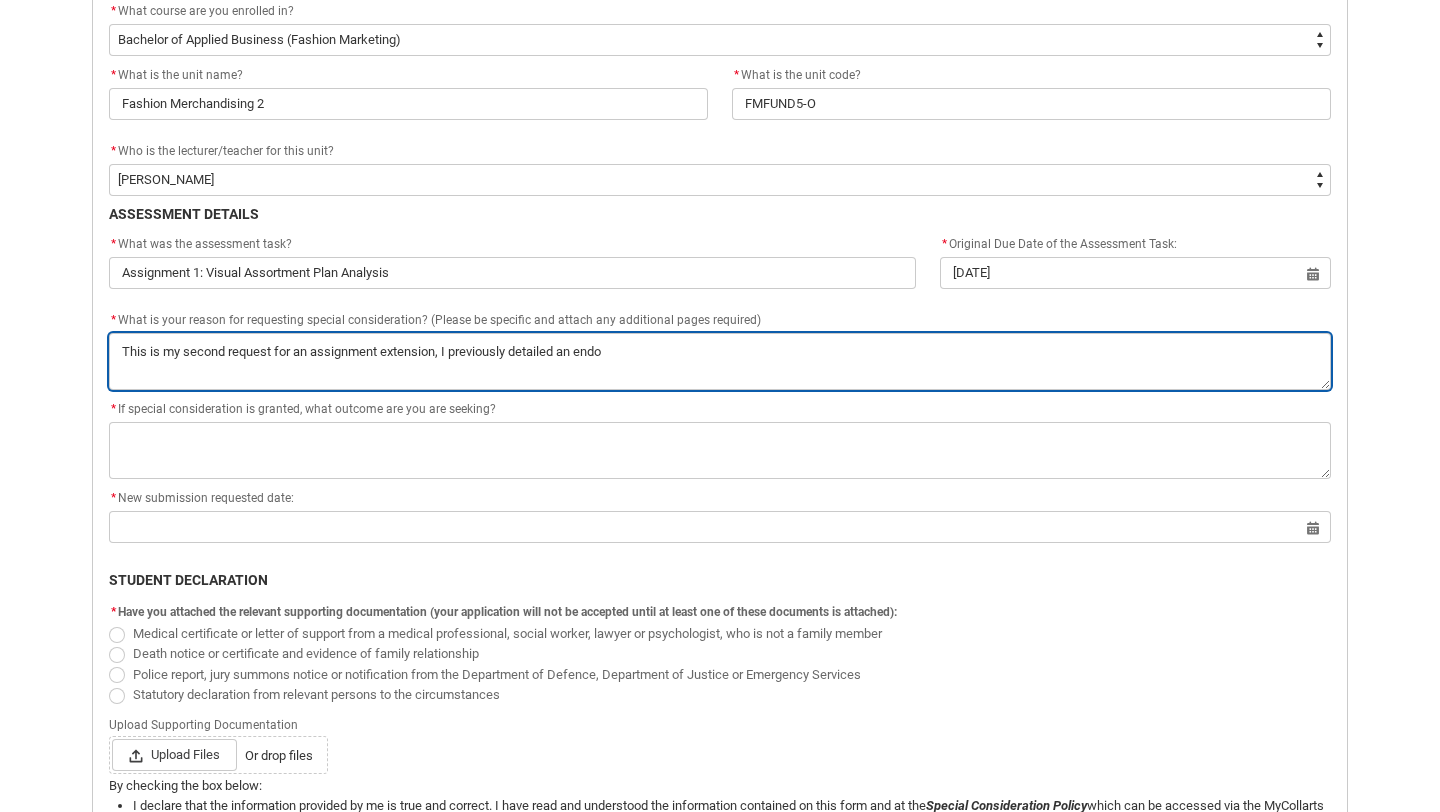type on "This is my second request for an assignment extension, I previously detailed an endom" 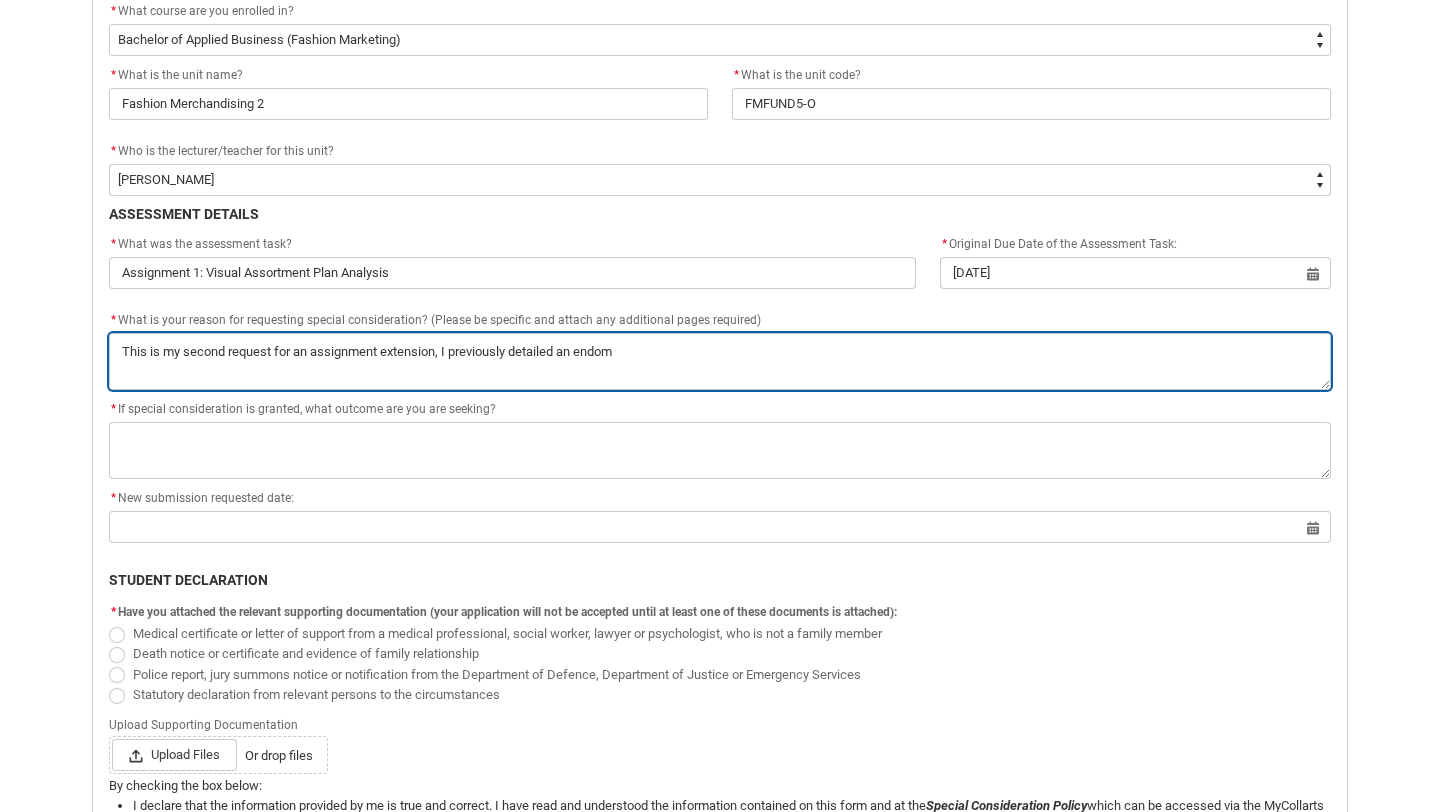 type on "This is my second request for an assignment extension, I previously detailed an endome" 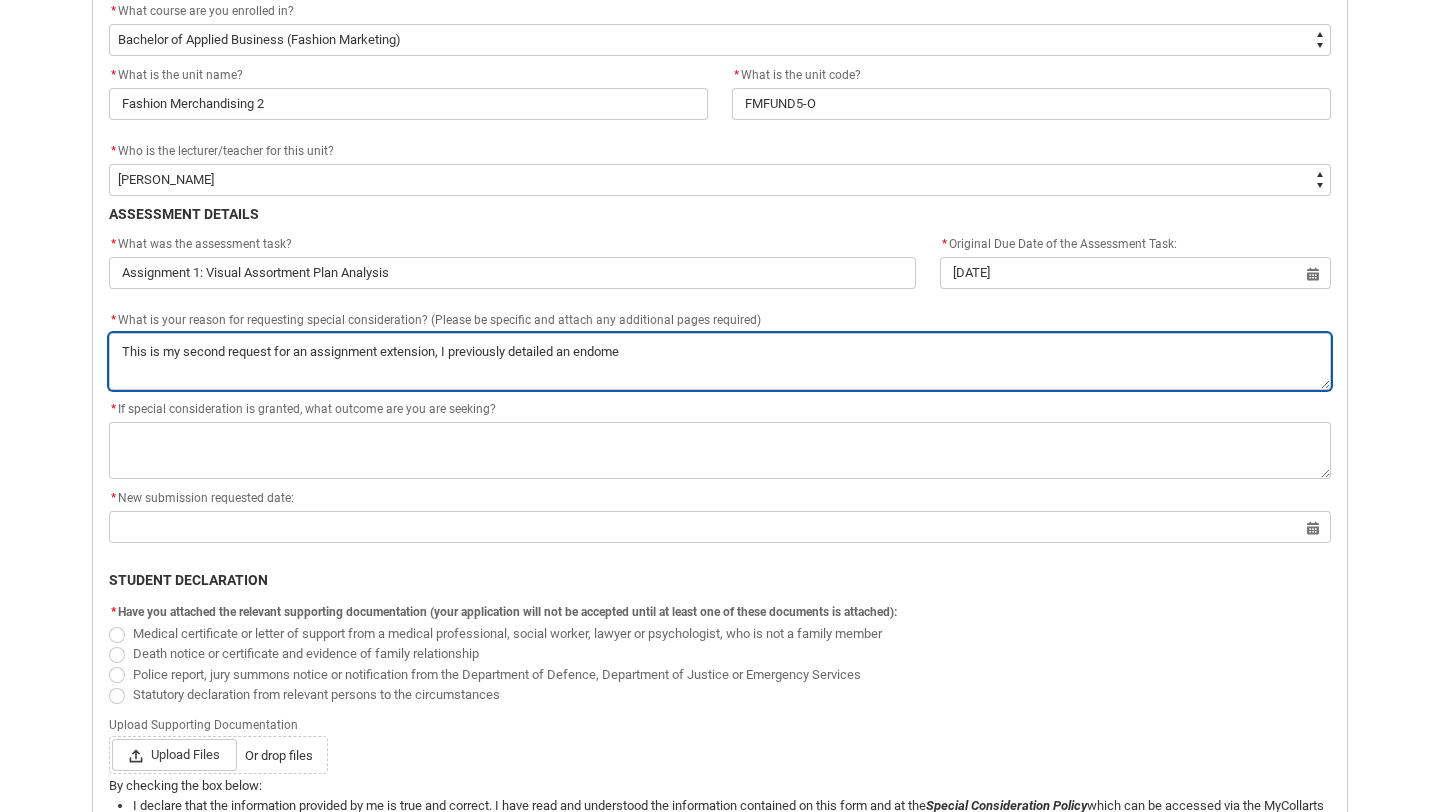 type on "This is my second request for an assignment extension, I previously detailed an endomet" 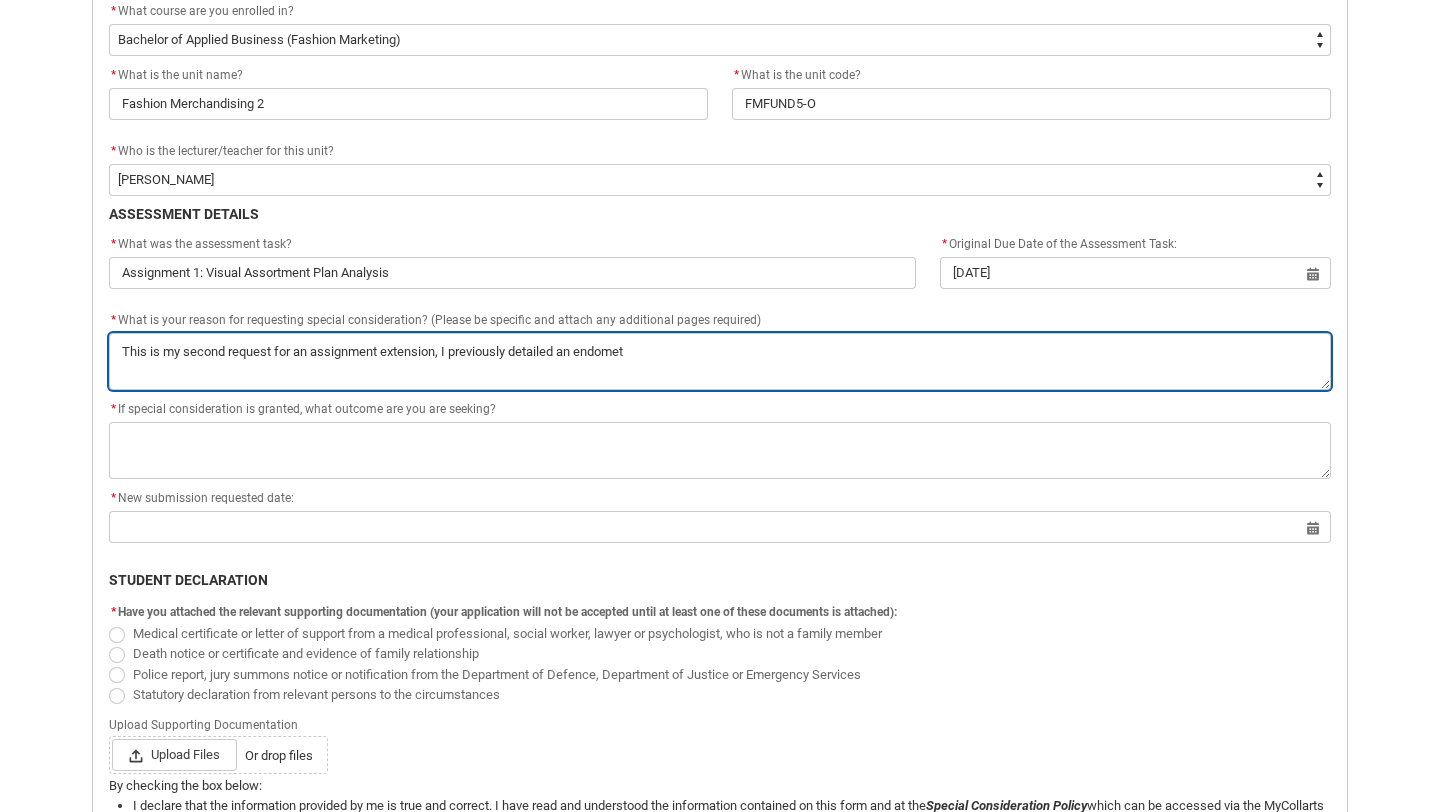 type on "This is my second request for an assignment extension, I previously detailed an endometr" 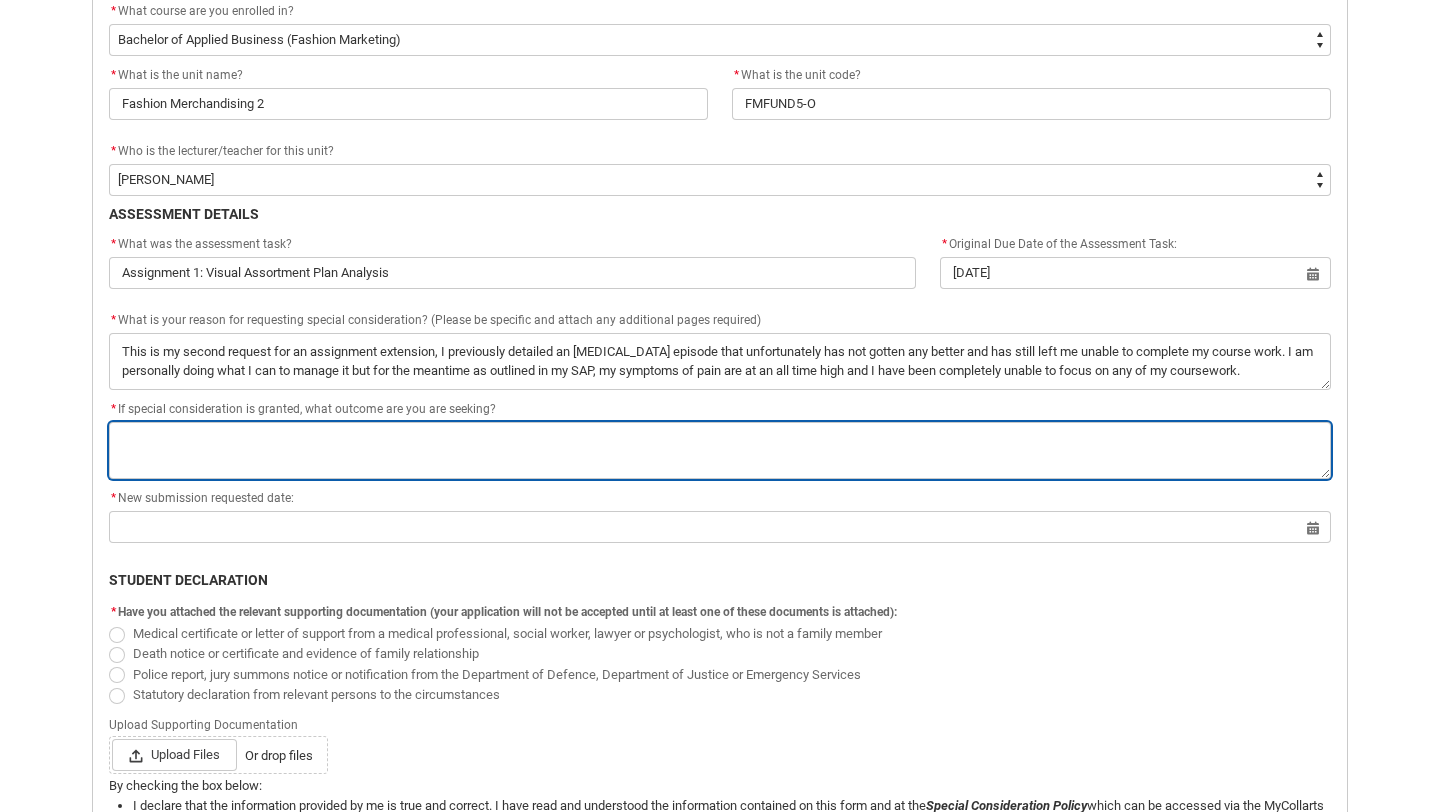 click on "*" at bounding box center [720, 450] 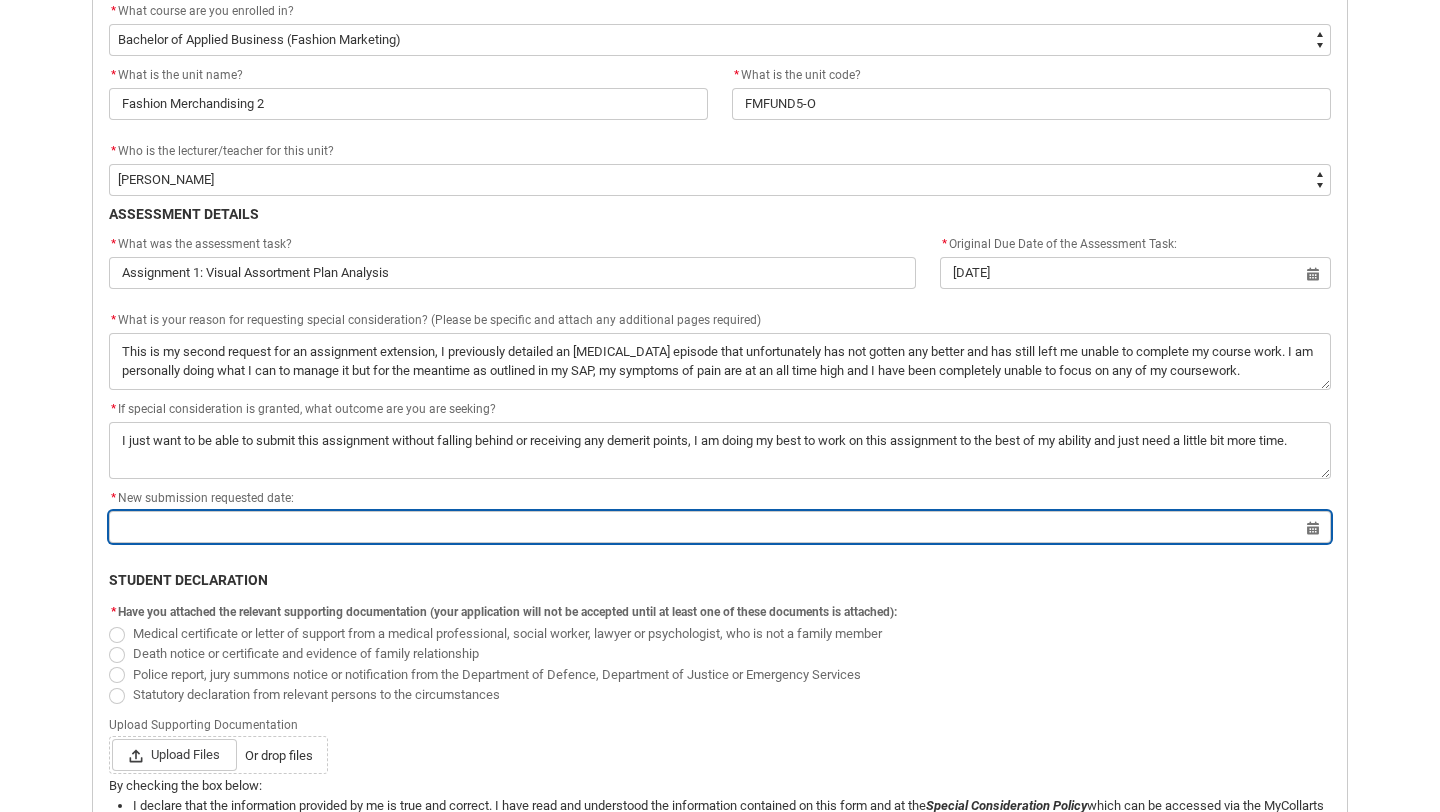 click at bounding box center [720, 527] 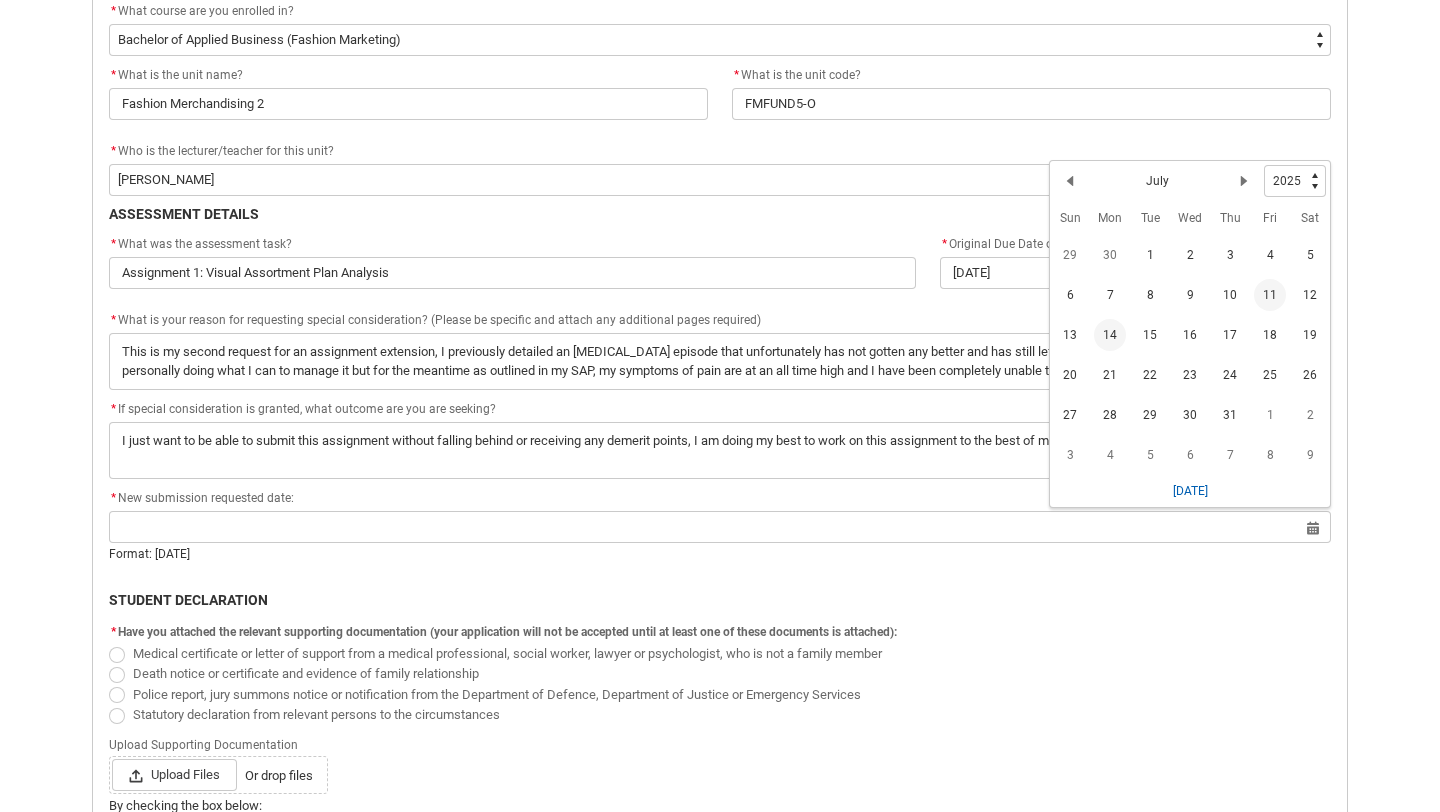 click on "14" 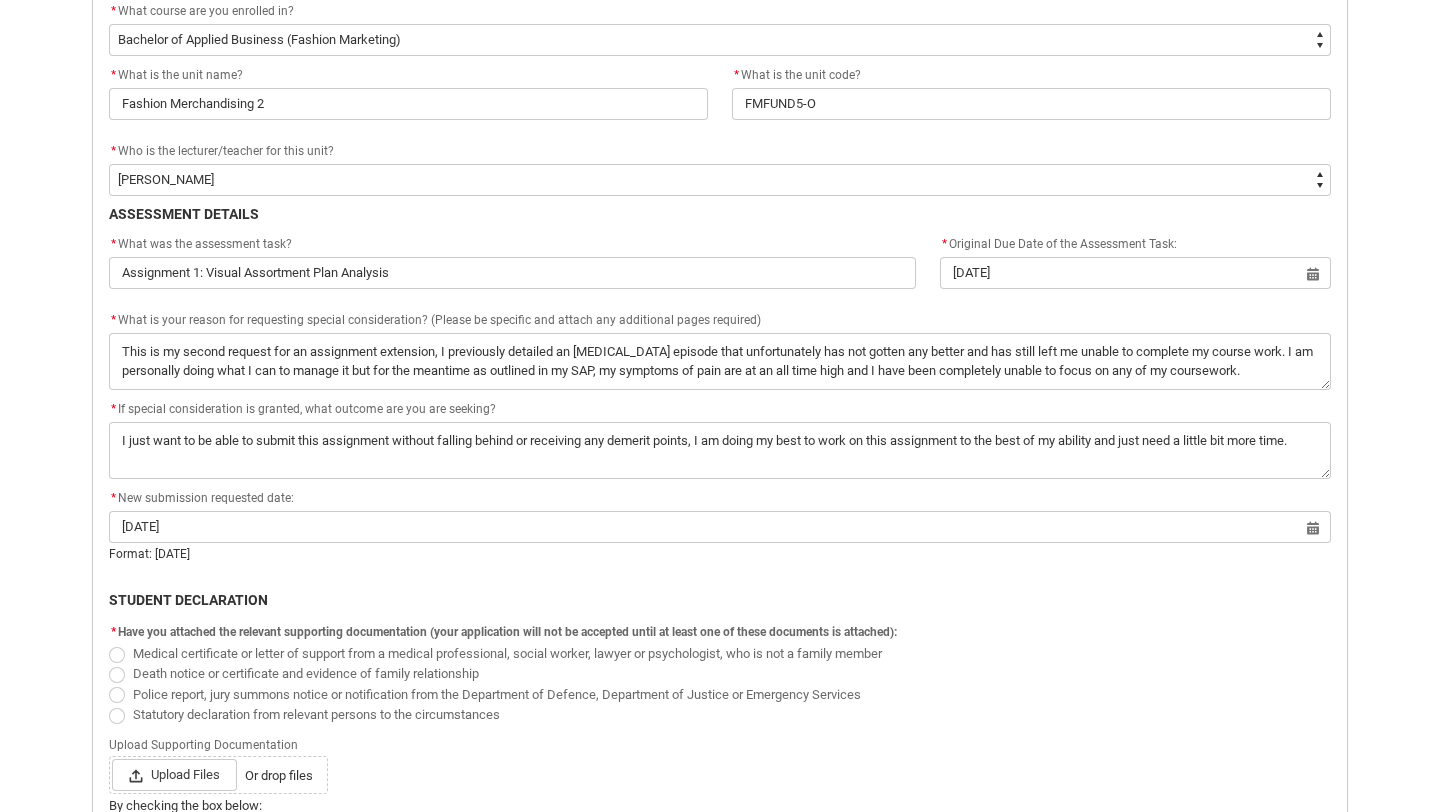 click on "Skip to Main Content Collarts Education Community Home New Enrolment Application More 0 Notifications Profile Log Out Student Request Application for Special Consideration Form PERSONAL DETAILS First Name:   [PERSON_NAME] Preferred Name: Mads Student ID Number:   20220016 Last Name:   Hockey Contact Phone Number:   [PHONE_NUMBER] * Type of Request I missed an assessment or an exam I wish to defer an assessment or an exam * What course are you enrolled in? *   --None-- Bachelor of Applied Business (Fashion Marketing) * What is the unit name? Fashion Merchandising 2 * What is the unit code? FMFUND5-O * Who is the lecturer/teacher for this unit? *   --None-- [PERSON_NAME] [PERSON_NAME] [PERSON_NAME] [PERSON_NAME] [PERSON_NAME] [PERSON_NAME] [PERSON_NAME] [PERSON_NAME] [PERSON_NAME] [PERSON_NAME] [PERSON_NAME] [PERSON_NAME] [PERSON_NAME] [PERSON_NAME] [PERSON_NAME] [PERSON_NAME] [PERSON_NAME] [PERSON_NAME] [PERSON_NAME] [PERSON_NAME] [PERSON_NAME] [PERSON_NAME] [PERSON_NAME] [PERSON_NAME]" at bounding box center (720, 693) 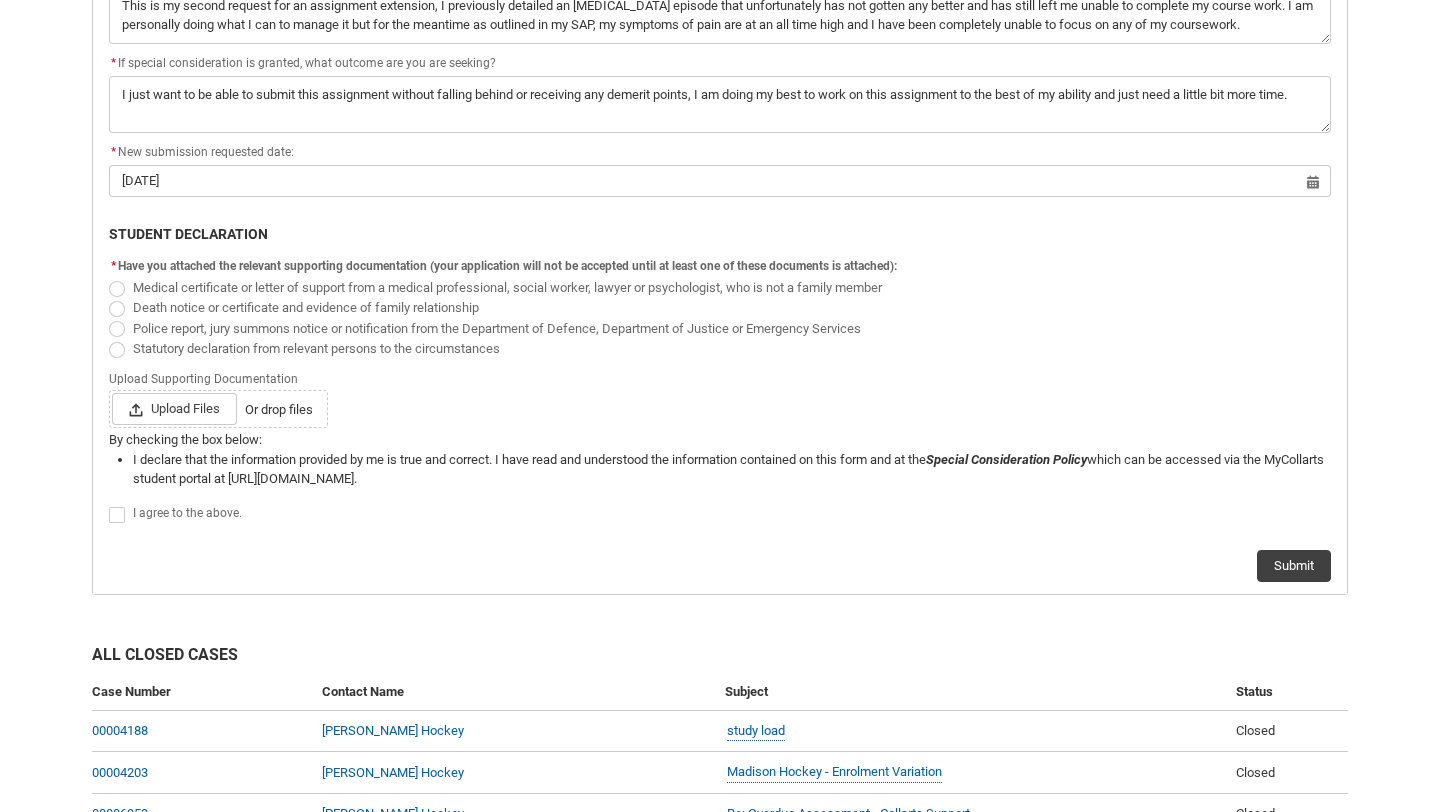 scroll, scrollTop: 1053, scrollLeft: 0, axis: vertical 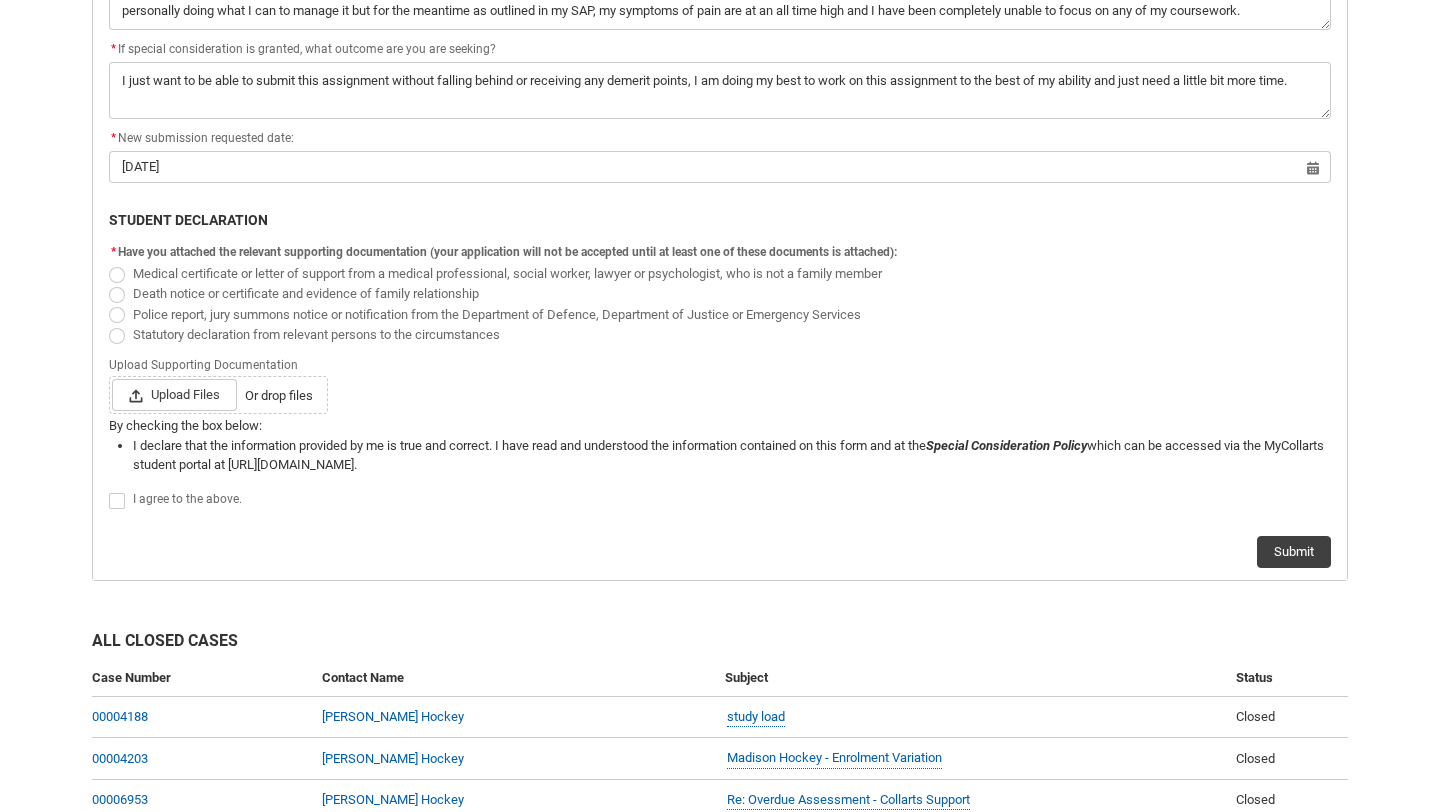 click at bounding box center (117, 275) 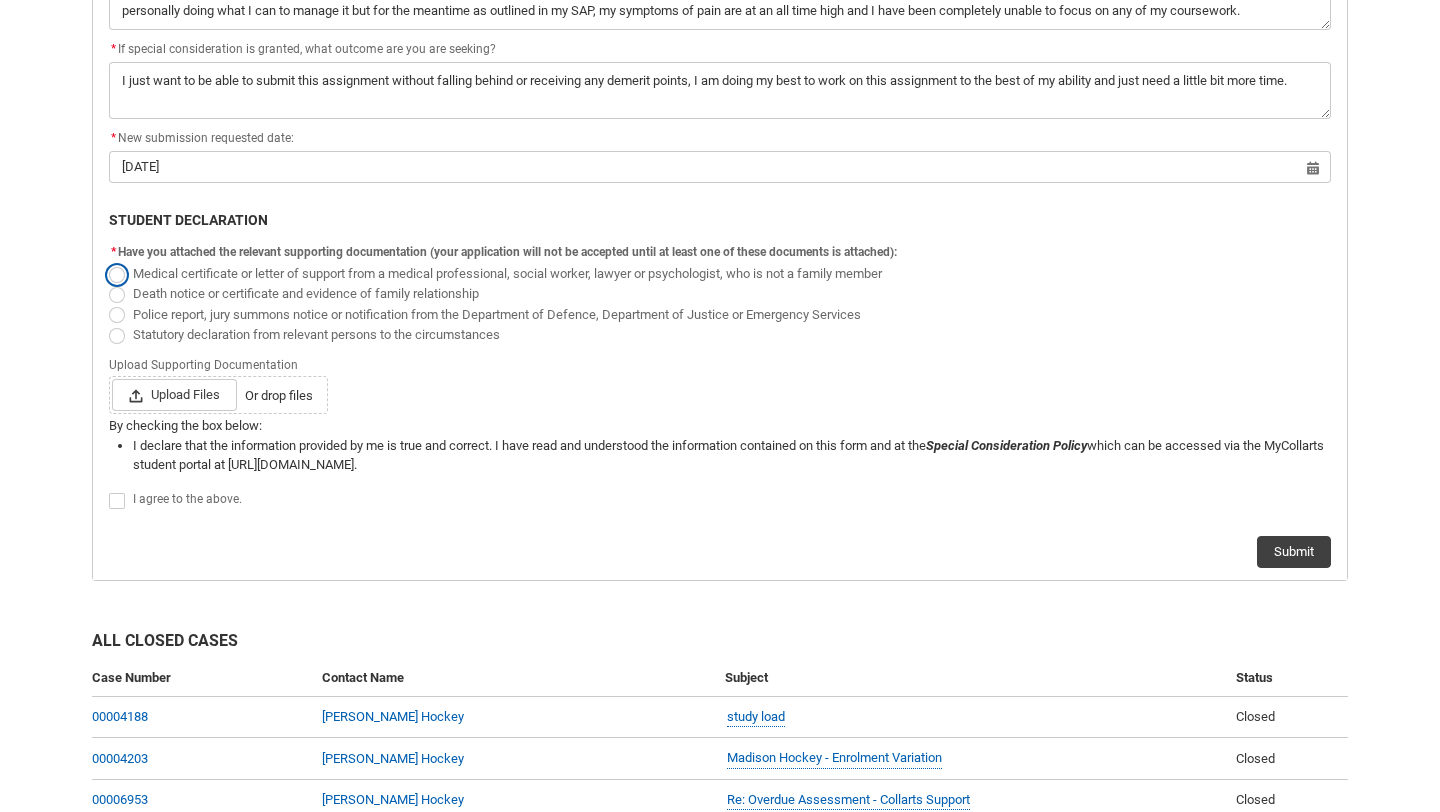 click on "Medical certificate or letter of support from a medical professional, social worker, lawyer or psychologist, who is not a family member" at bounding box center (108, 262) 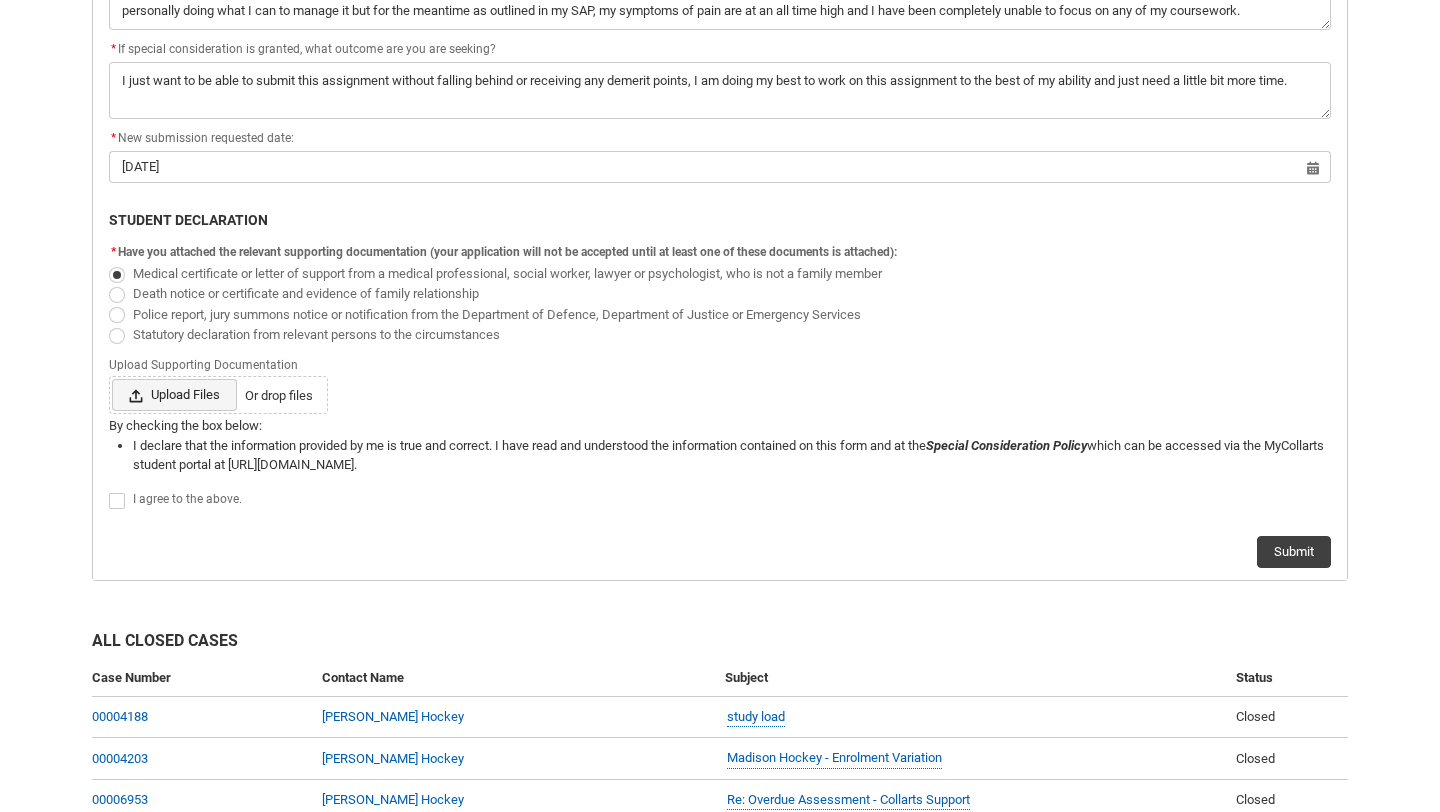 click on "Upload Files" at bounding box center [174, 395] 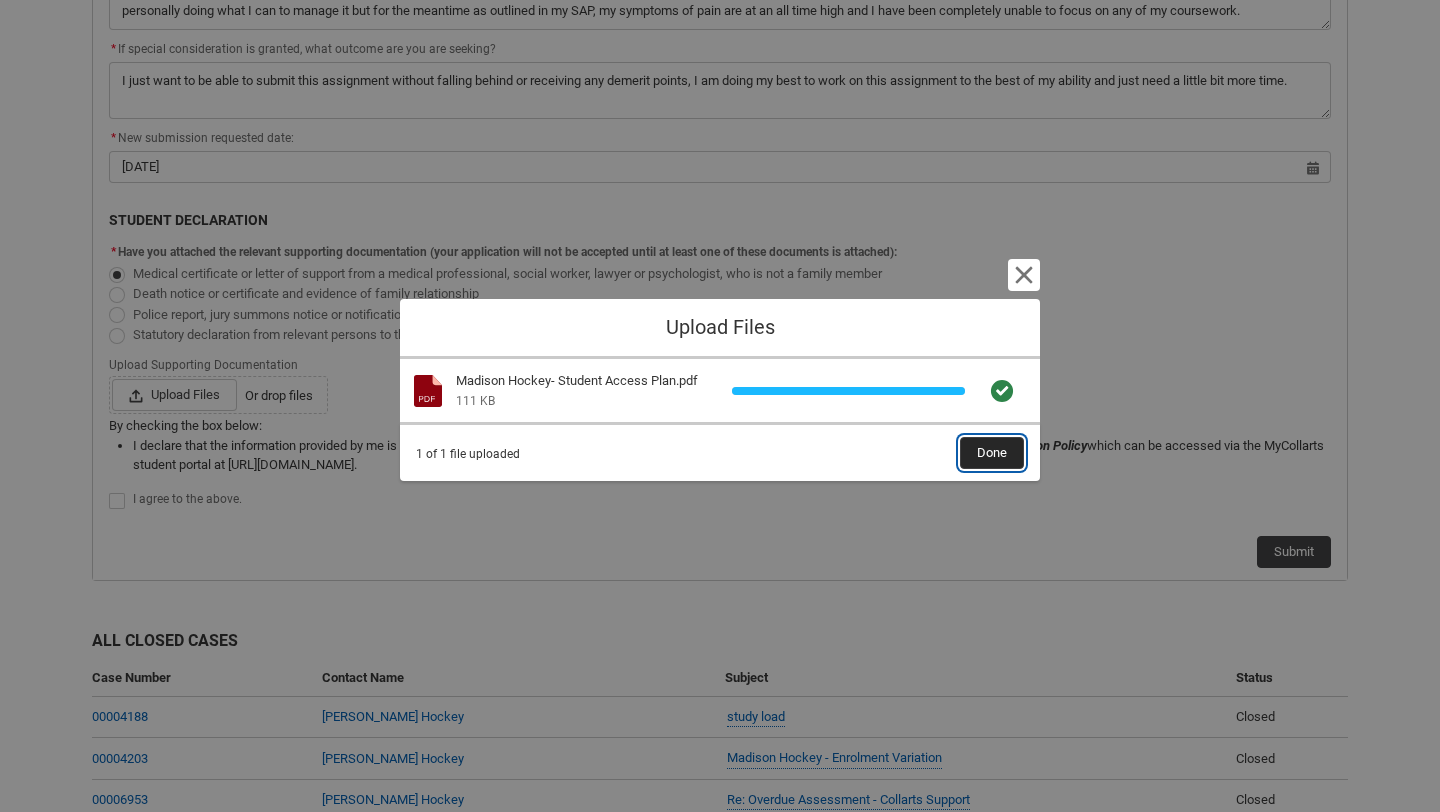 click on "Done" at bounding box center [992, 453] 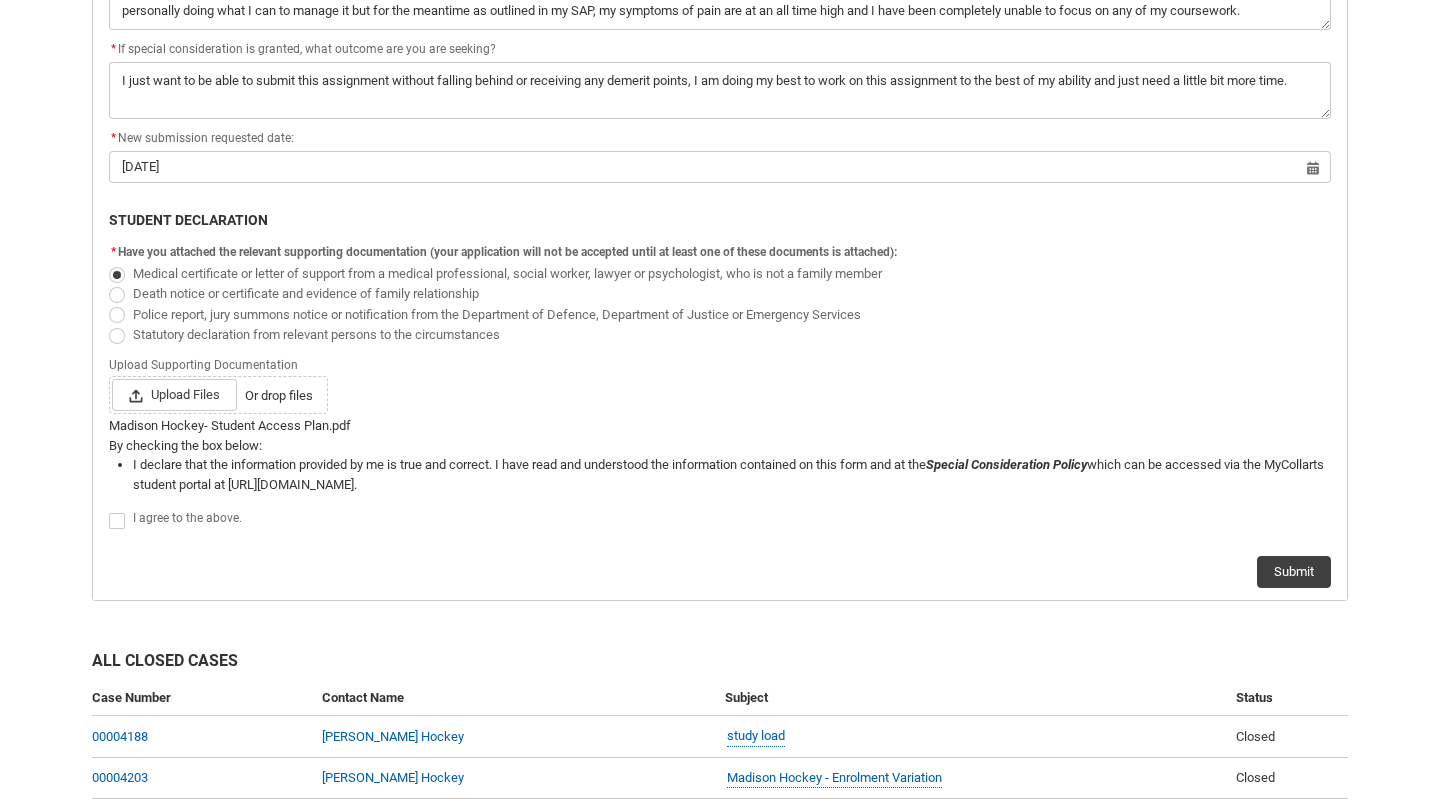 click 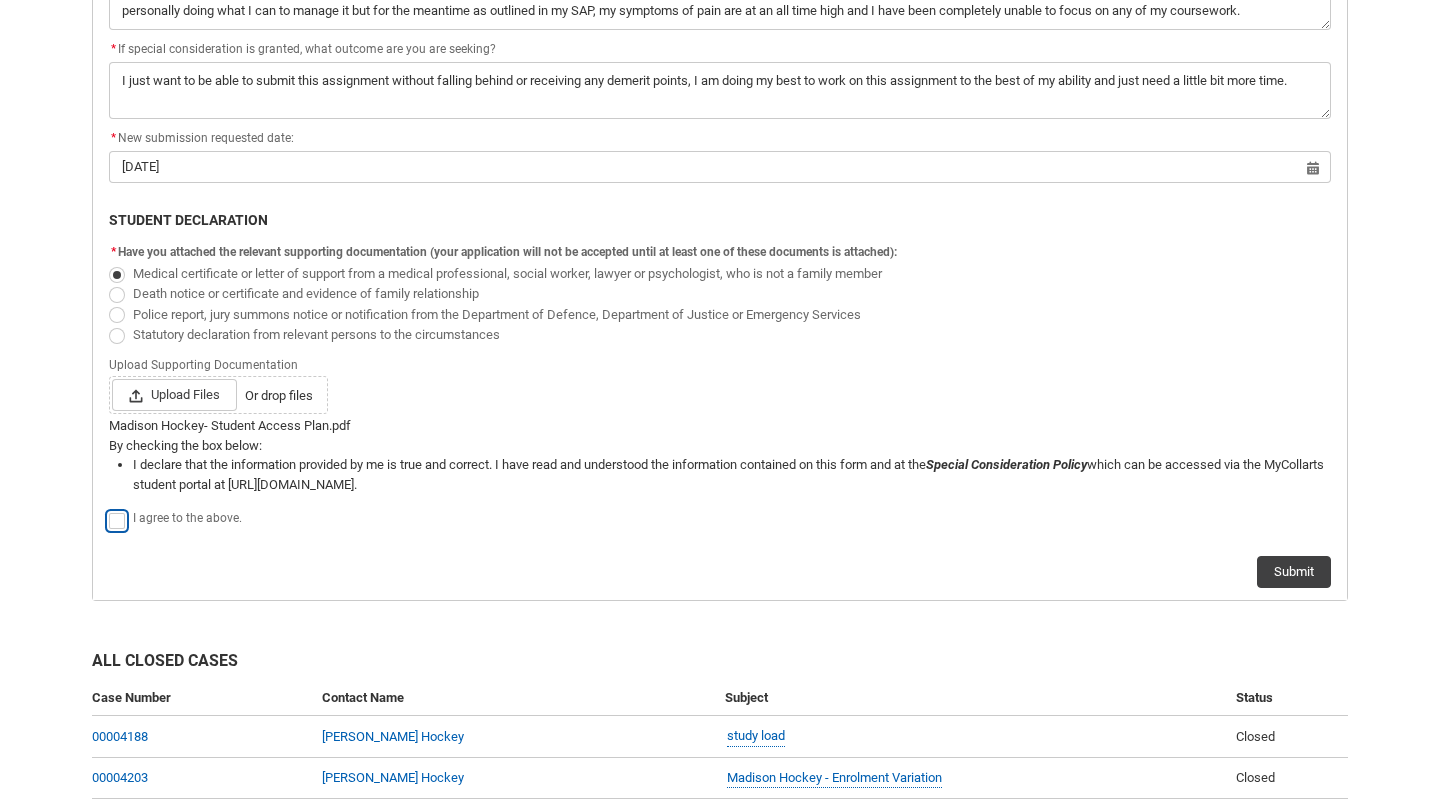 click at bounding box center [108, 509] 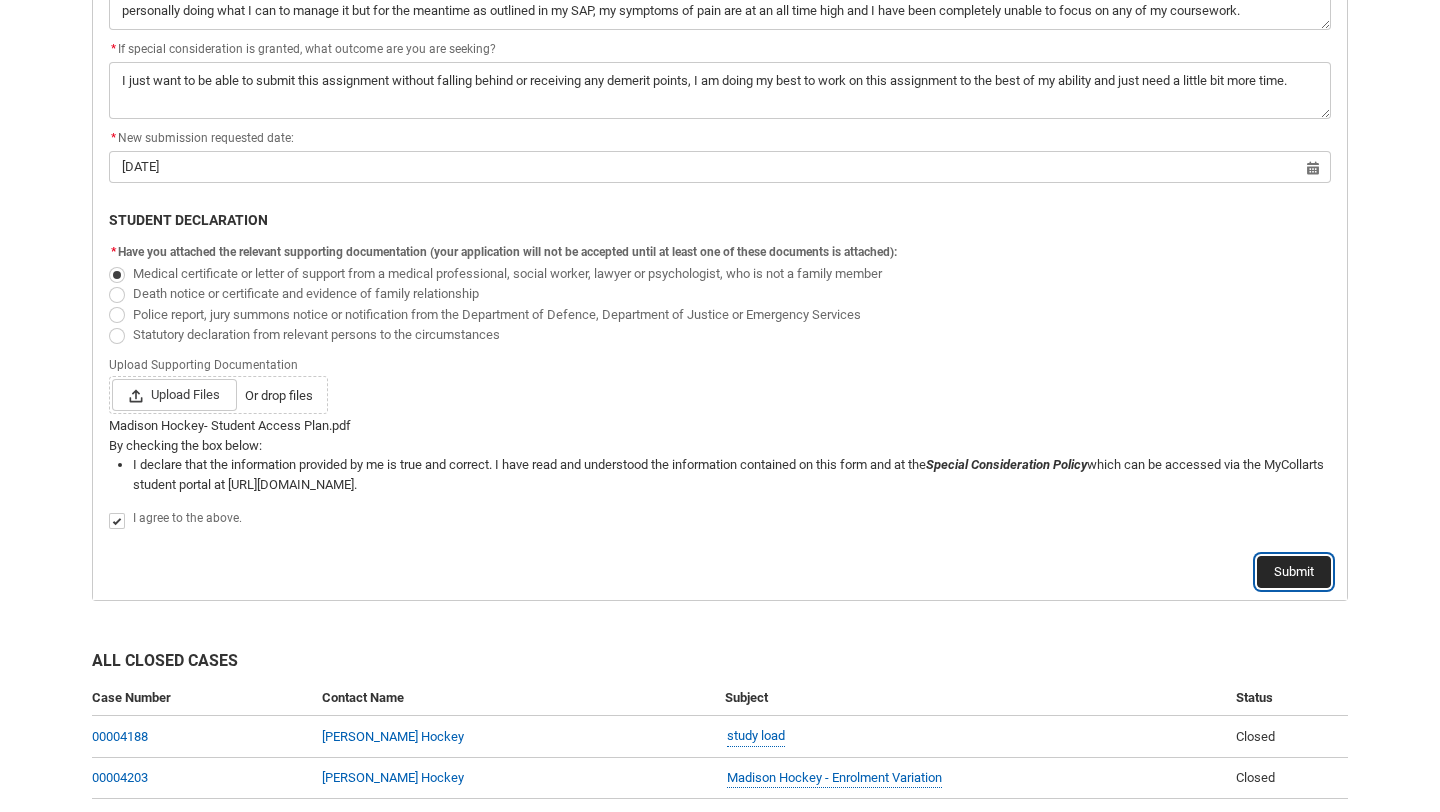 click on "Submit" 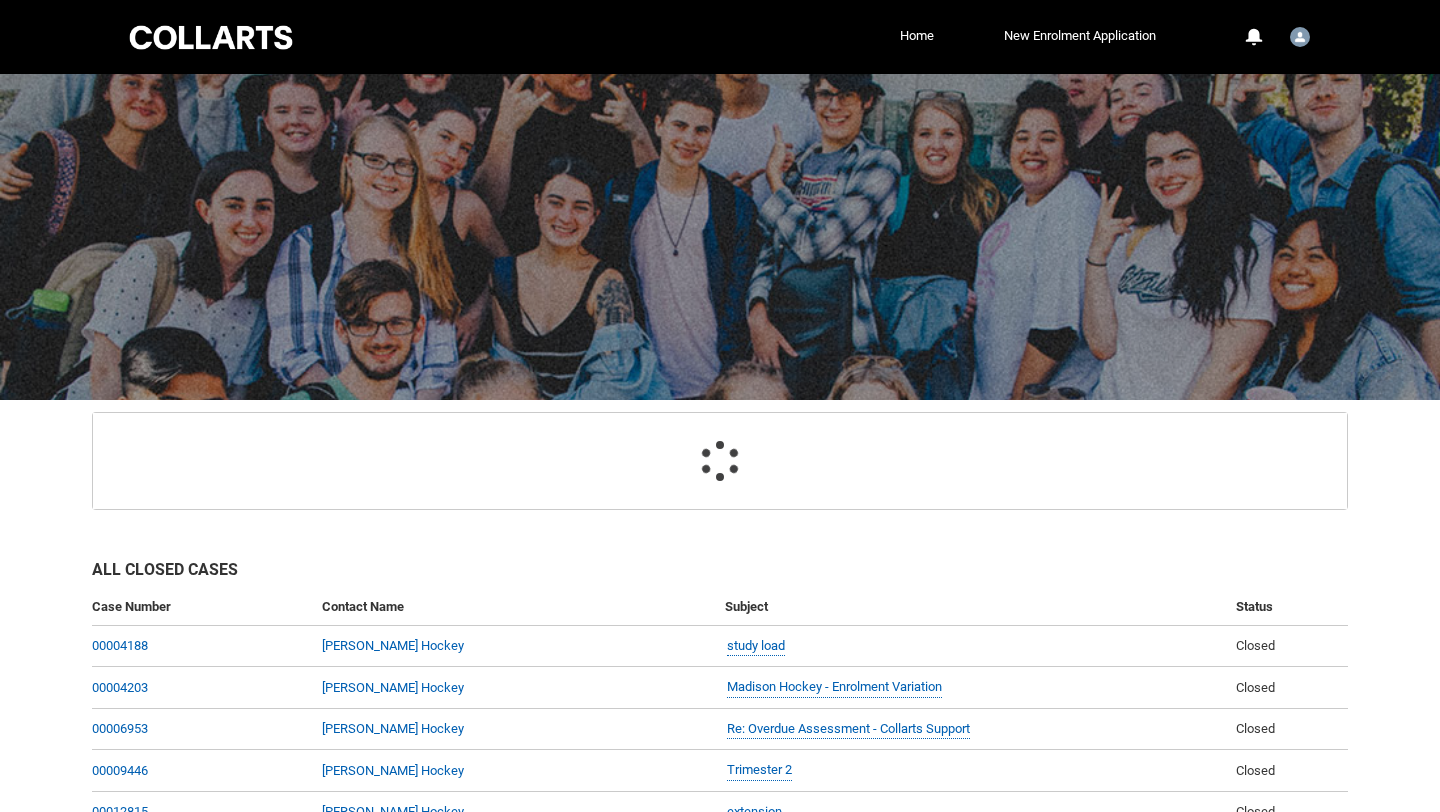 scroll, scrollTop: 213, scrollLeft: 0, axis: vertical 